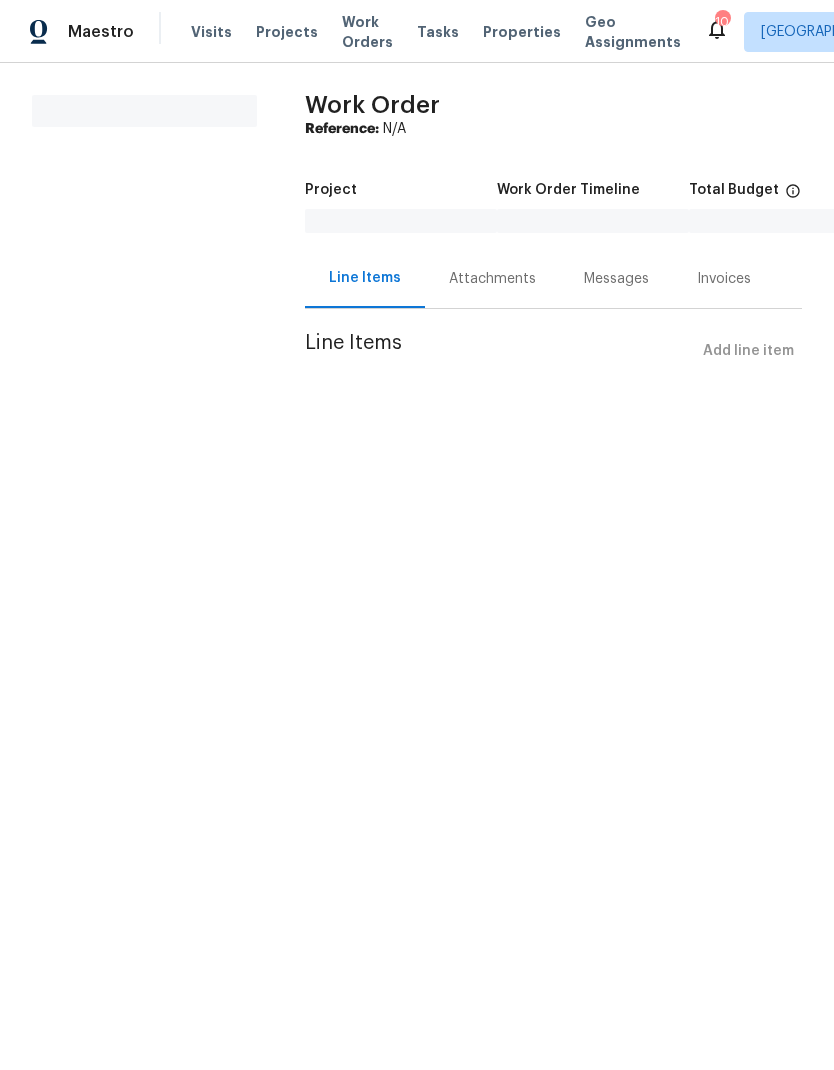 scroll, scrollTop: 0, scrollLeft: 0, axis: both 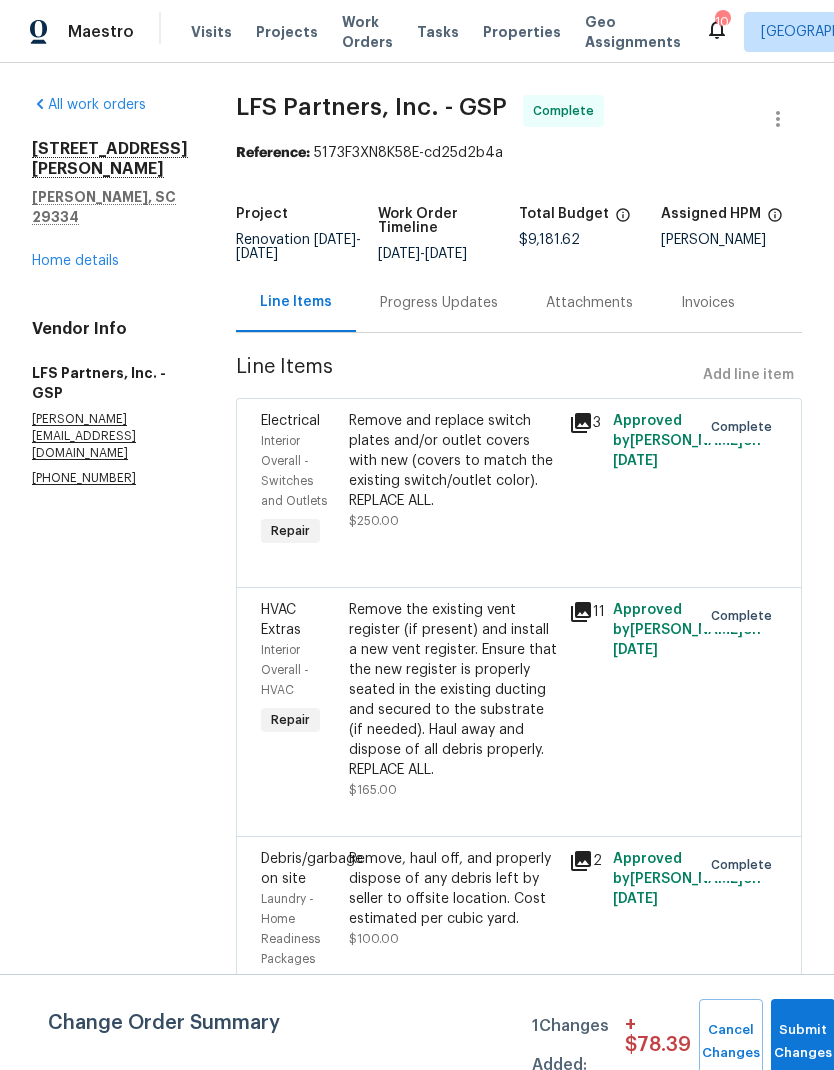 click on "All work orders 637 Duncan Station Dr Duncan, SC 29334 Home details Vendor Info LFS Partners, Inc. - GSP rafaelh@lfspartners.com (704) 492-6440" at bounding box center (110, 291) 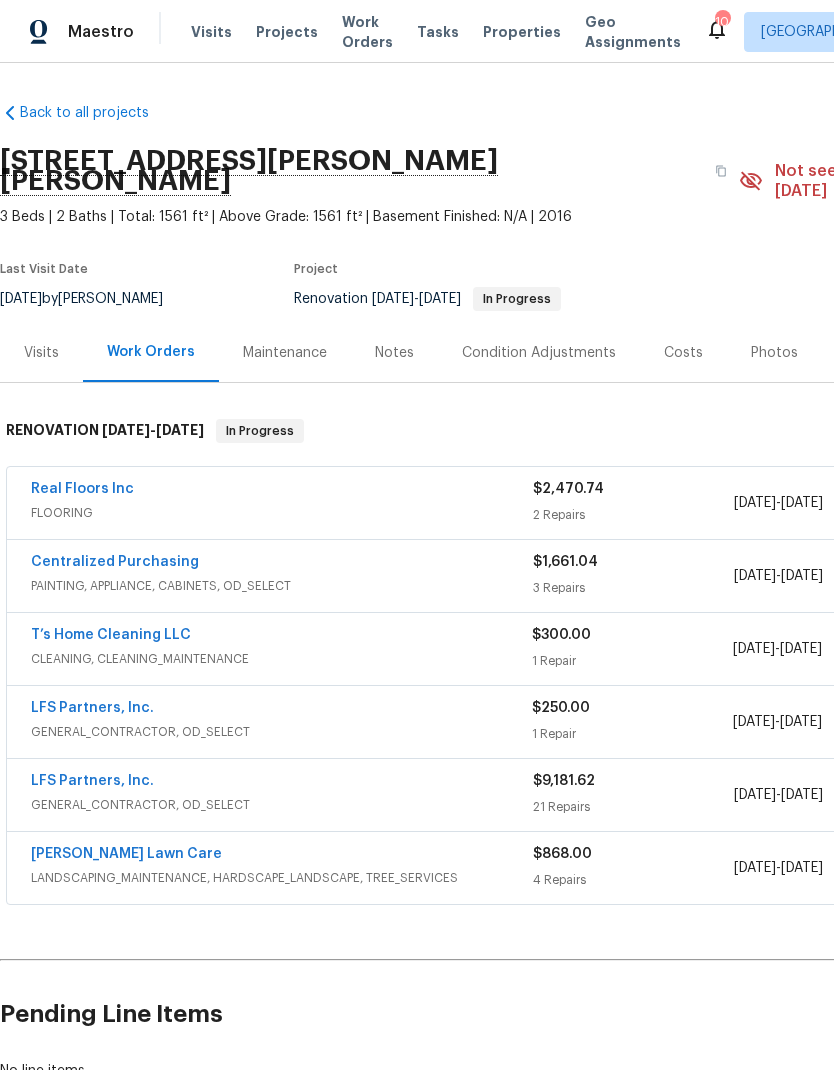 click on "Notes" at bounding box center (394, 353) 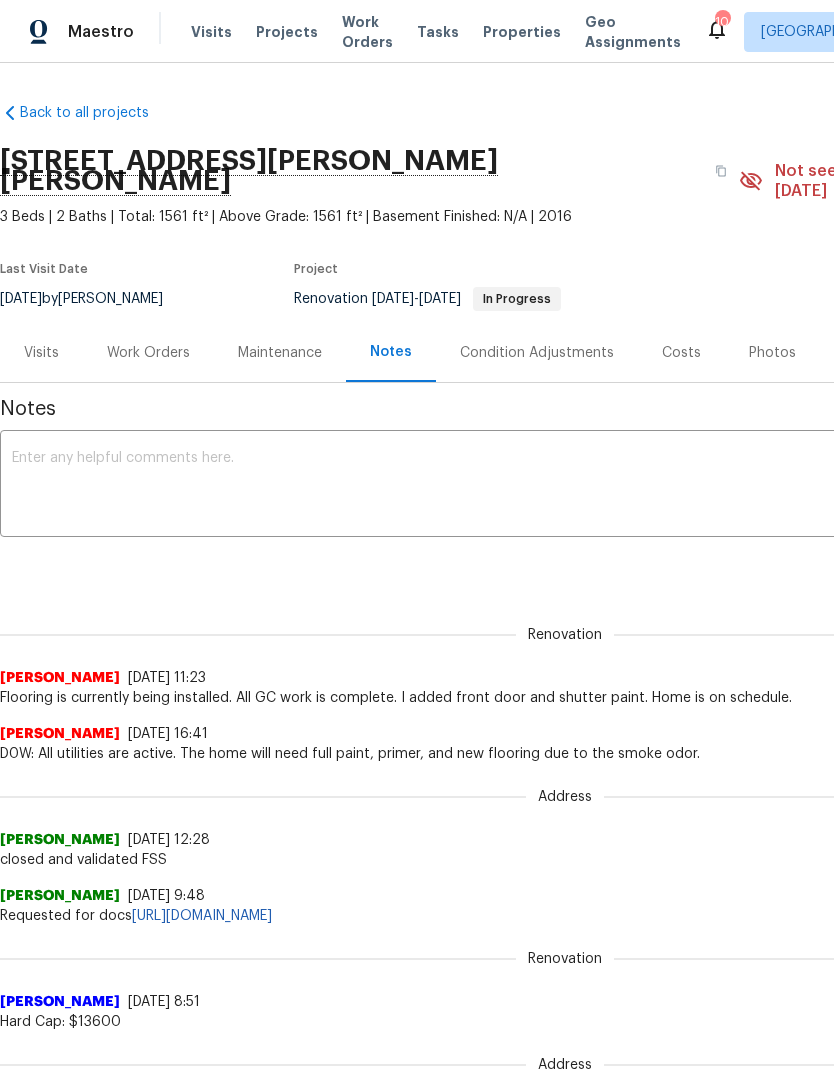 click on "Work Orders" at bounding box center [148, 353] 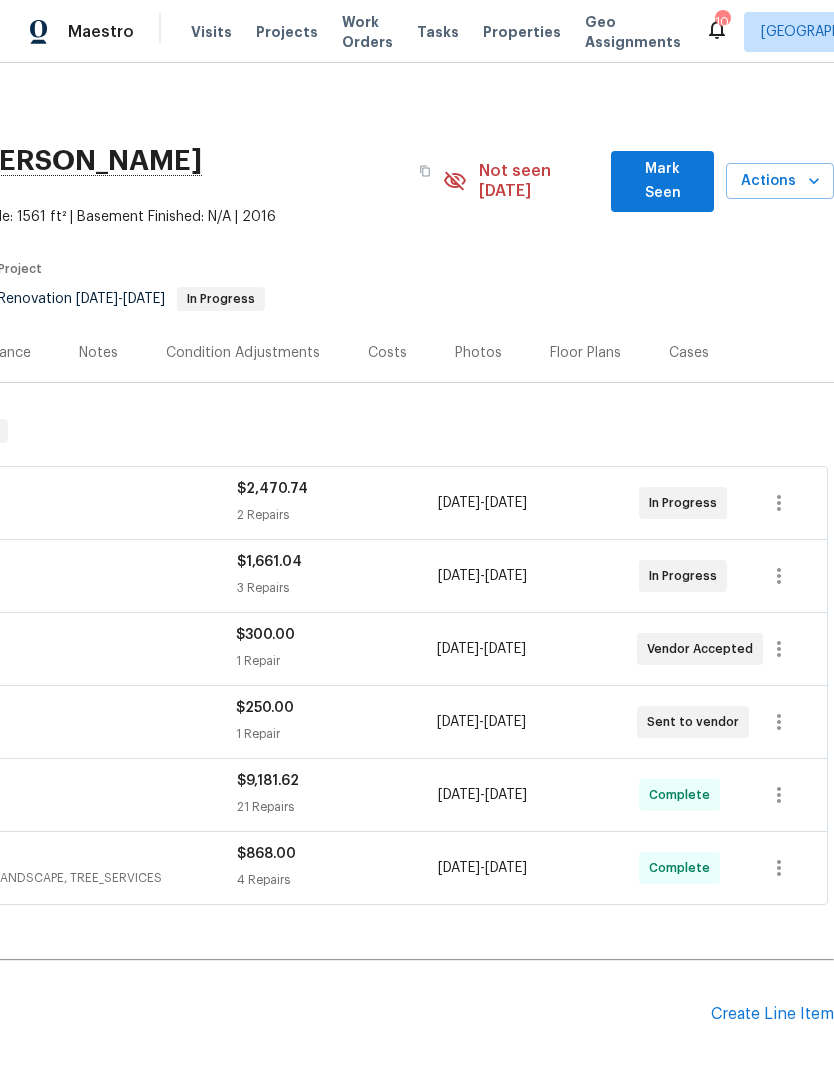 scroll, scrollTop: 0, scrollLeft: 296, axis: horizontal 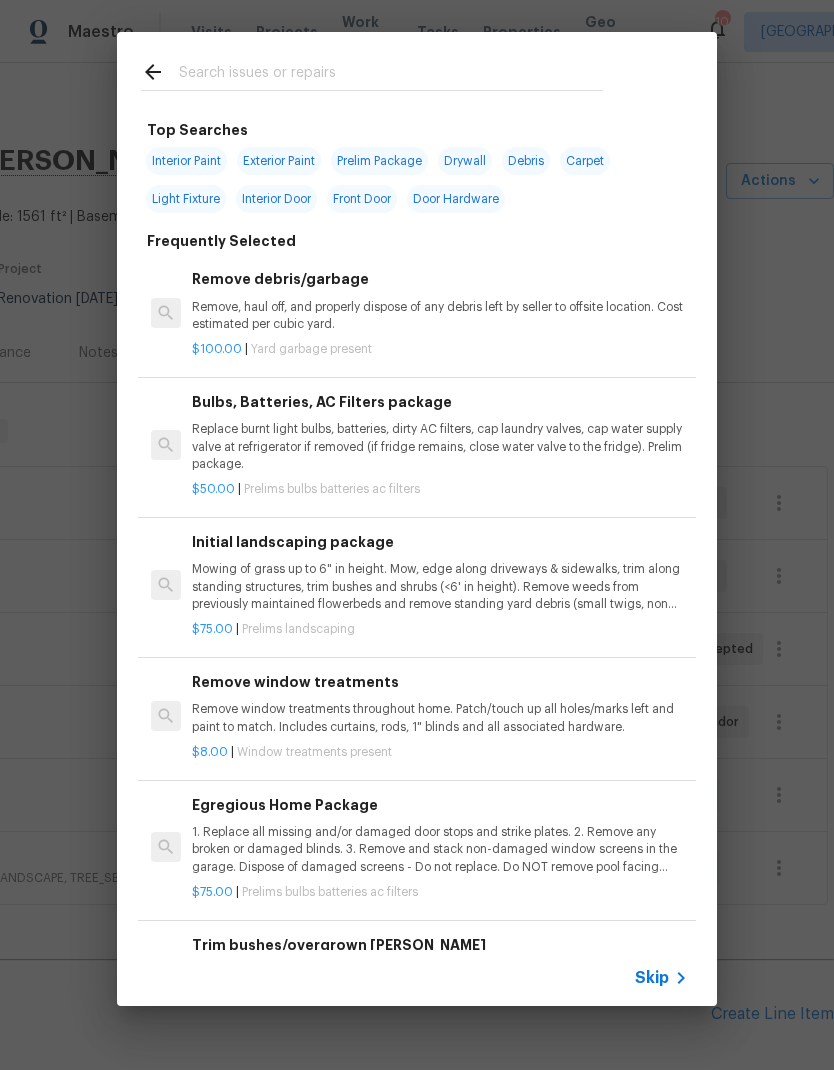 click at bounding box center (372, 71) 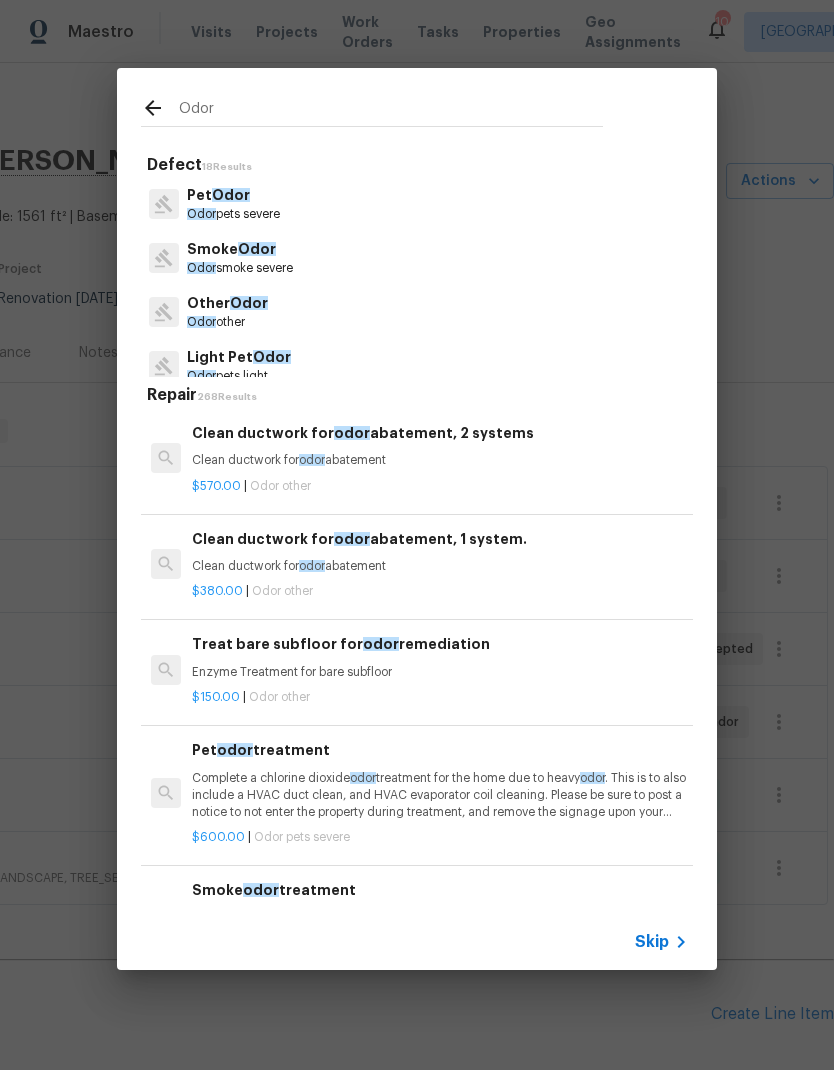 type on "Odor" 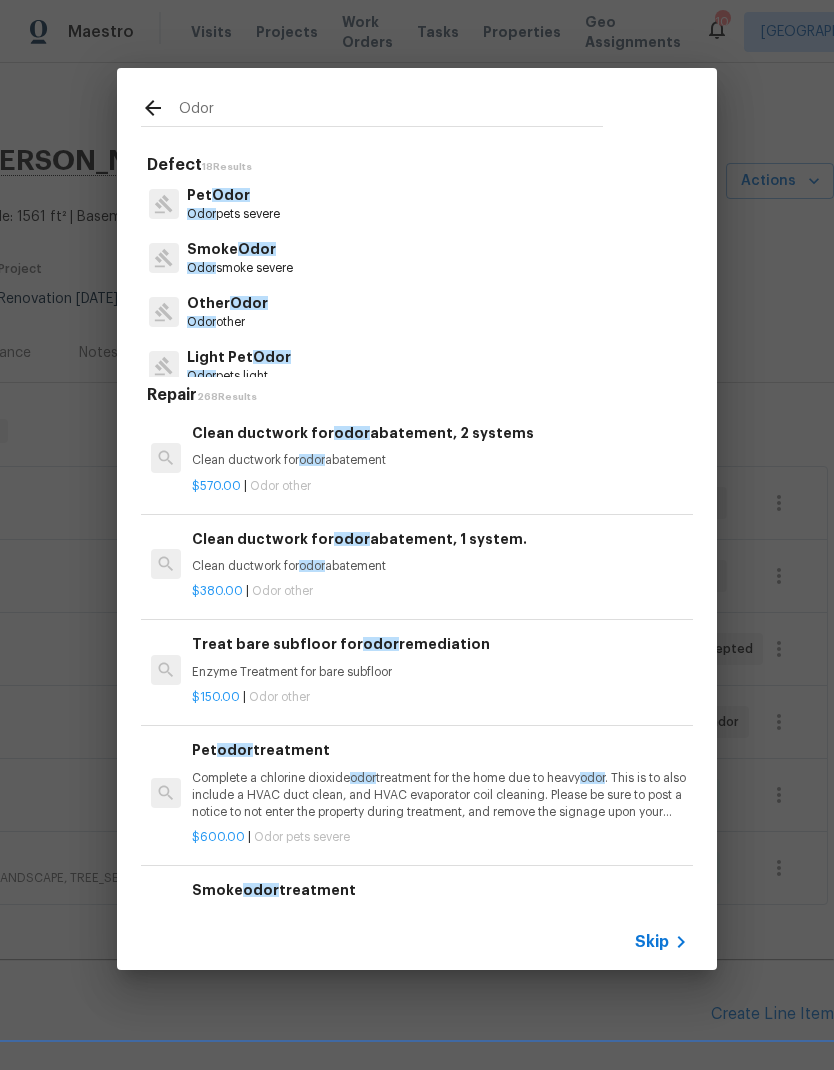 click on "Smoke  Odor Odor  smoke severe" at bounding box center (417, 258) 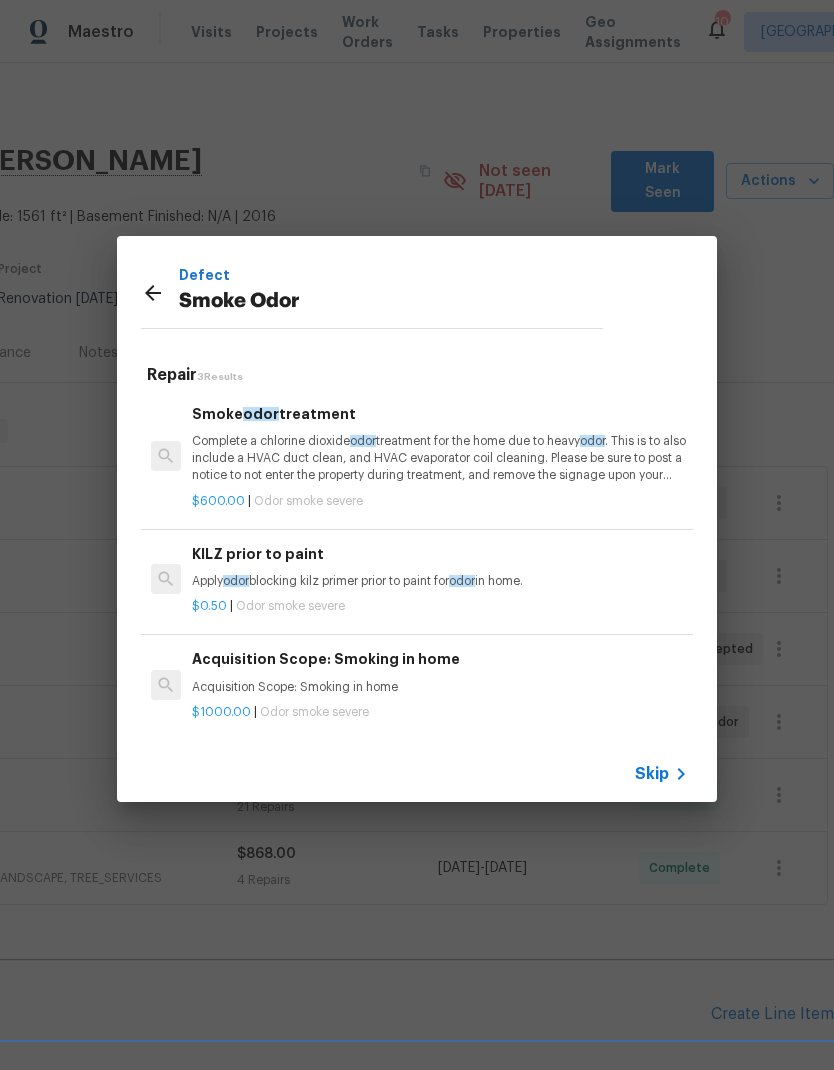 click on "Complete a chlorine dioxide  odor  treatment for the home due to heavy  odor . This is to also include a HVAC duct clean, and HVAC evaporator coil cleaning. Please be sure to post a notice to not enter the property during treatment, and remove the signage upon your return." at bounding box center [440, 458] 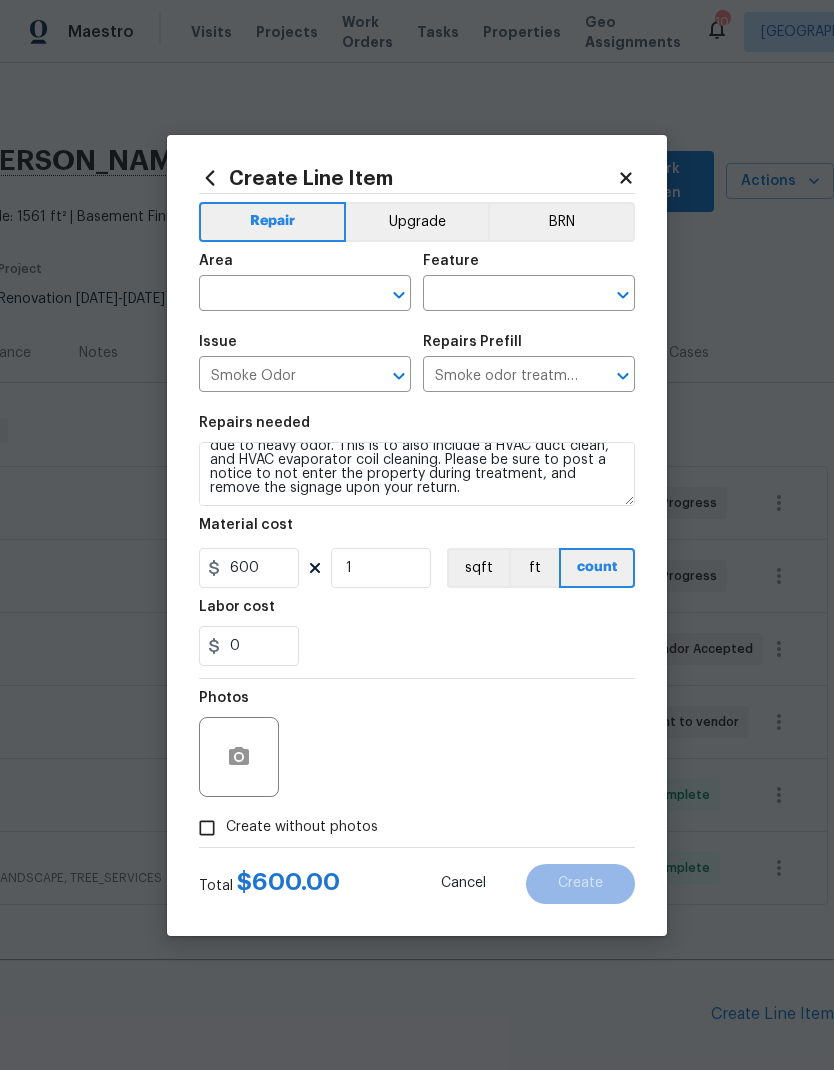 scroll, scrollTop: 28, scrollLeft: 0, axis: vertical 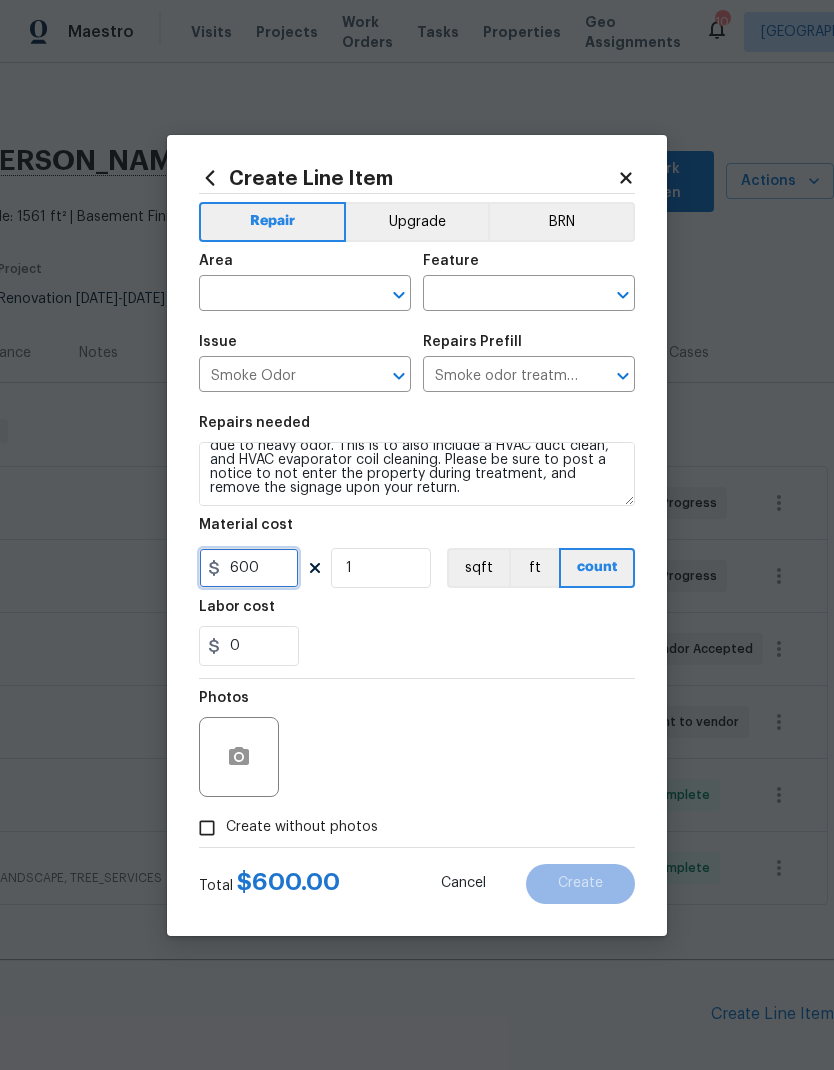 click on "600" at bounding box center (249, 568) 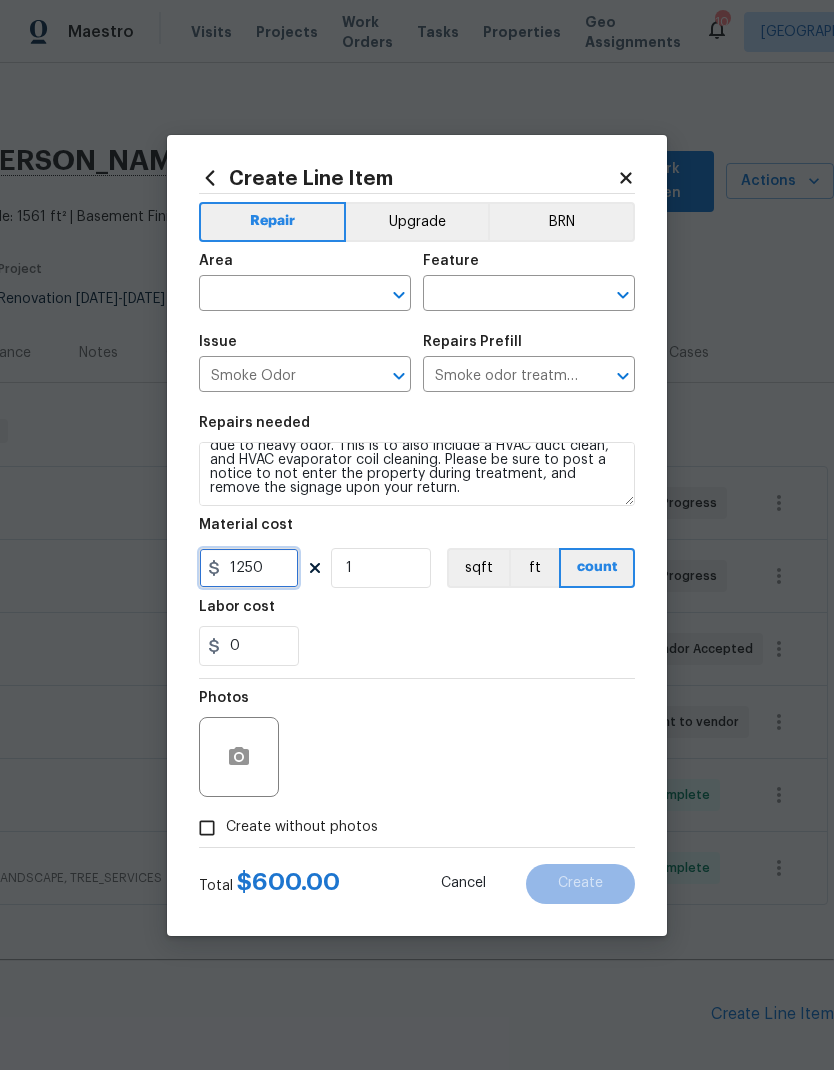 type on "1250" 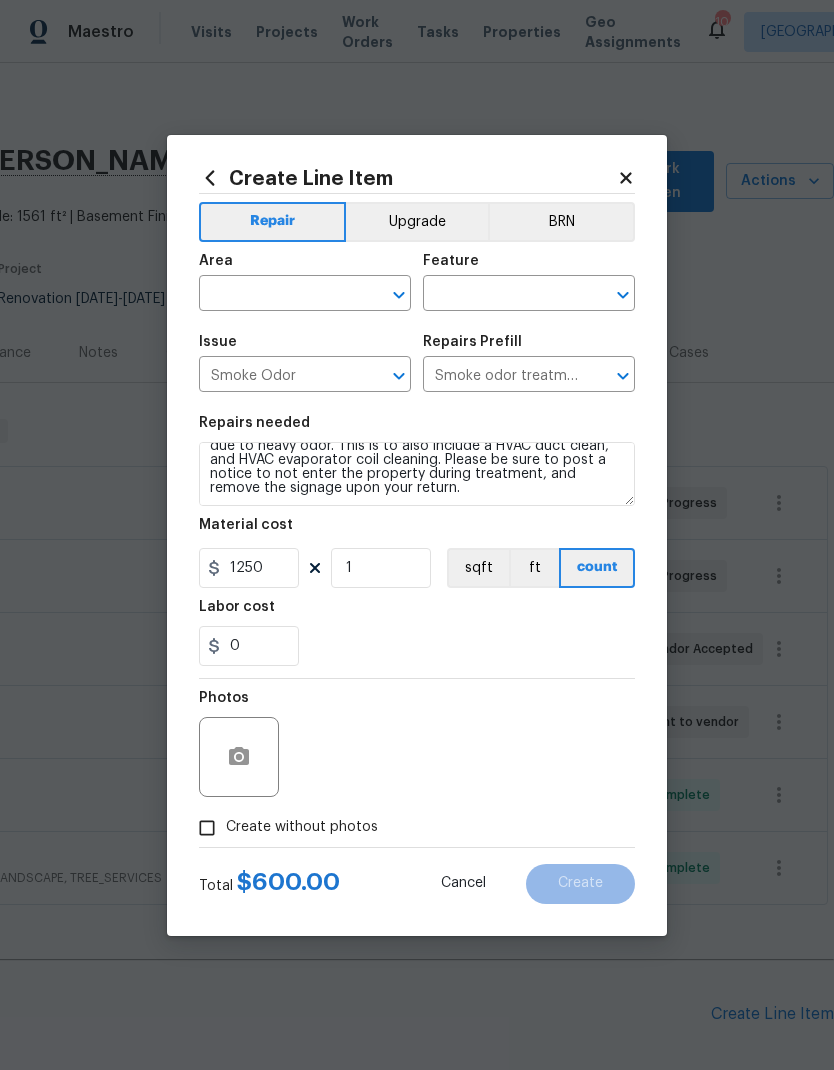 click on "0" at bounding box center [417, 646] 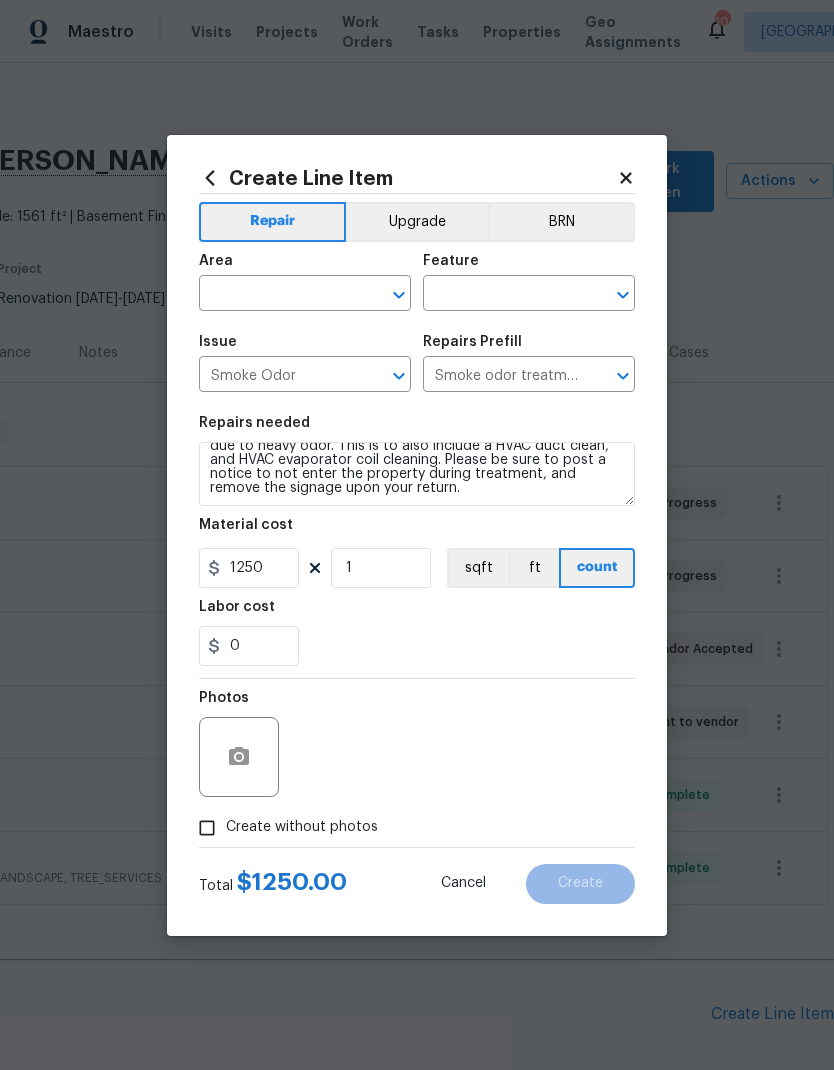 click at bounding box center [277, 295] 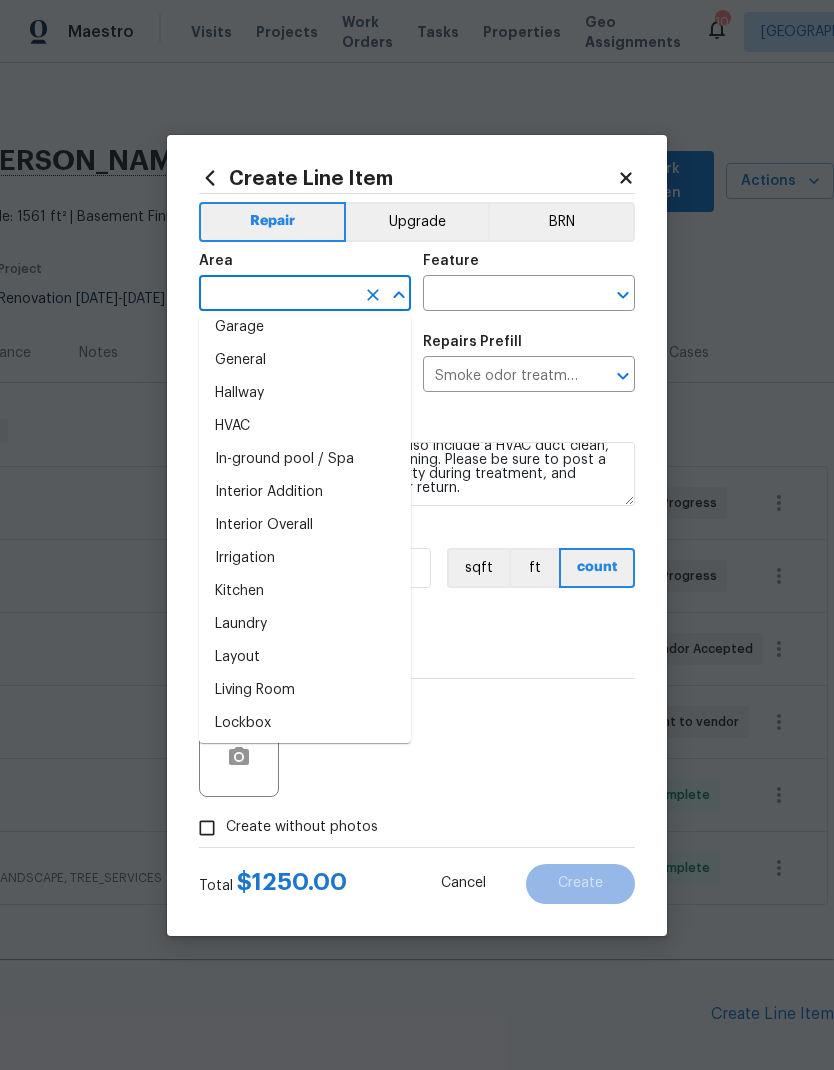 scroll, scrollTop: 658, scrollLeft: 0, axis: vertical 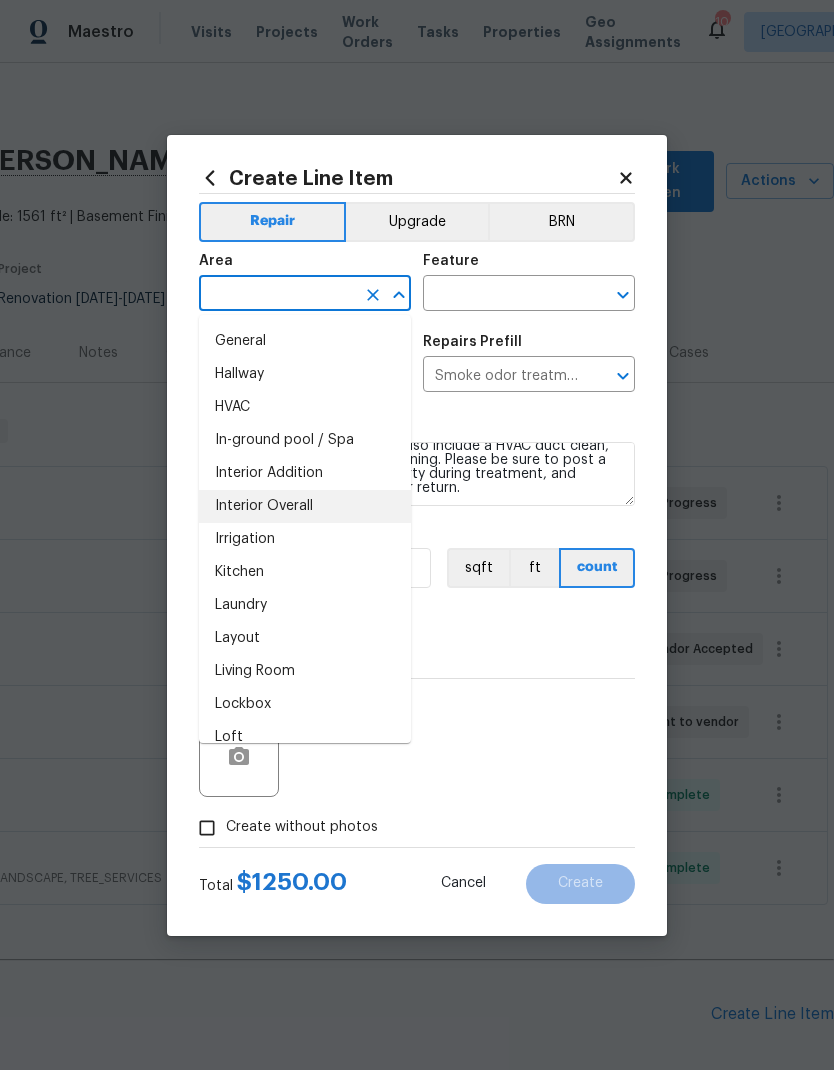 click on "Interior Overall" at bounding box center [305, 506] 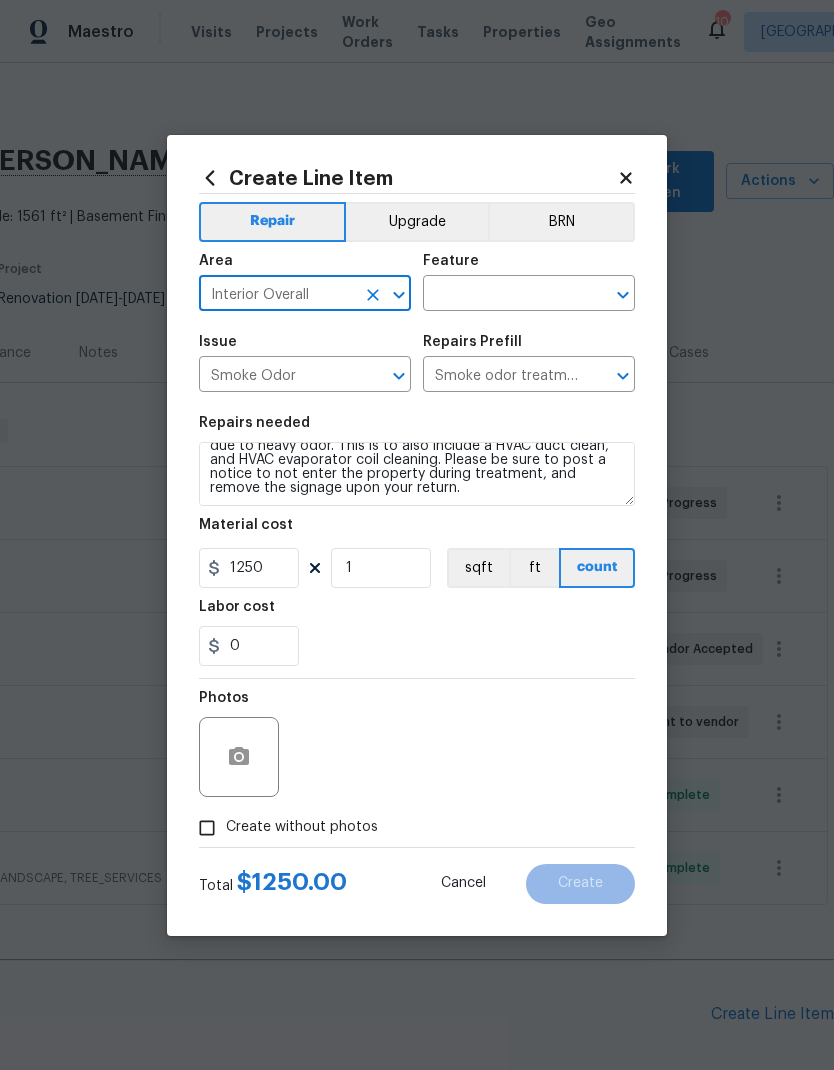 click at bounding box center (501, 295) 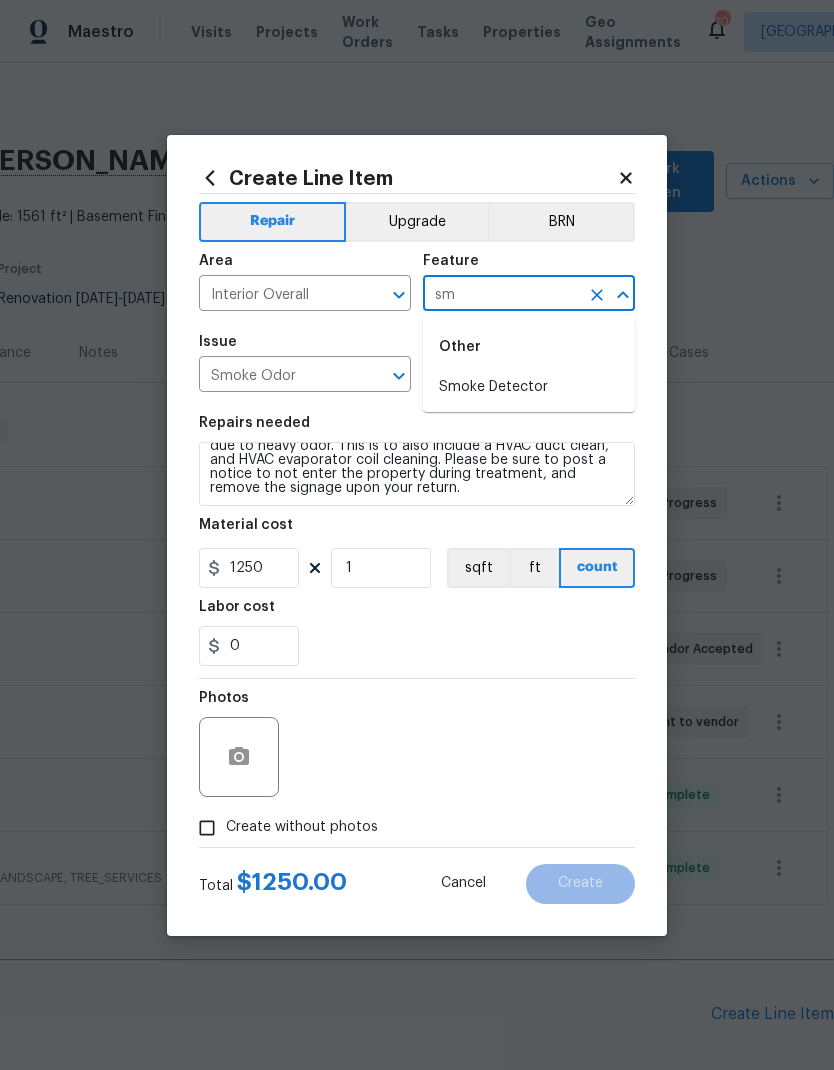 type on "s" 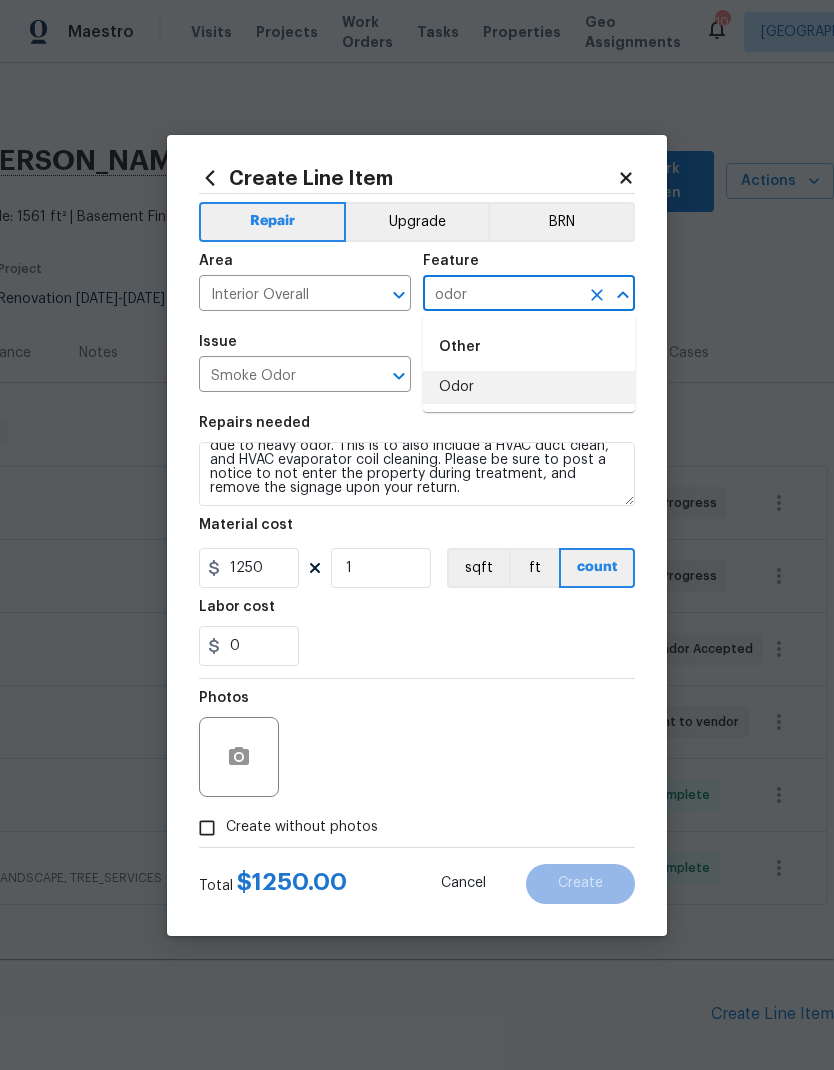 click on "Odor" at bounding box center (529, 387) 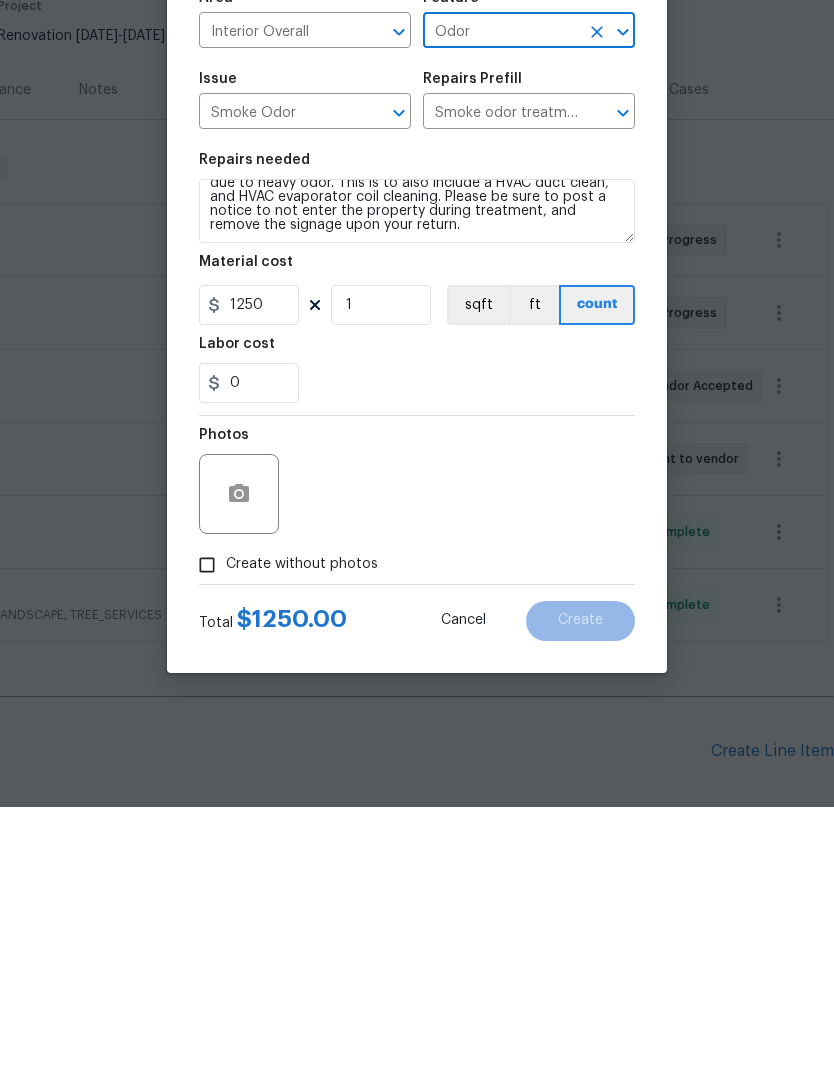 click on "Create without photos" at bounding box center [207, 828] 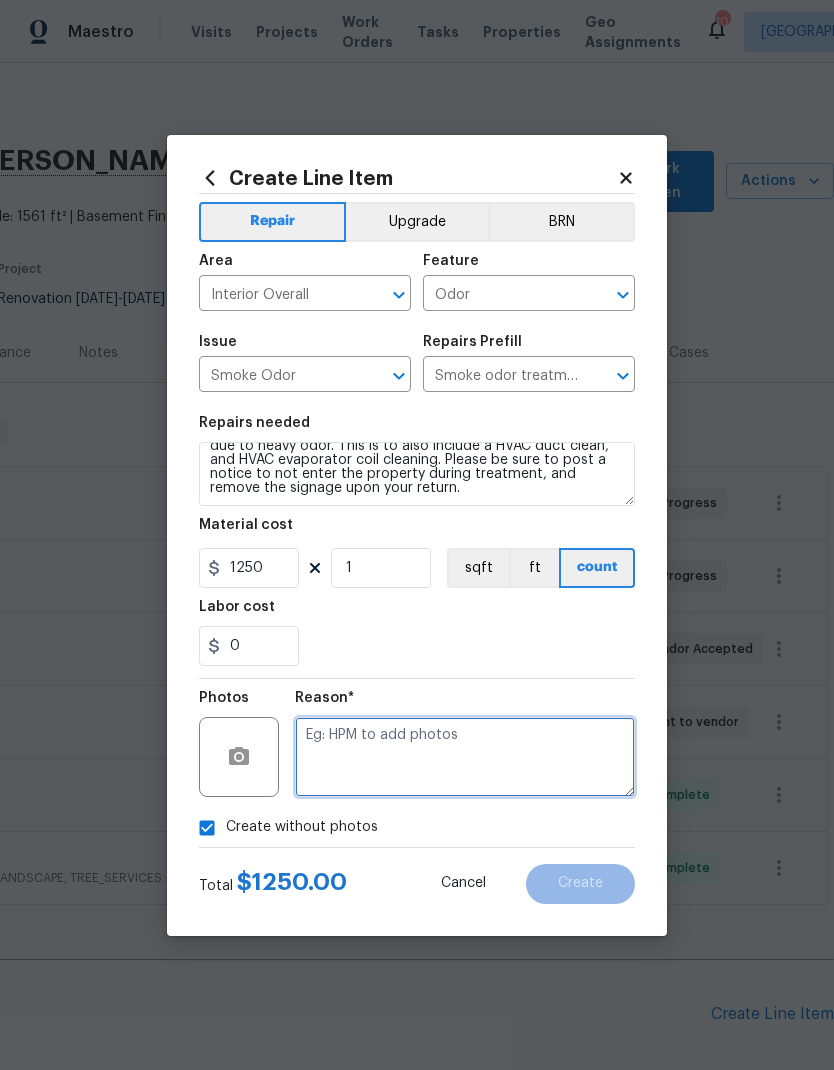 click at bounding box center [465, 757] 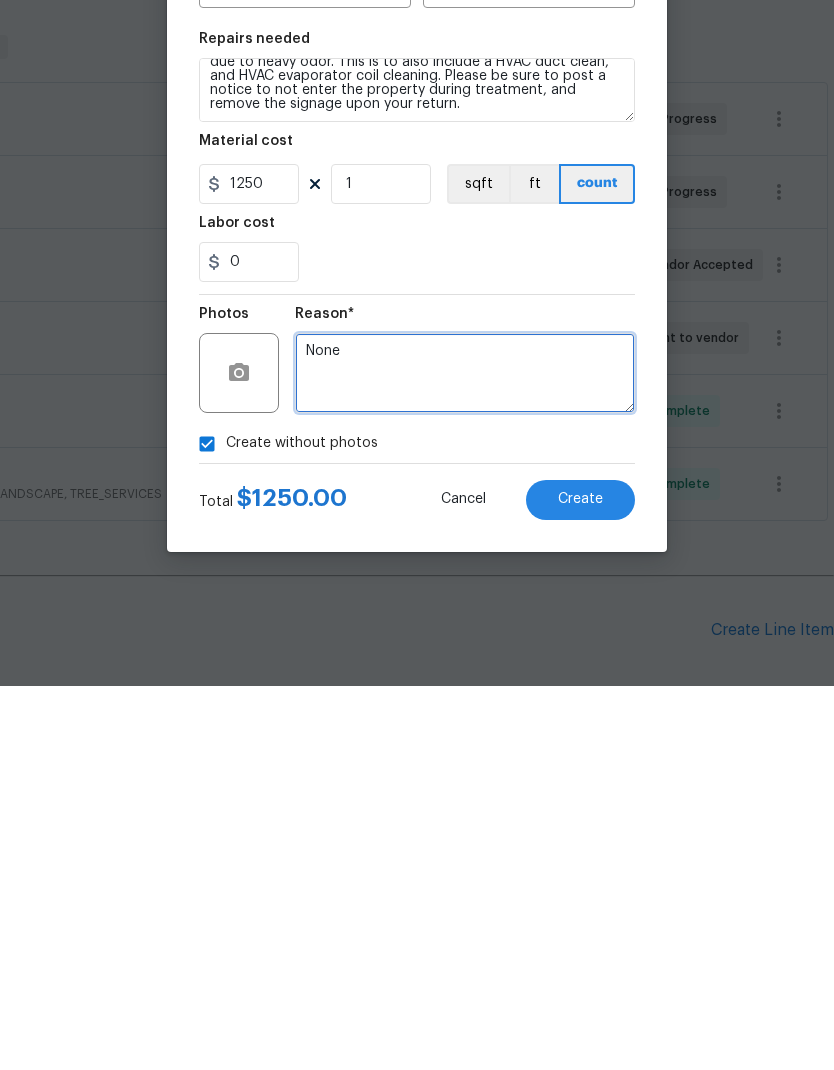 type on "None" 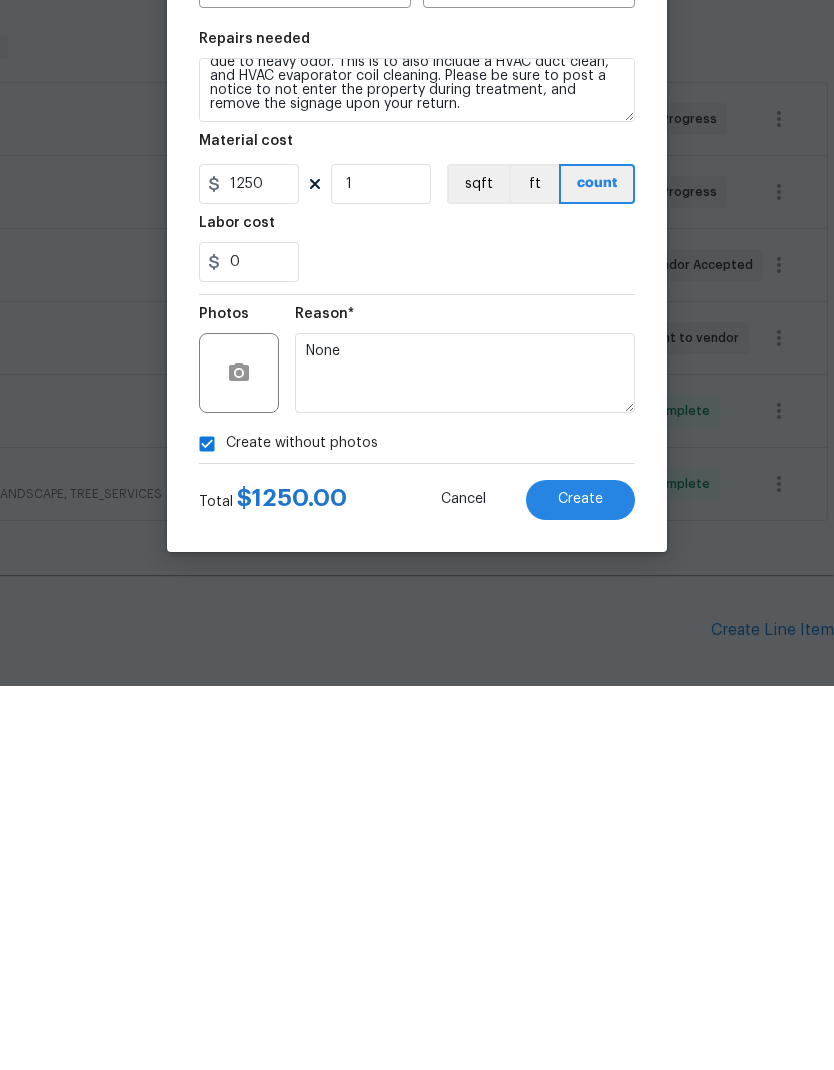 click on "Create" at bounding box center (580, 884) 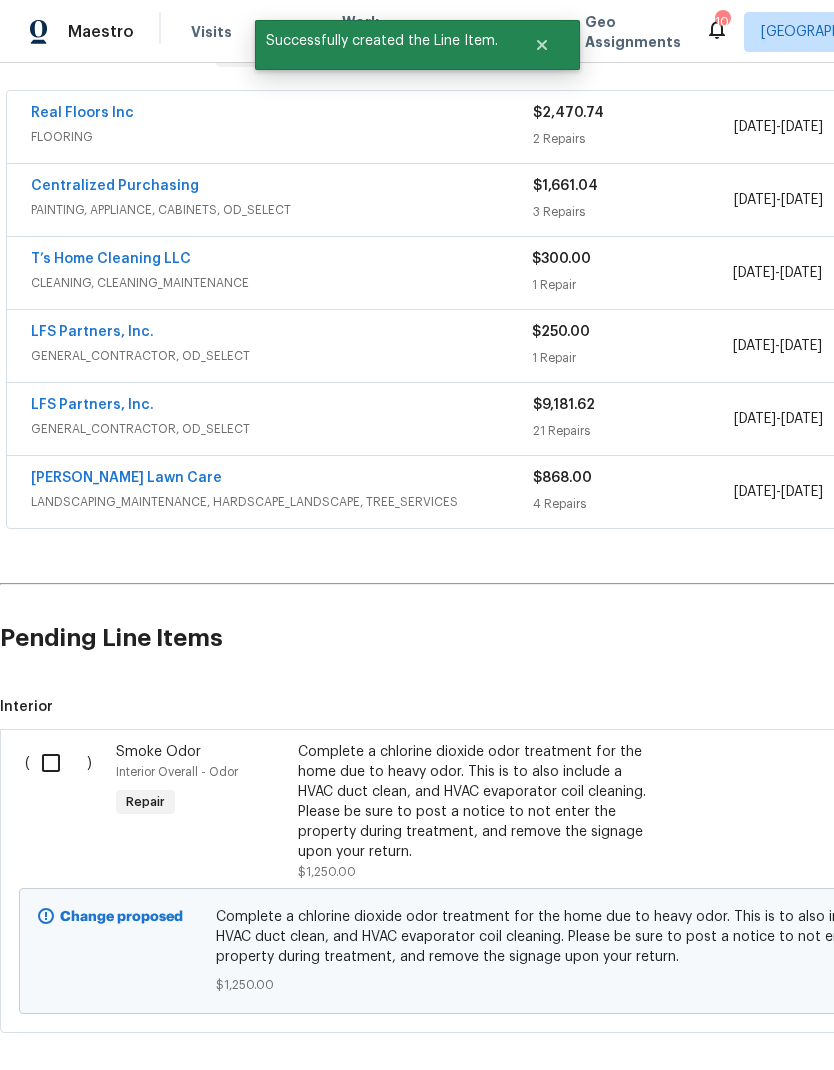 scroll, scrollTop: 375, scrollLeft: 0, axis: vertical 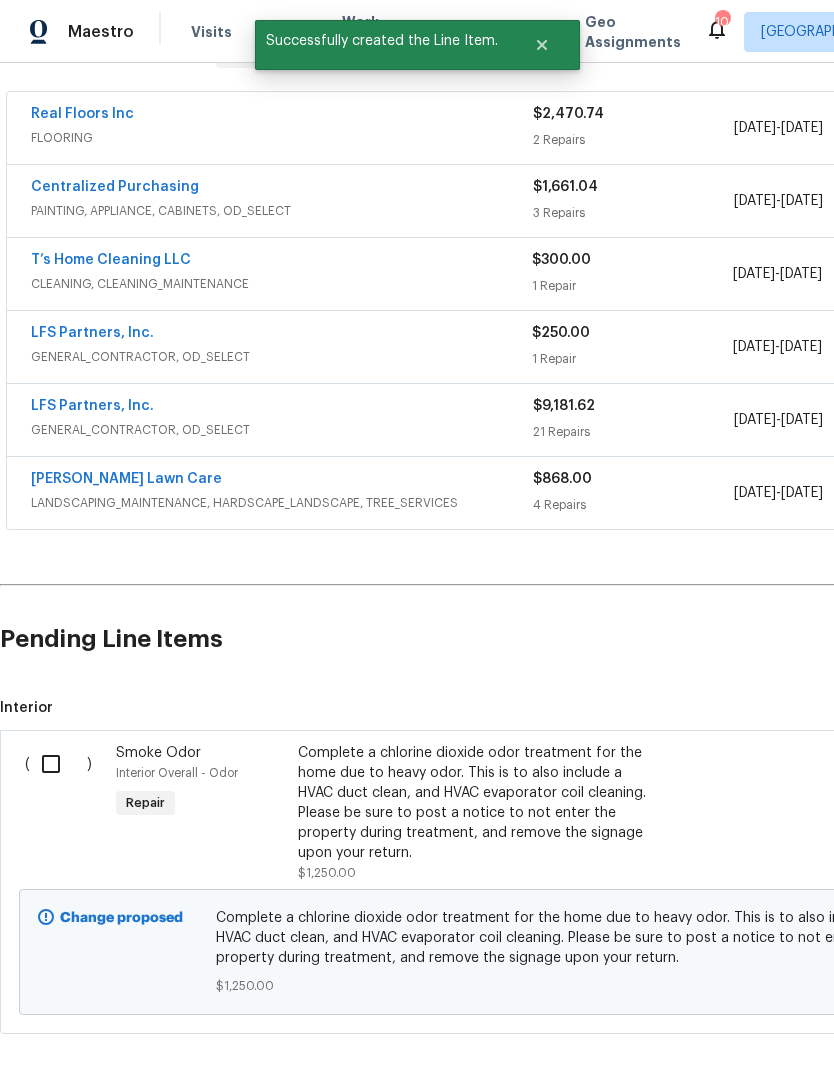 click at bounding box center (58, 764) 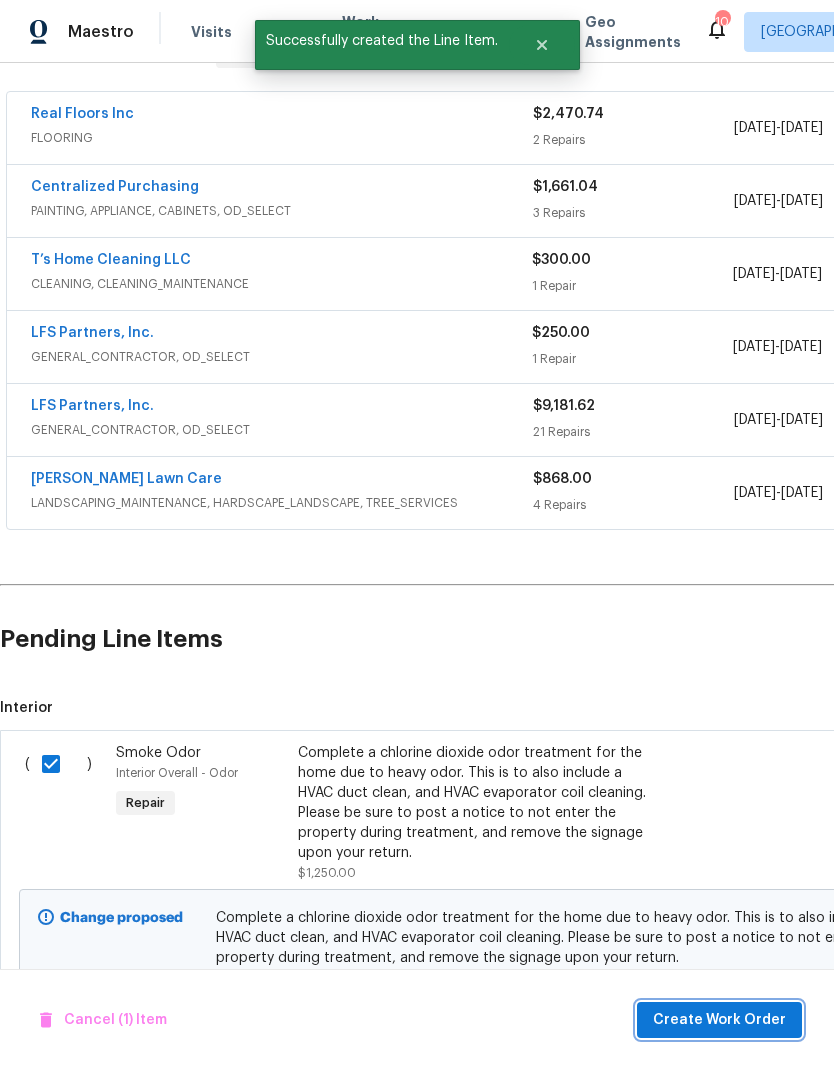 click on "Create Work Order" at bounding box center [719, 1020] 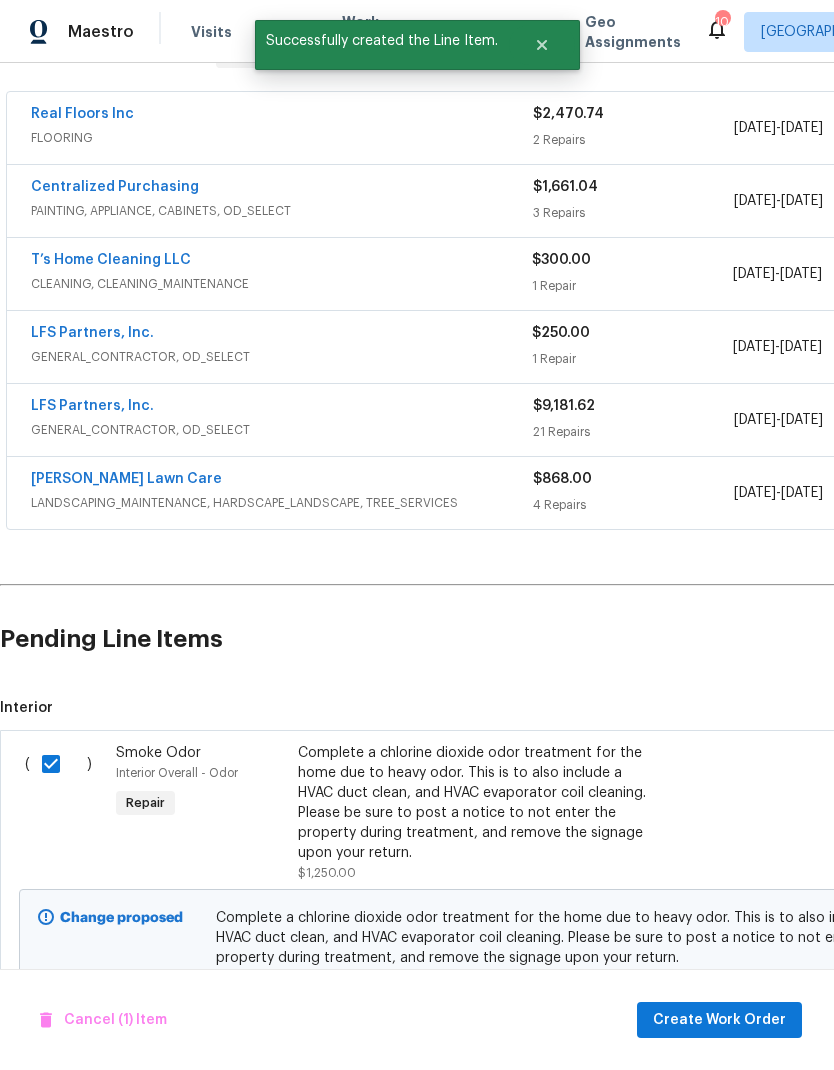 checkbox on "false" 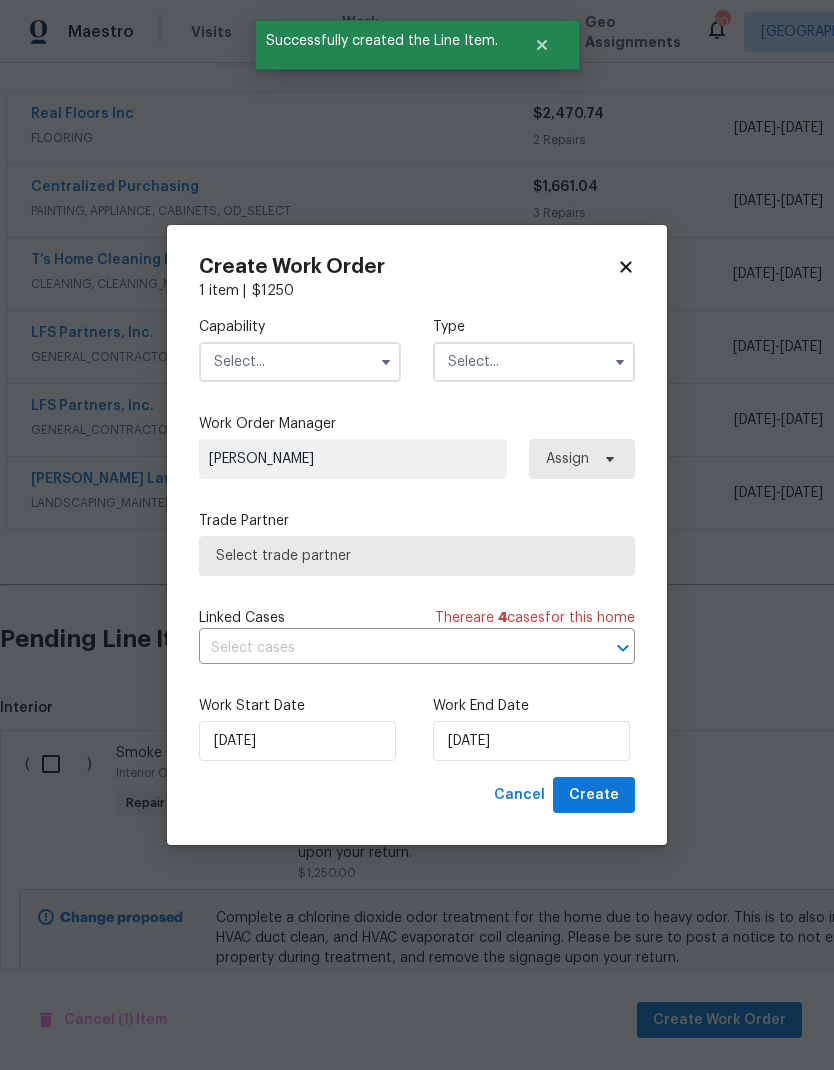 click at bounding box center (300, 362) 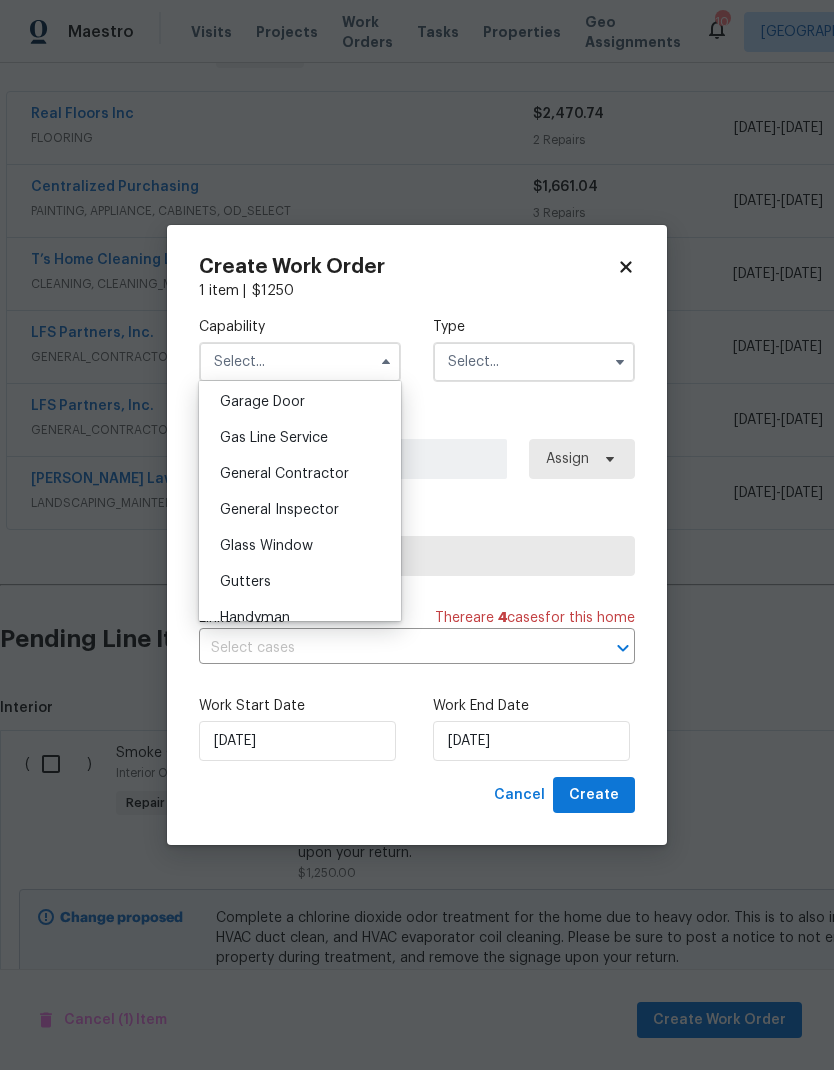 scroll, scrollTop: 890, scrollLeft: 0, axis: vertical 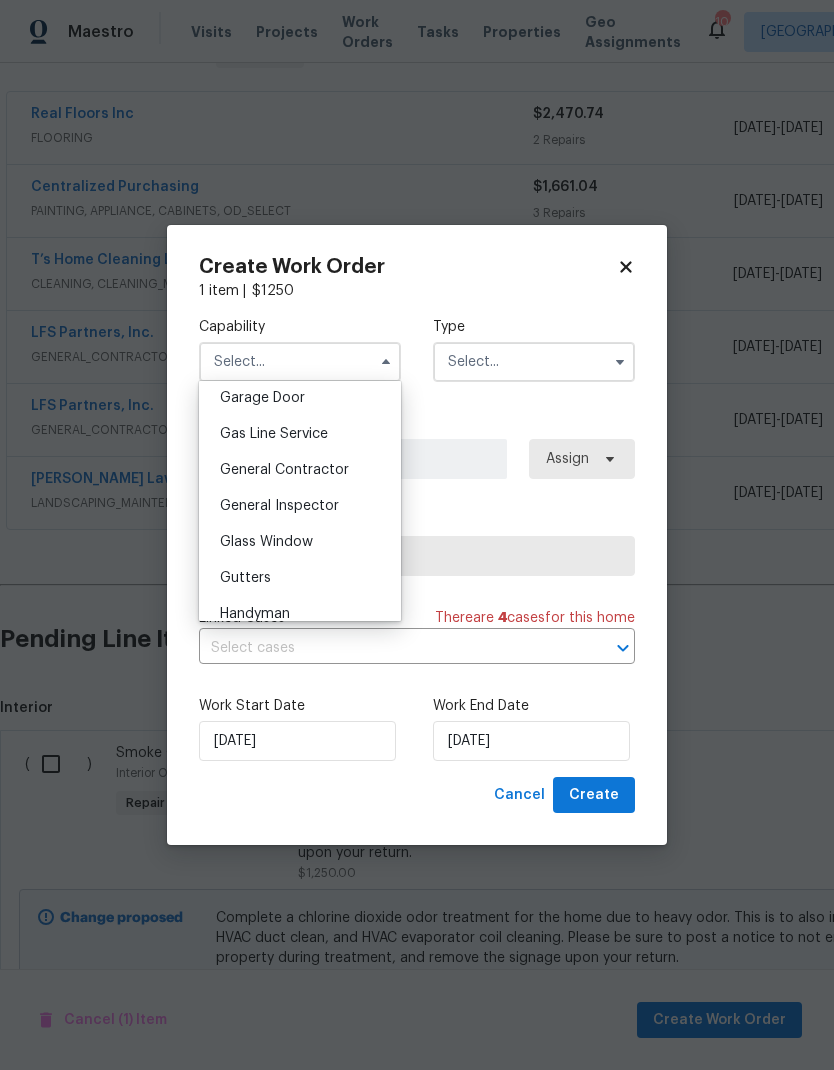 click on "General Contractor" at bounding box center [300, 470] 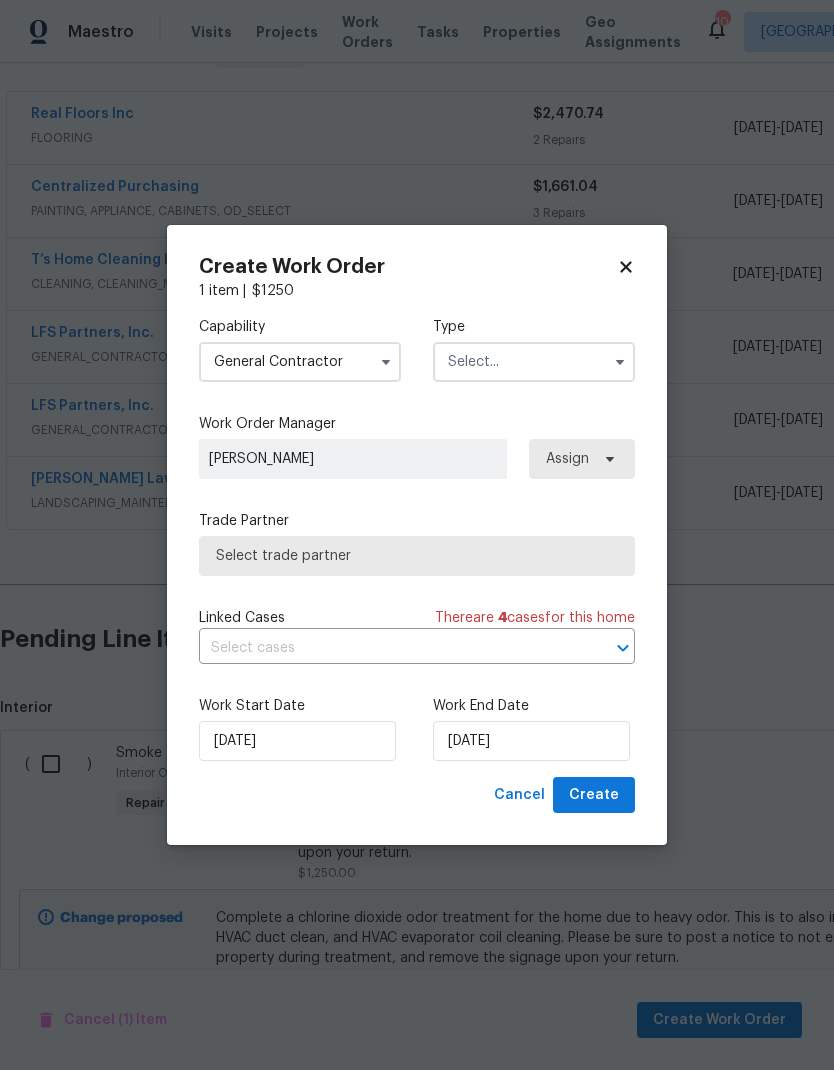 click at bounding box center [534, 362] 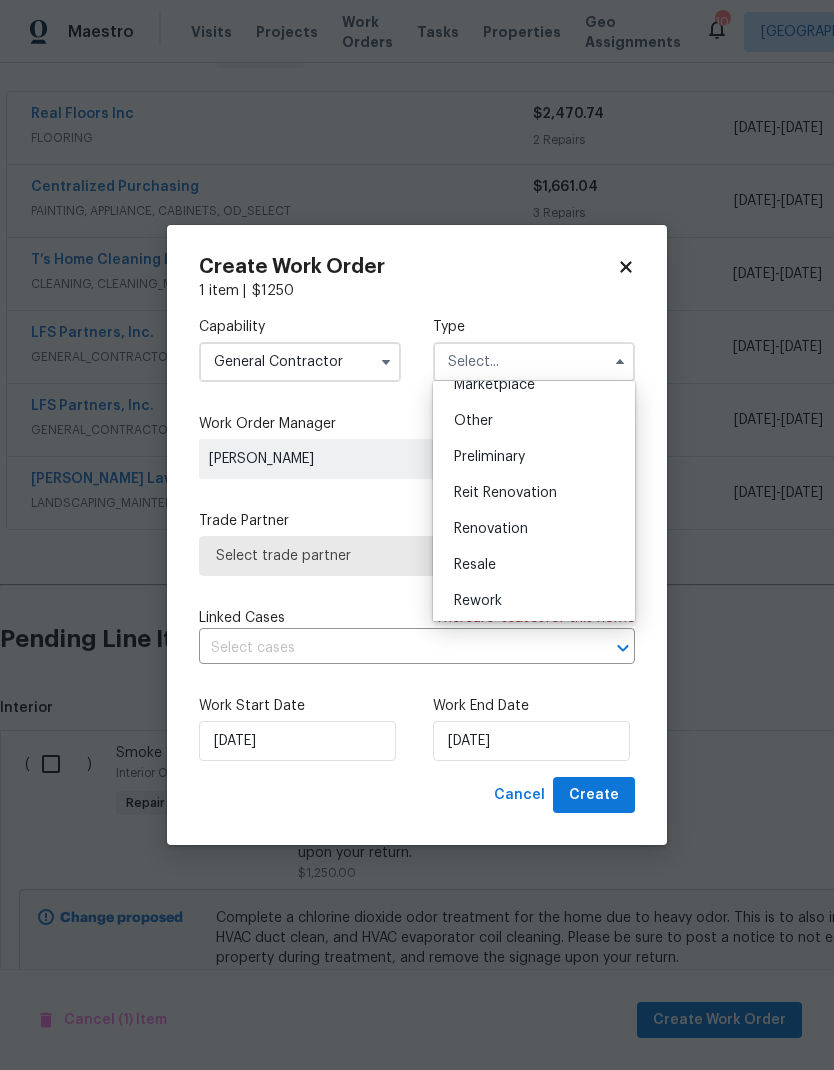 scroll, scrollTop: 380, scrollLeft: 0, axis: vertical 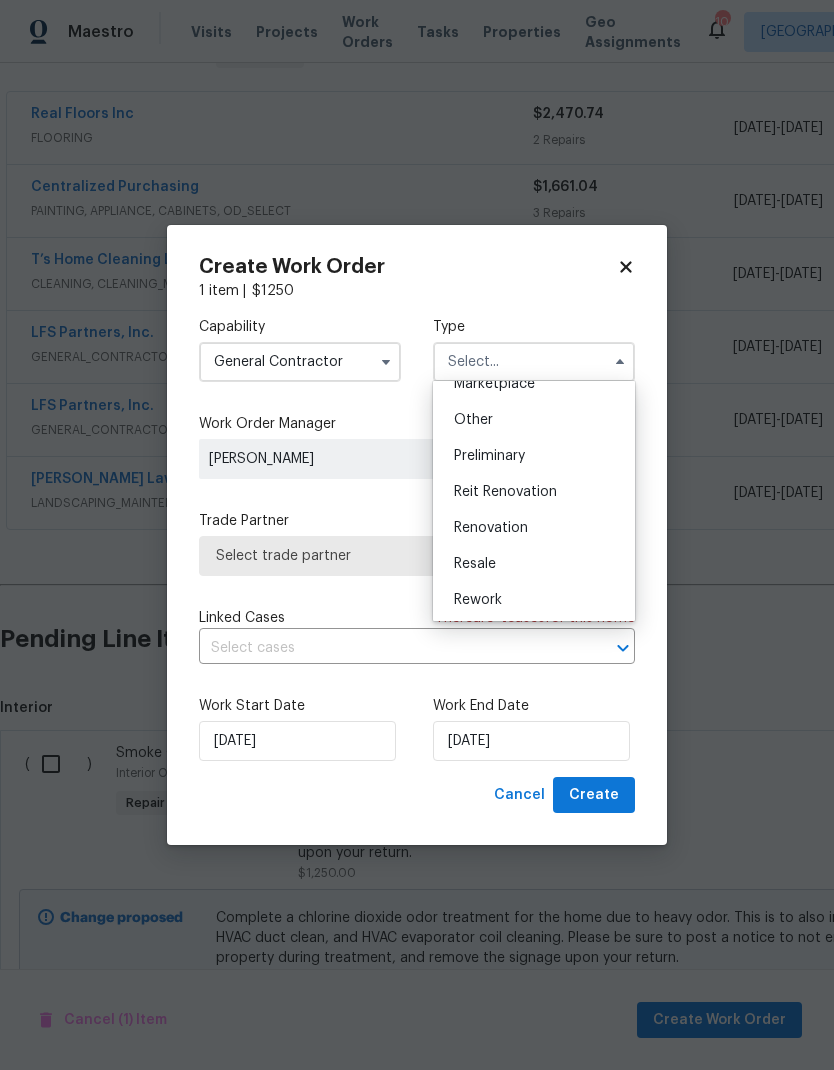 click on "Renovation" at bounding box center (491, 528) 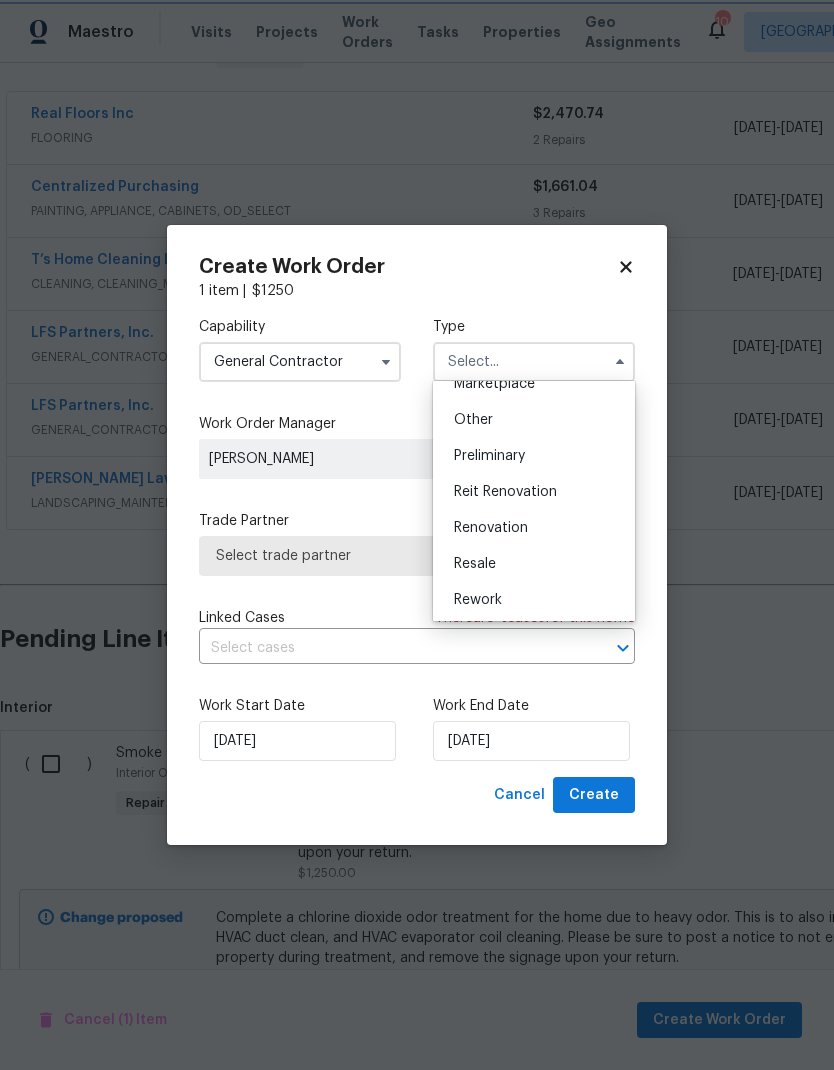type on "Renovation" 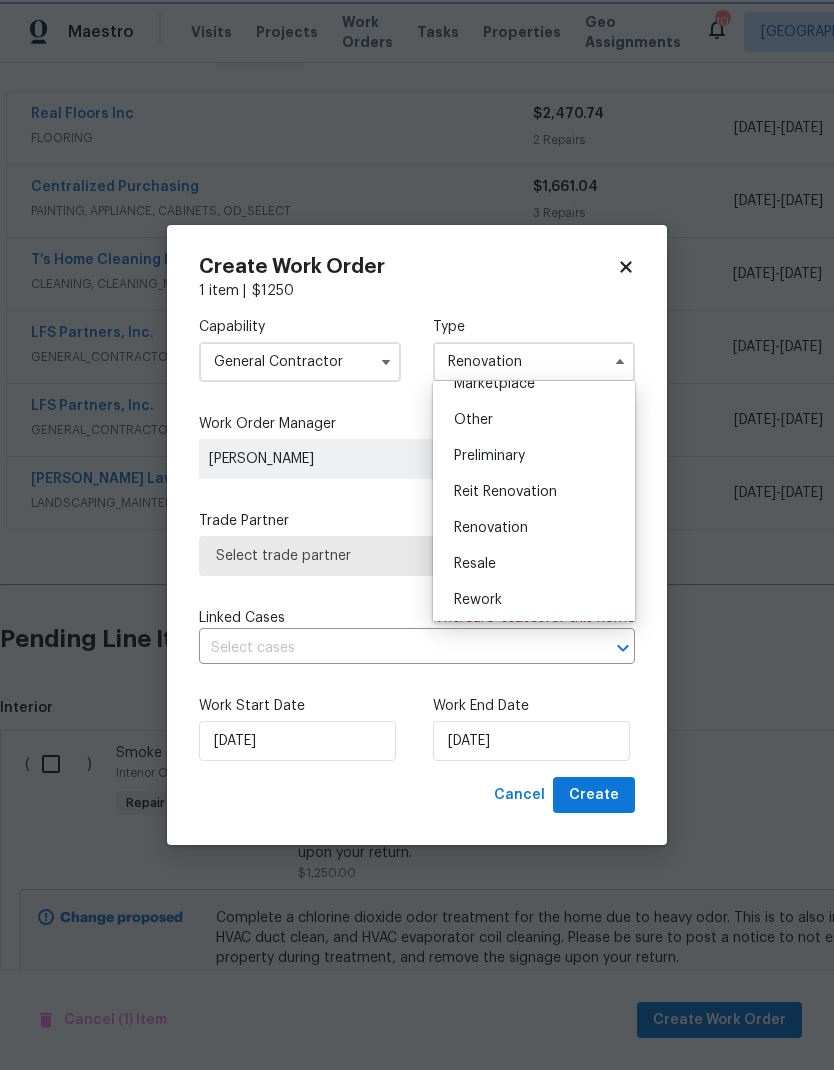 scroll, scrollTop: 0, scrollLeft: 0, axis: both 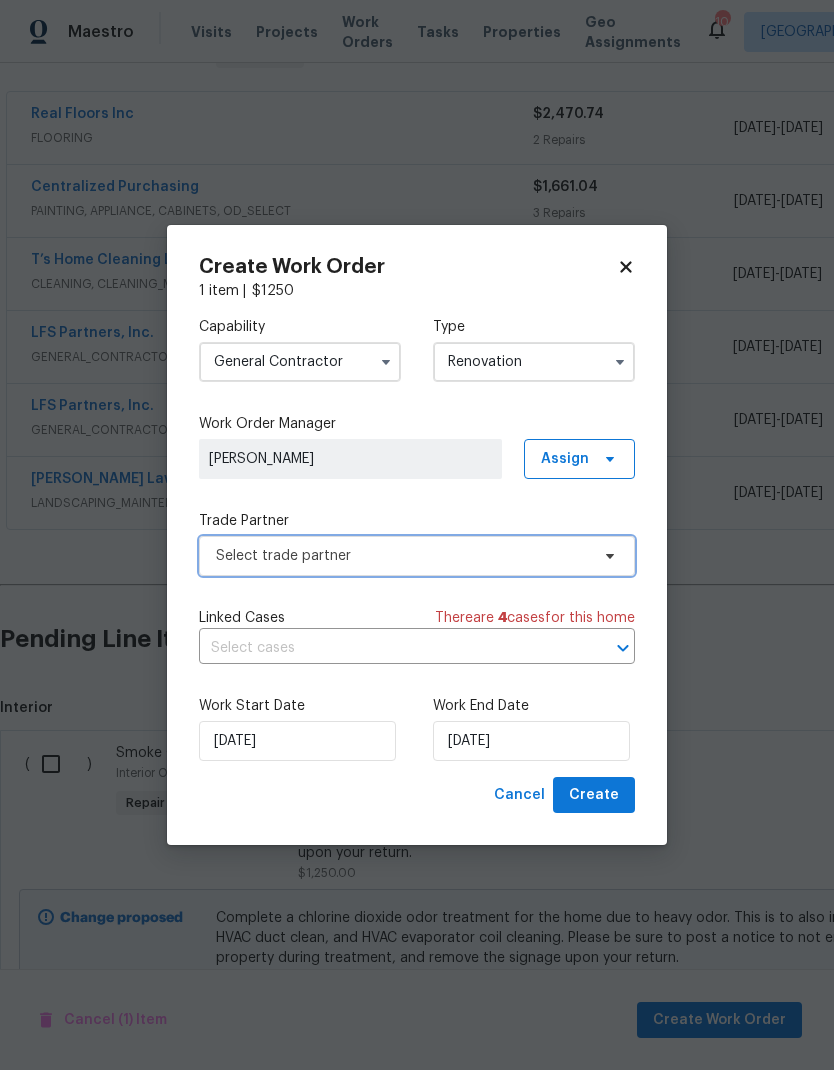 click on "Select trade partner" at bounding box center [402, 556] 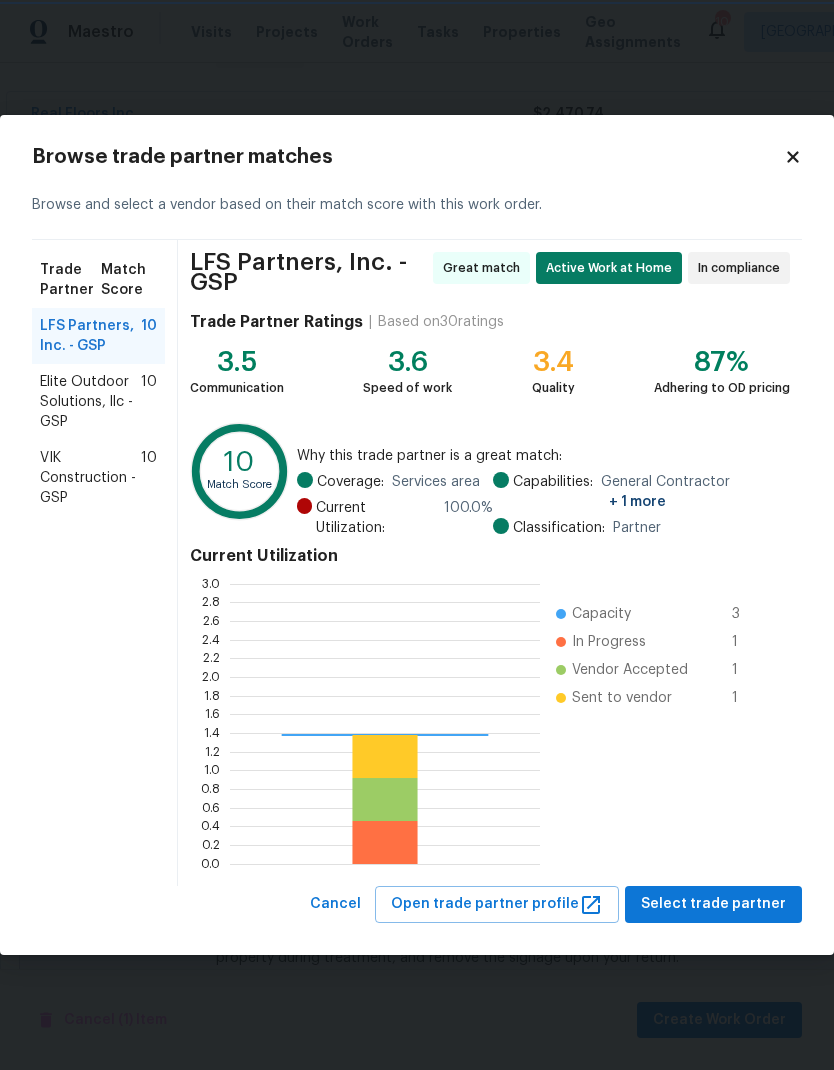 scroll, scrollTop: 2, scrollLeft: 2, axis: both 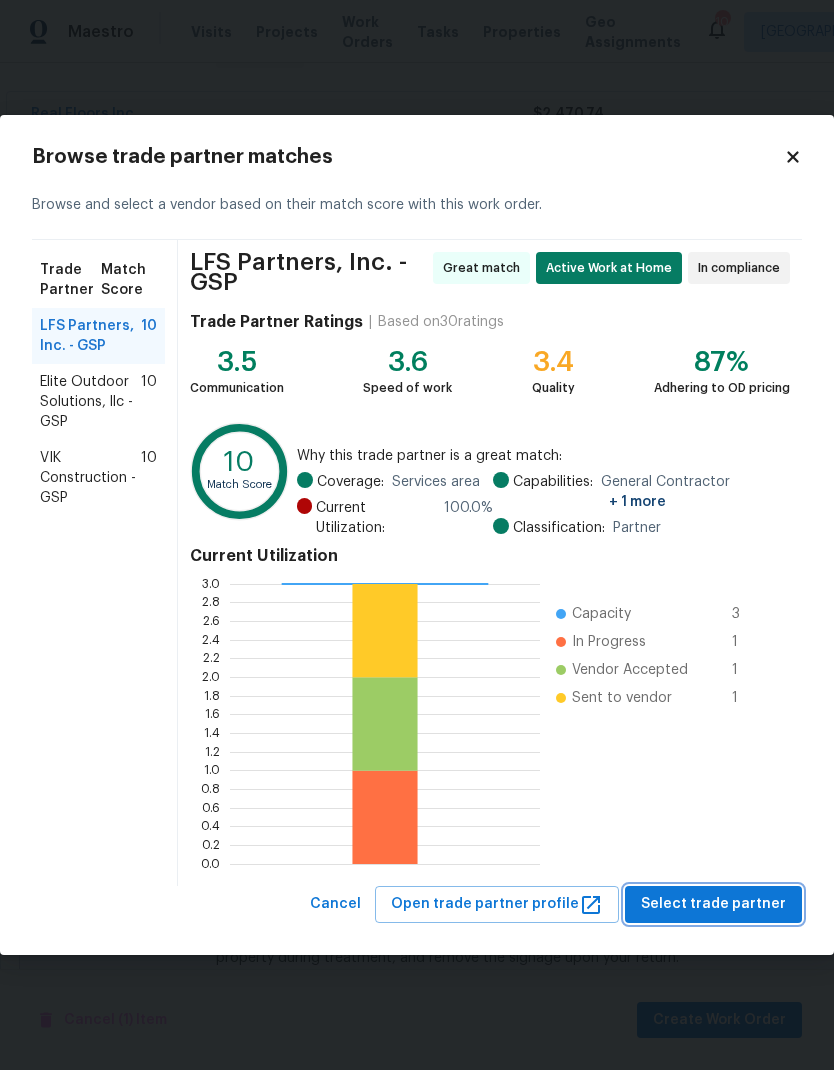 click on "Select trade partner" at bounding box center (713, 904) 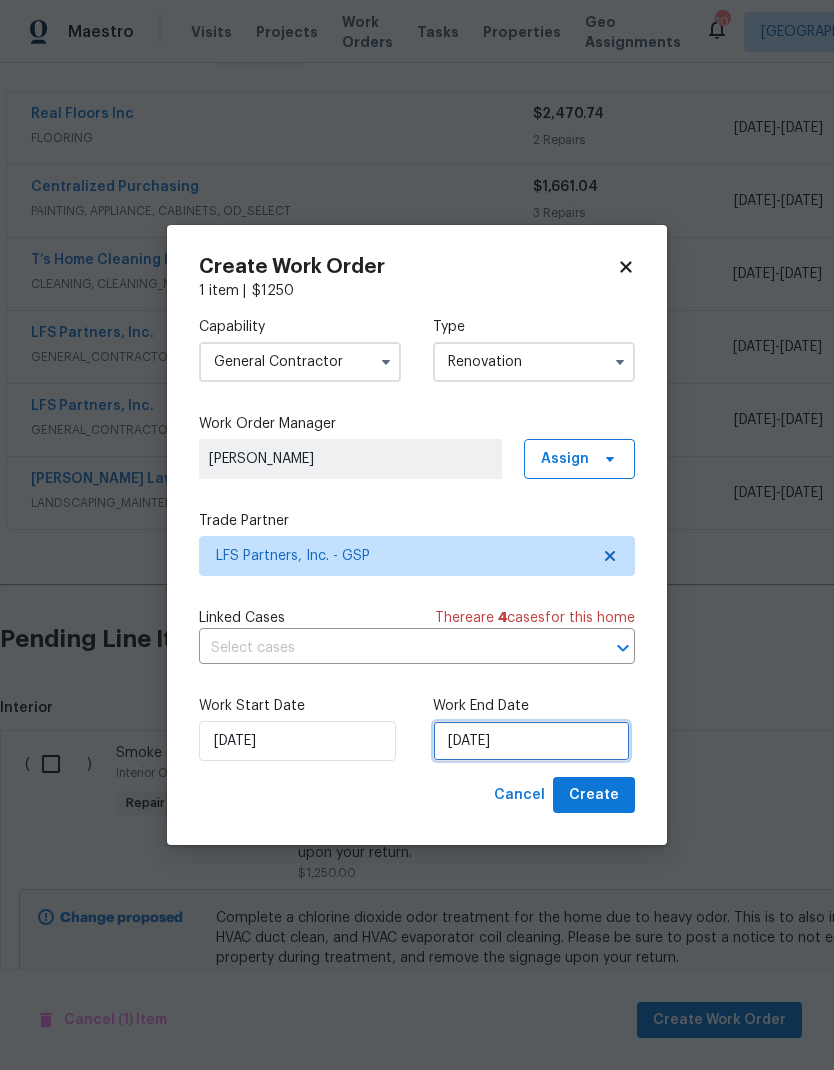 click on "[DATE]" at bounding box center (531, 741) 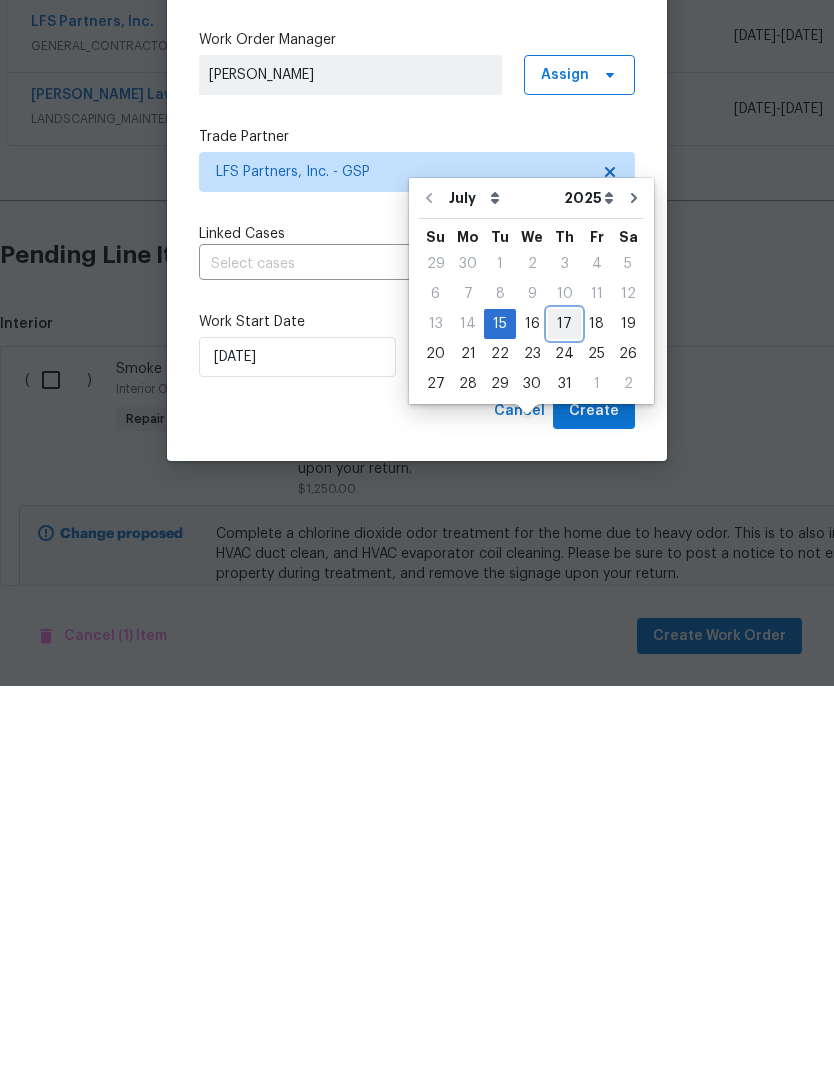click on "17" at bounding box center [564, 708] 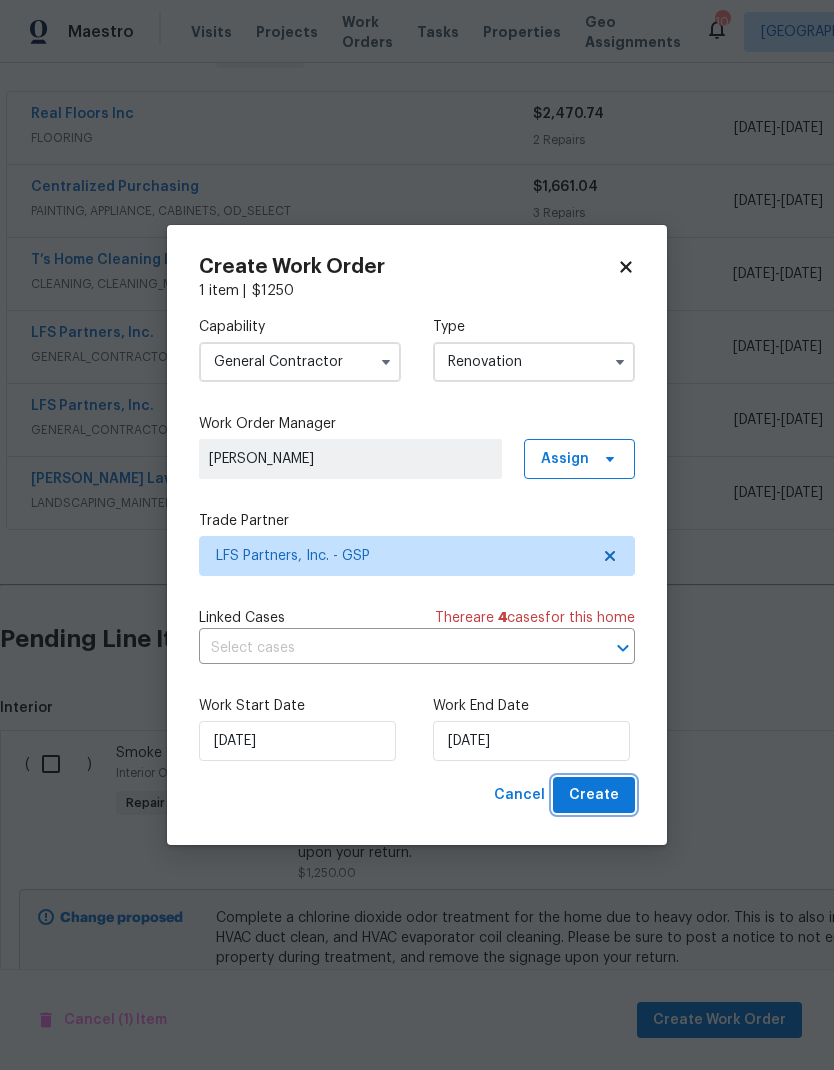 click on "Create" at bounding box center [594, 795] 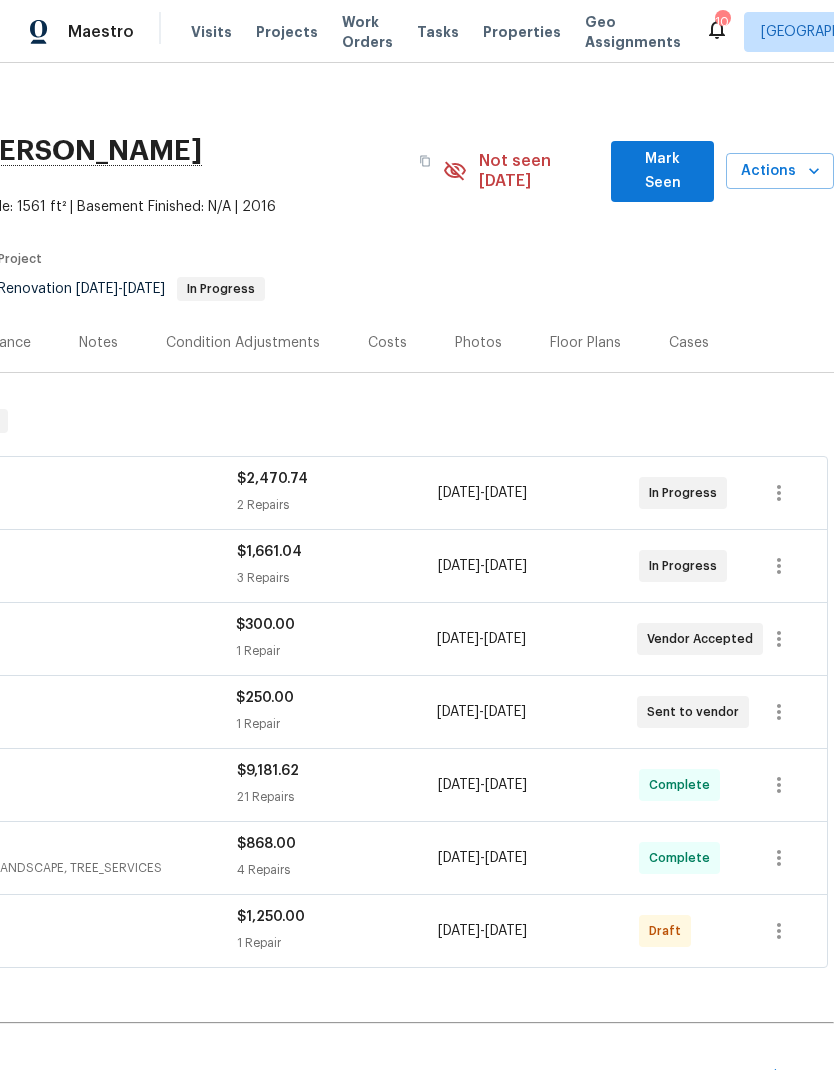 scroll, scrollTop: 10, scrollLeft: 296, axis: both 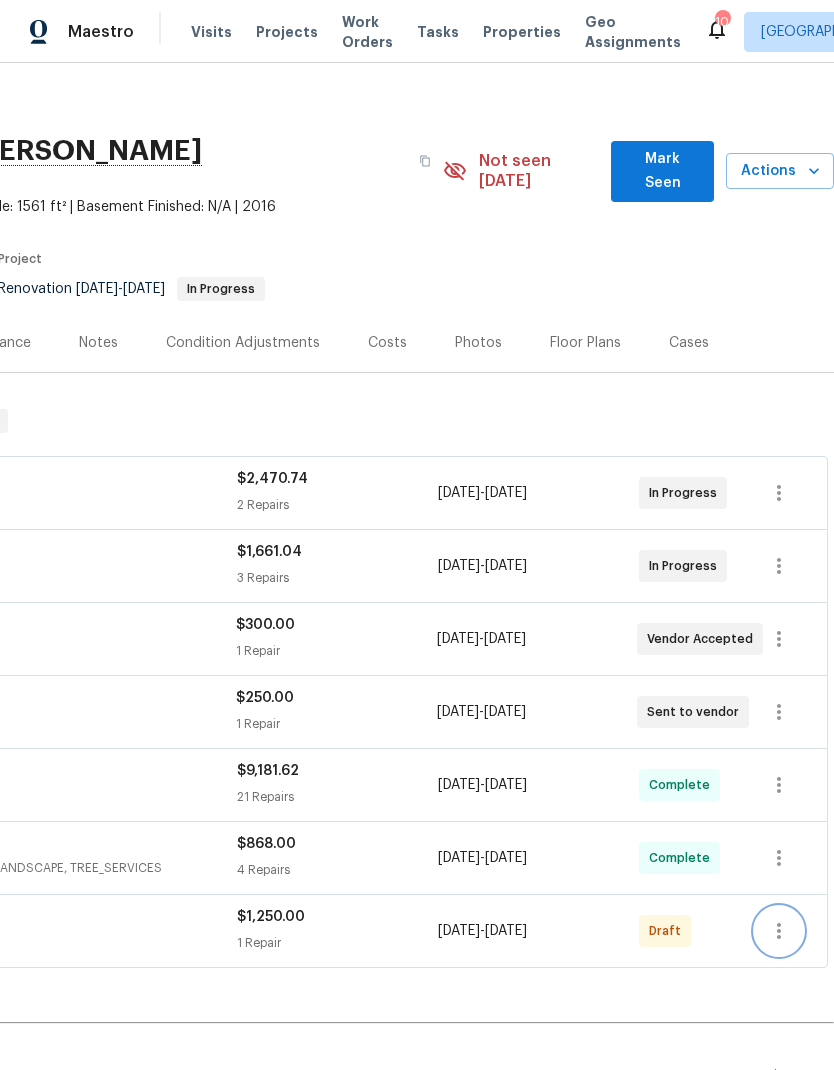 click 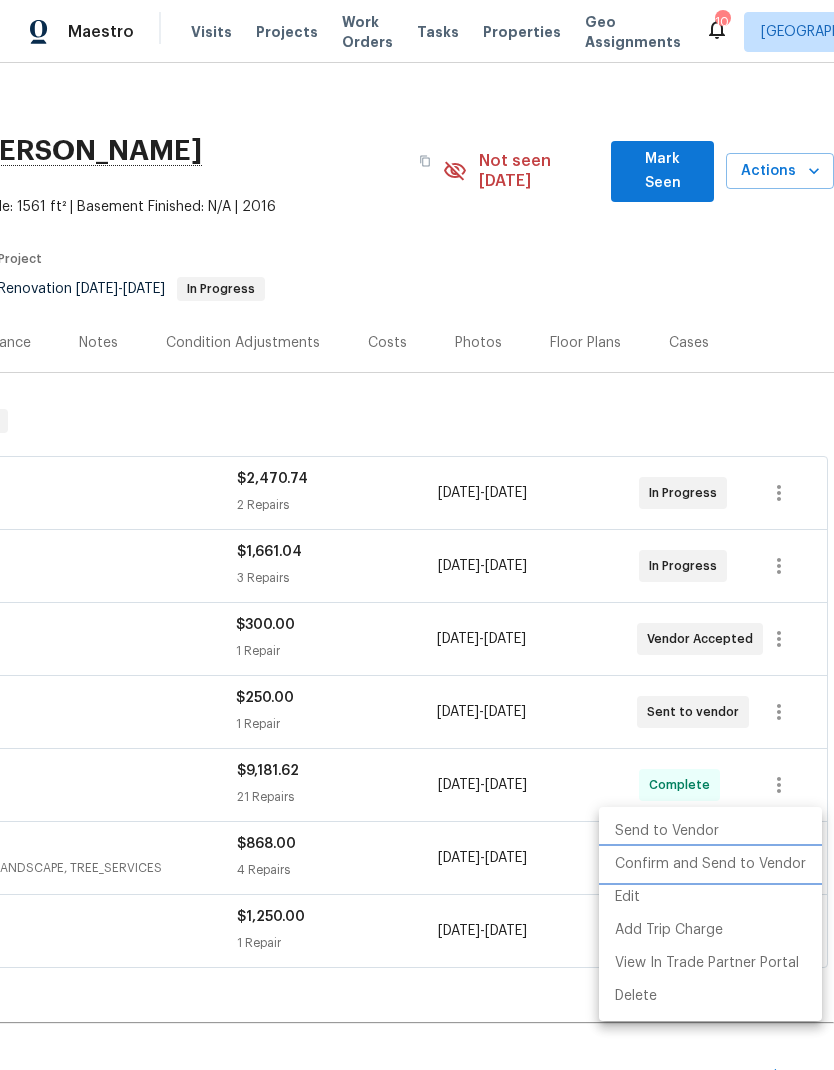 click on "Confirm and Send to Vendor" at bounding box center [710, 864] 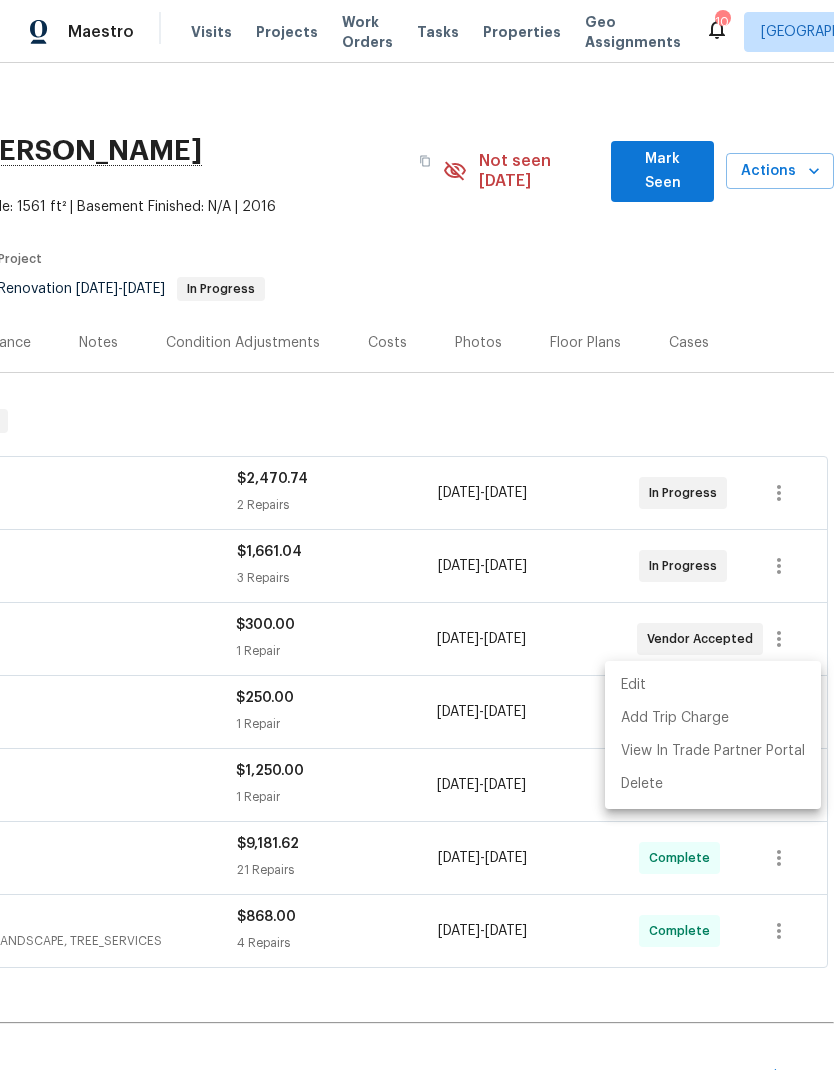 click at bounding box center [417, 535] 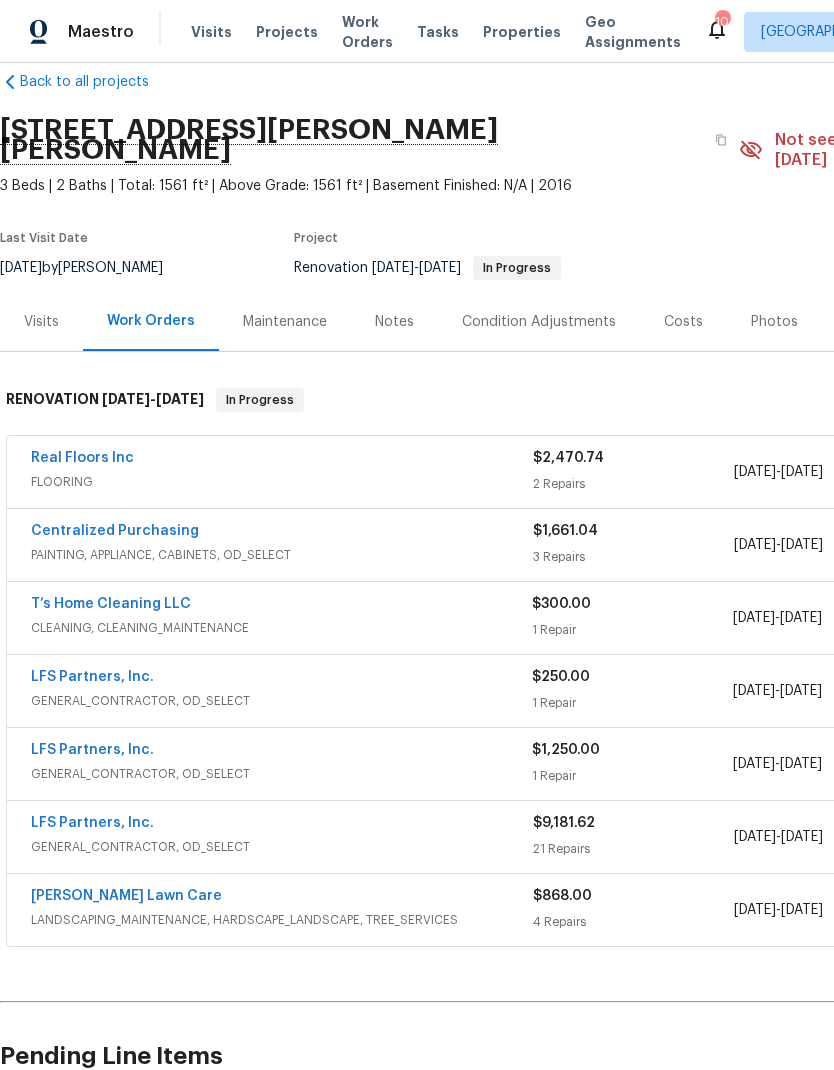 scroll, scrollTop: 31, scrollLeft: 0, axis: vertical 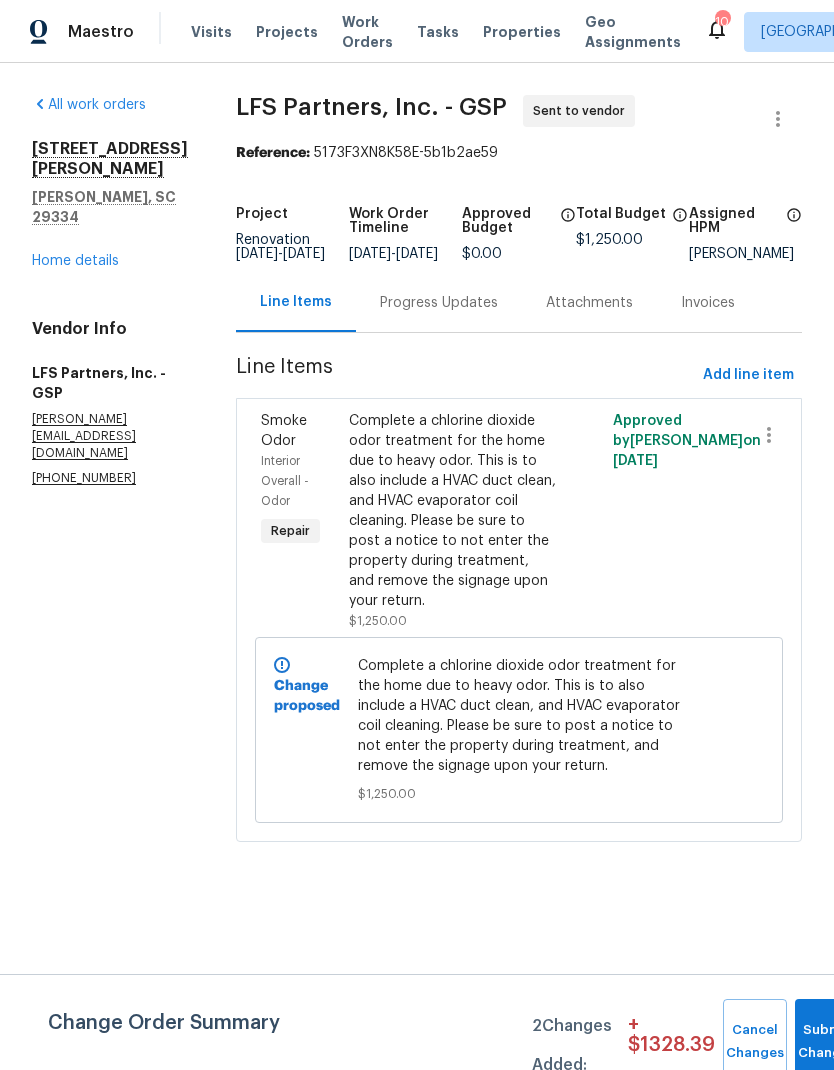 click on "Progress Updates" at bounding box center [439, 303] 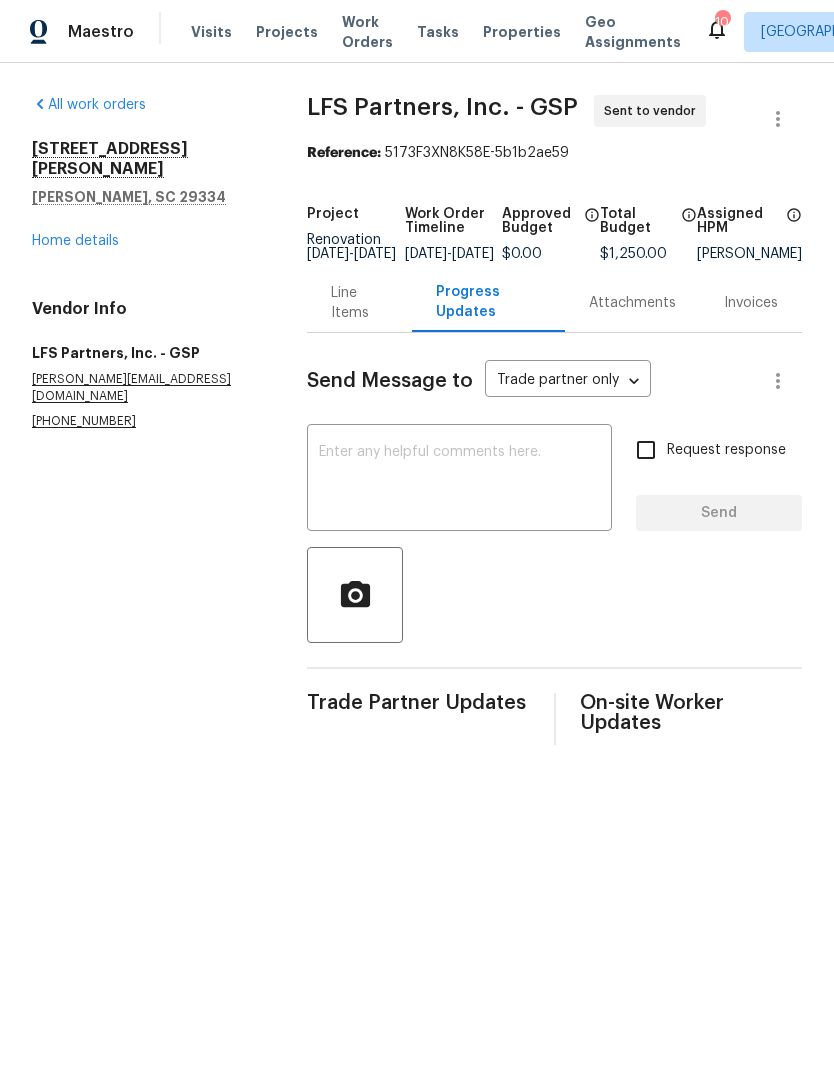 click at bounding box center [459, 480] 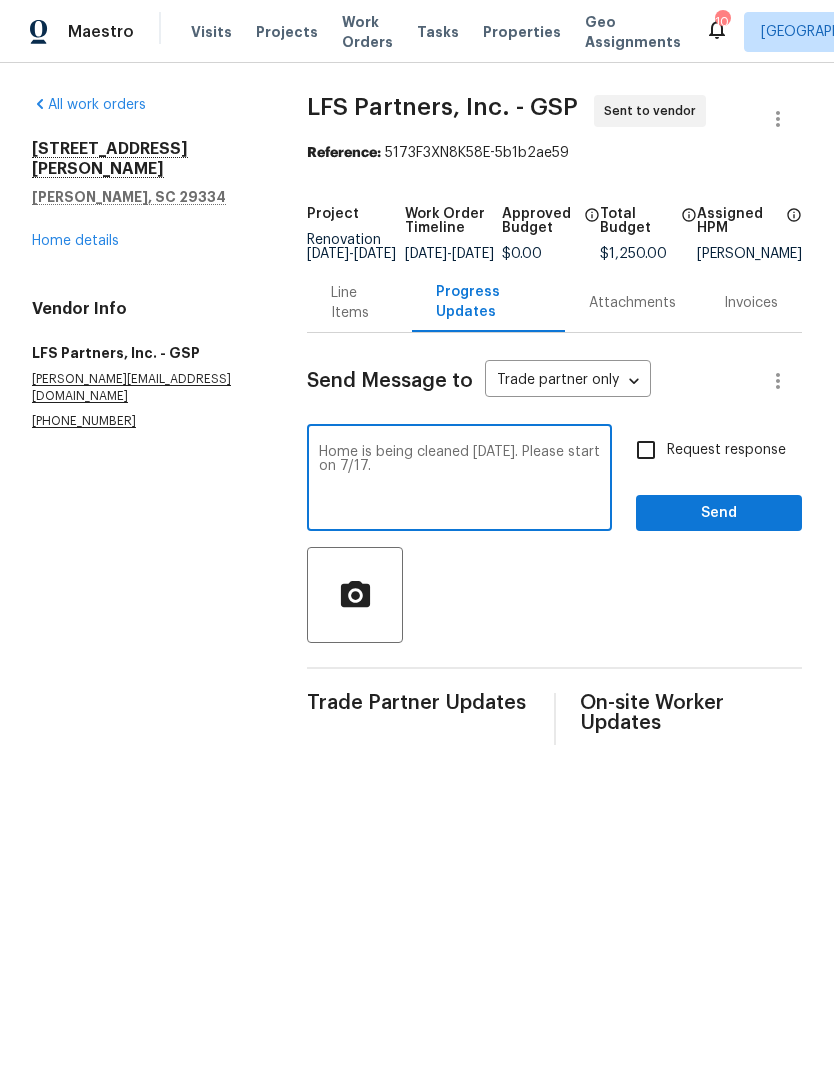 type on "Home is being cleaned tomorrow. Please start on 7/17." 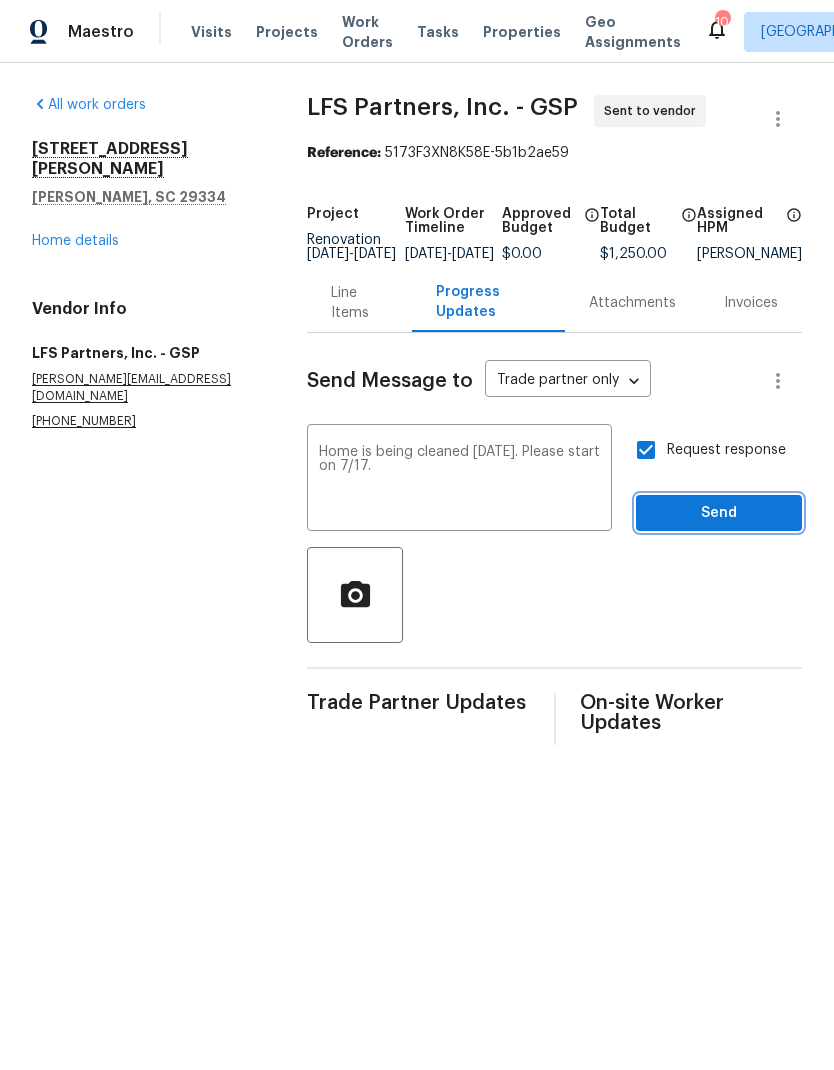 click on "Send" at bounding box center [719, 513] 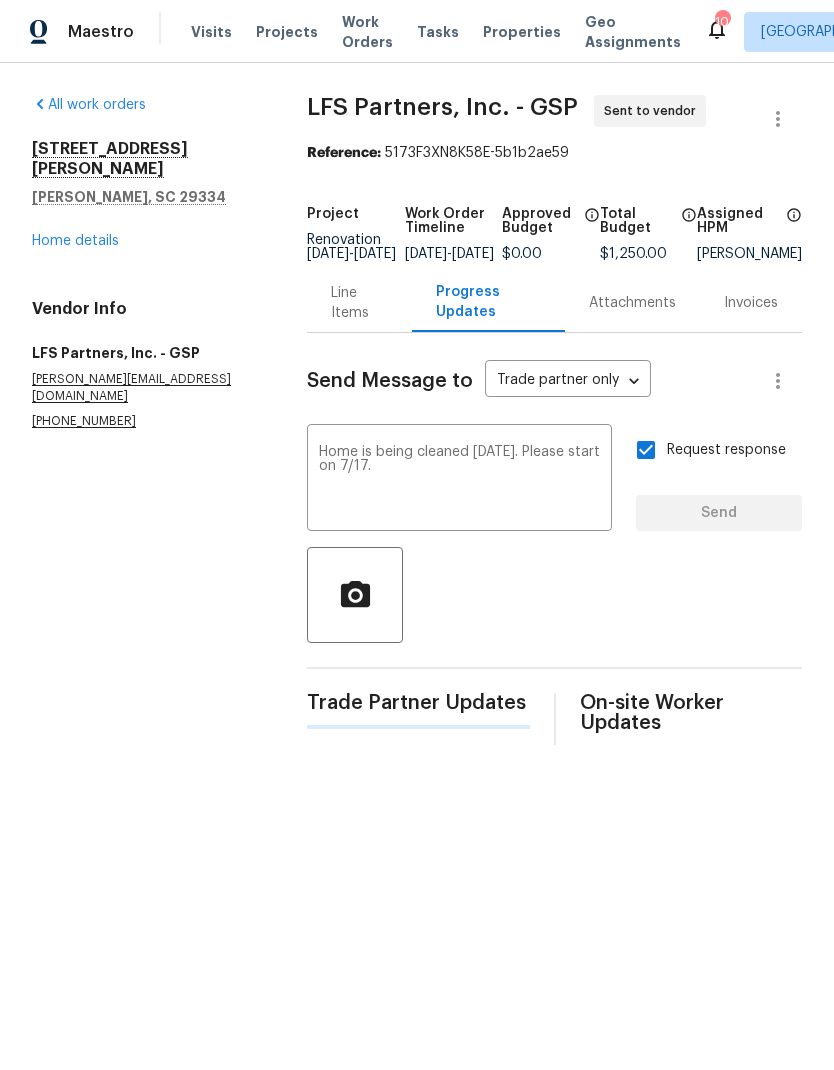 type 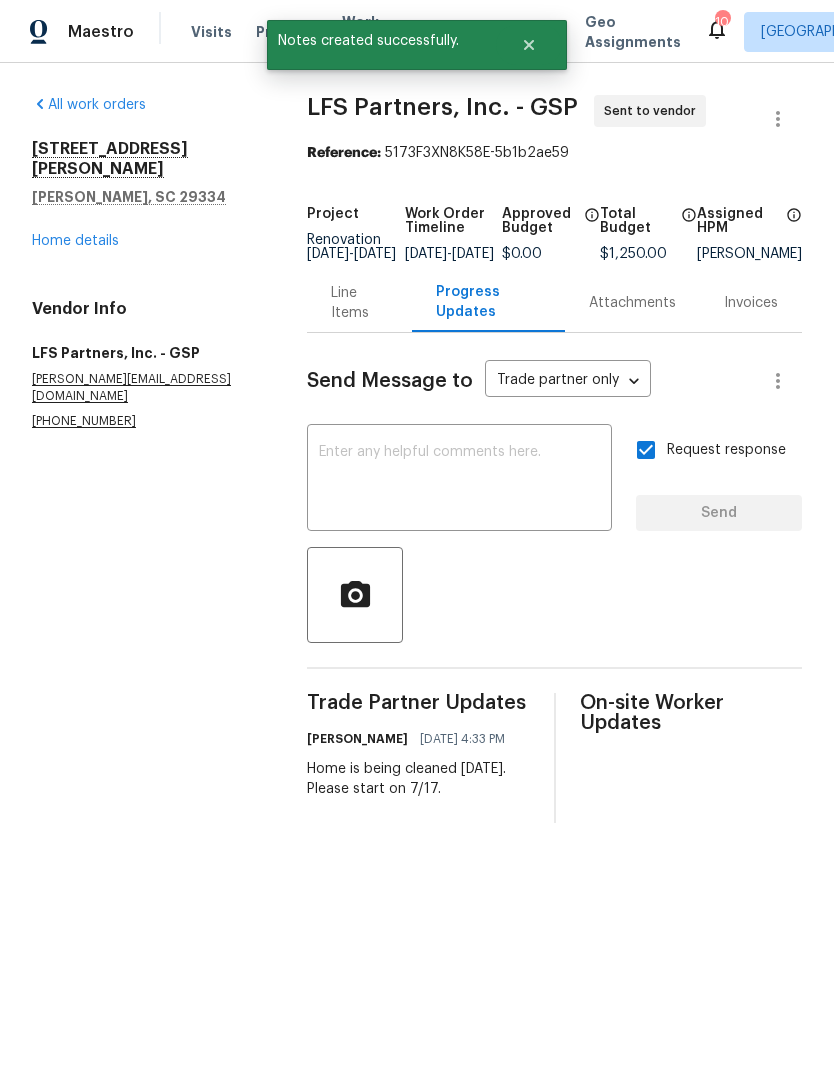 click on "Home details" at bounding box center [75, 241] 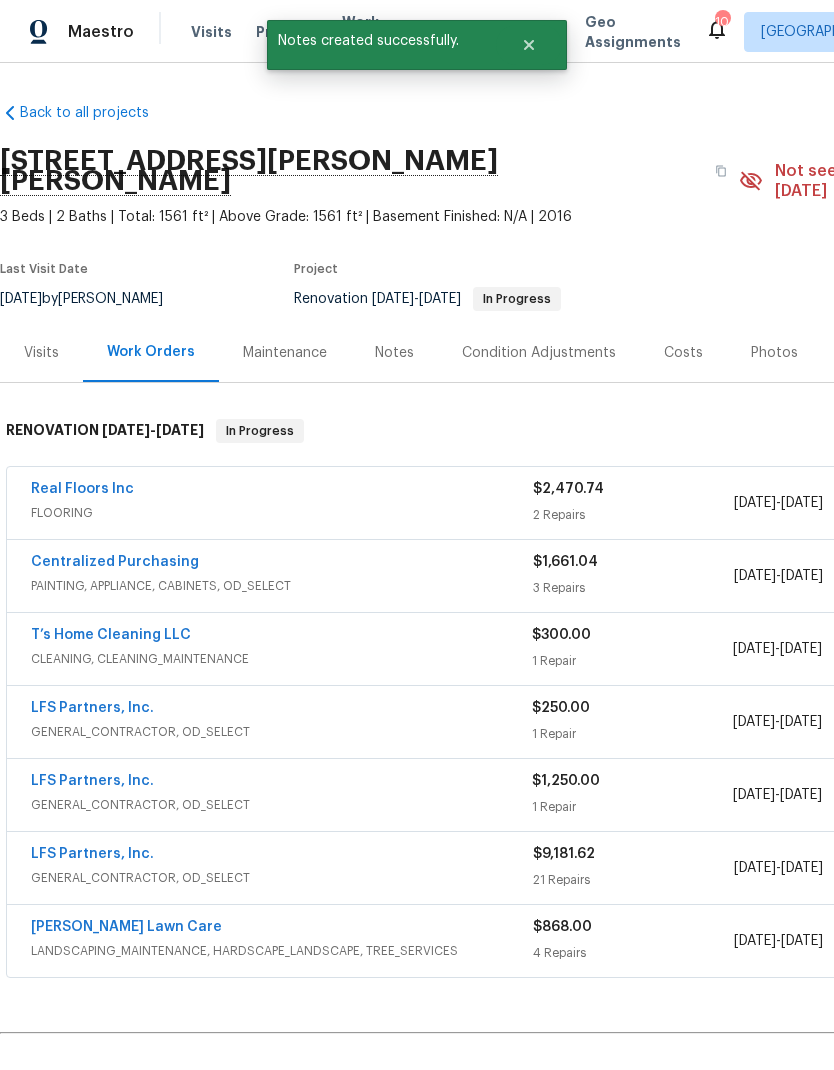 scroll, scrollTop: 0, scrollLeft: 0, axis: both 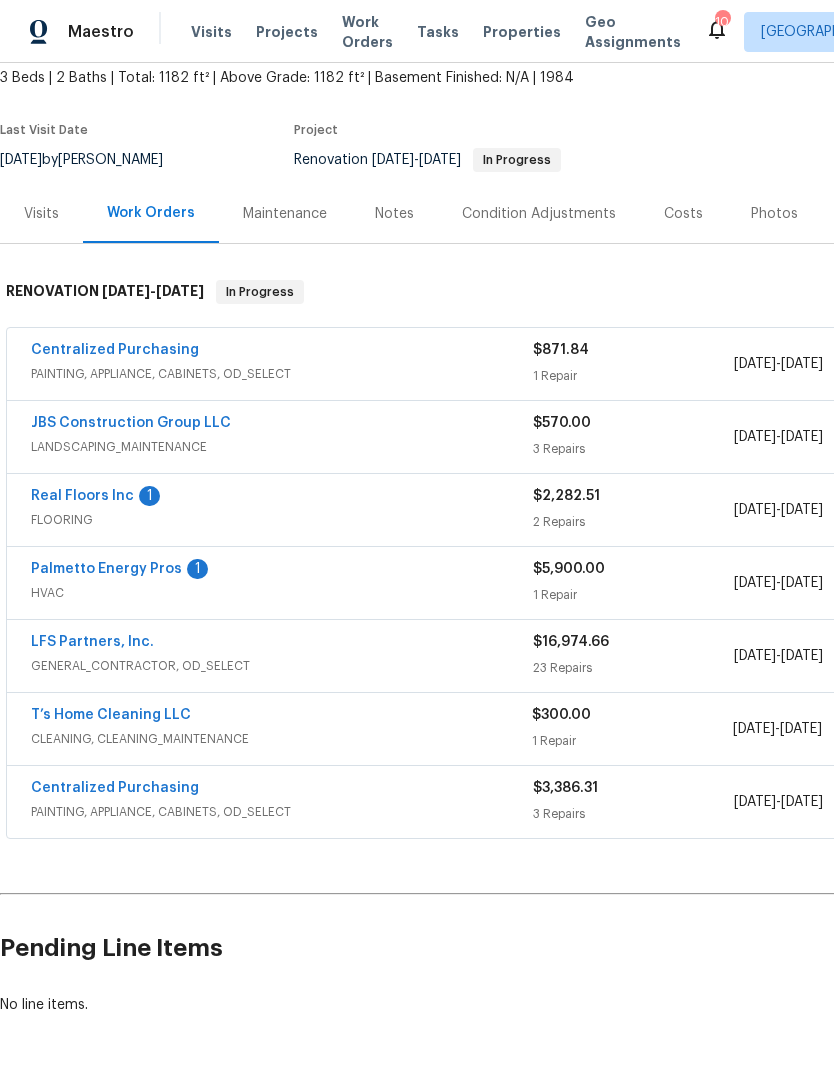 click on "Real Floors Inc" at bounding box center (82, 496) 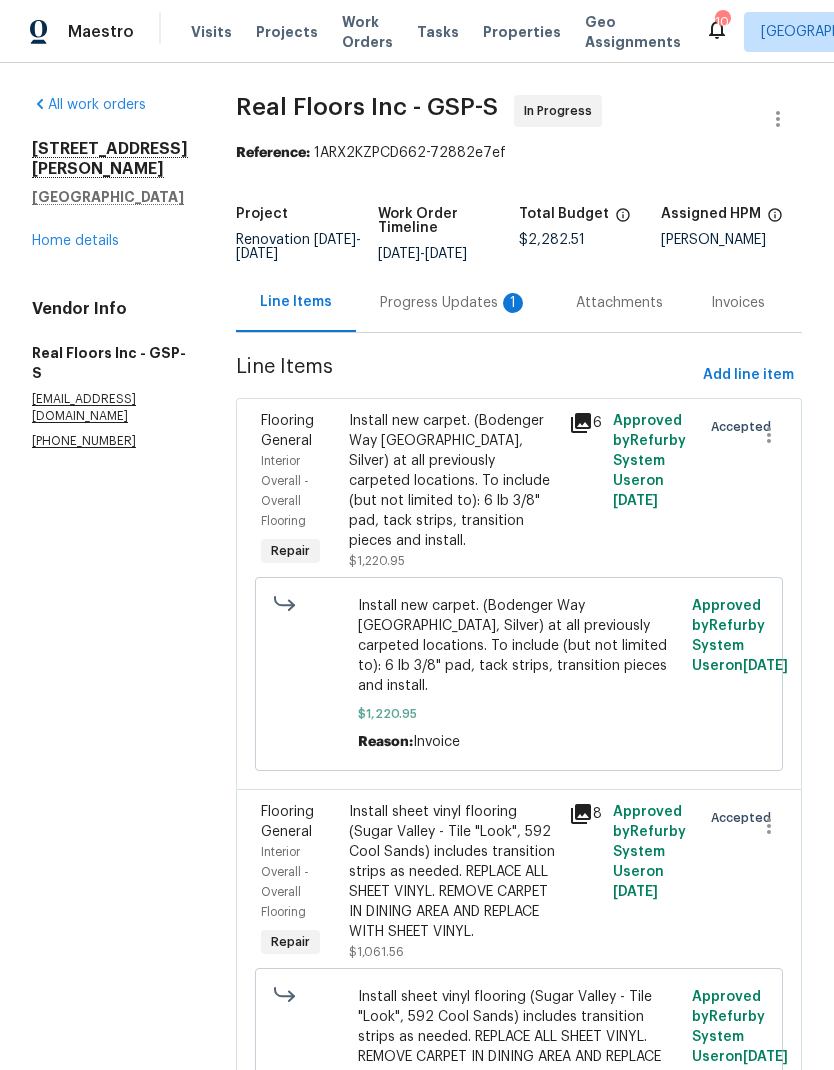 click on "Progress Updates 1" at bounding box center (454, 302) 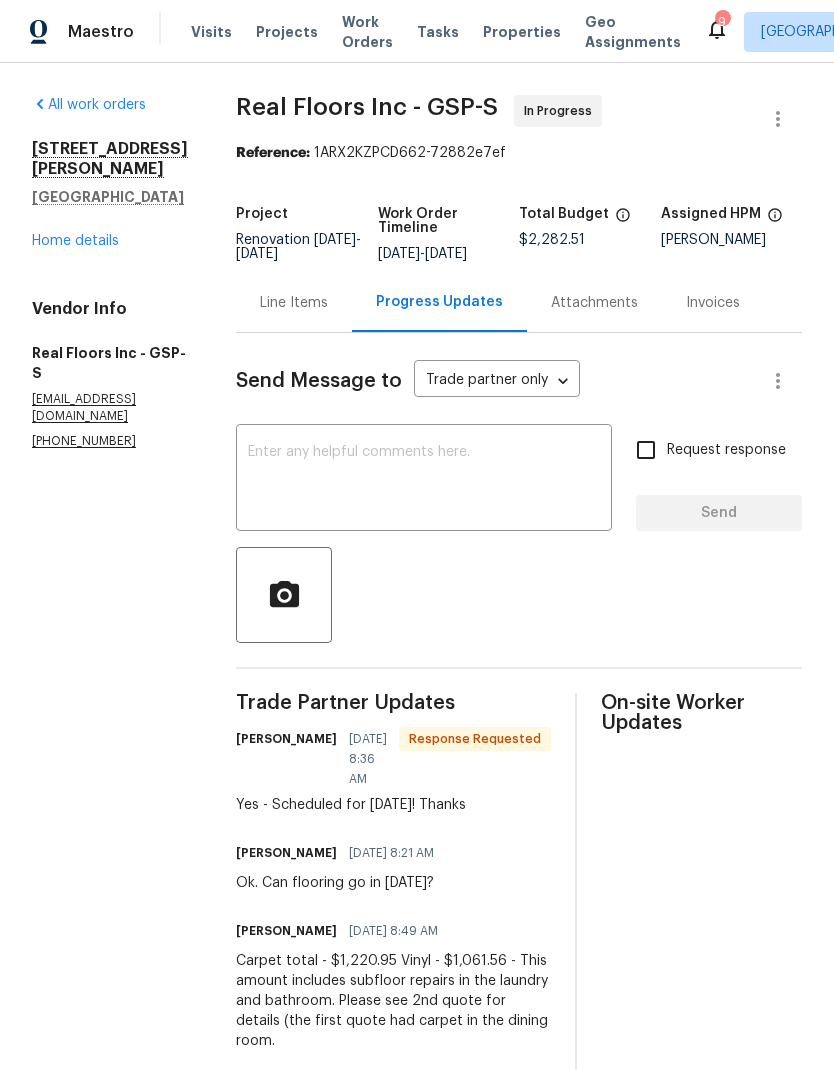scroll, scrollTop: 0, scrollLeft: 0, axis: both 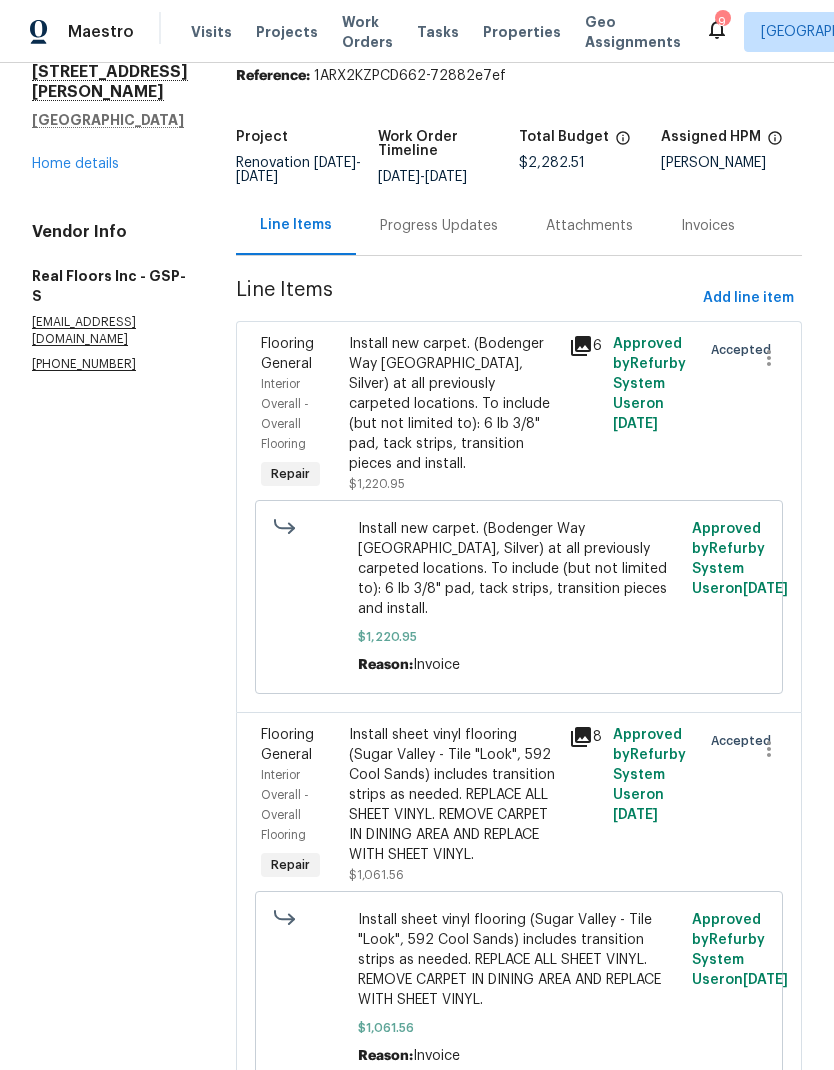 click on "Home details" at bounding box center (75, 164) 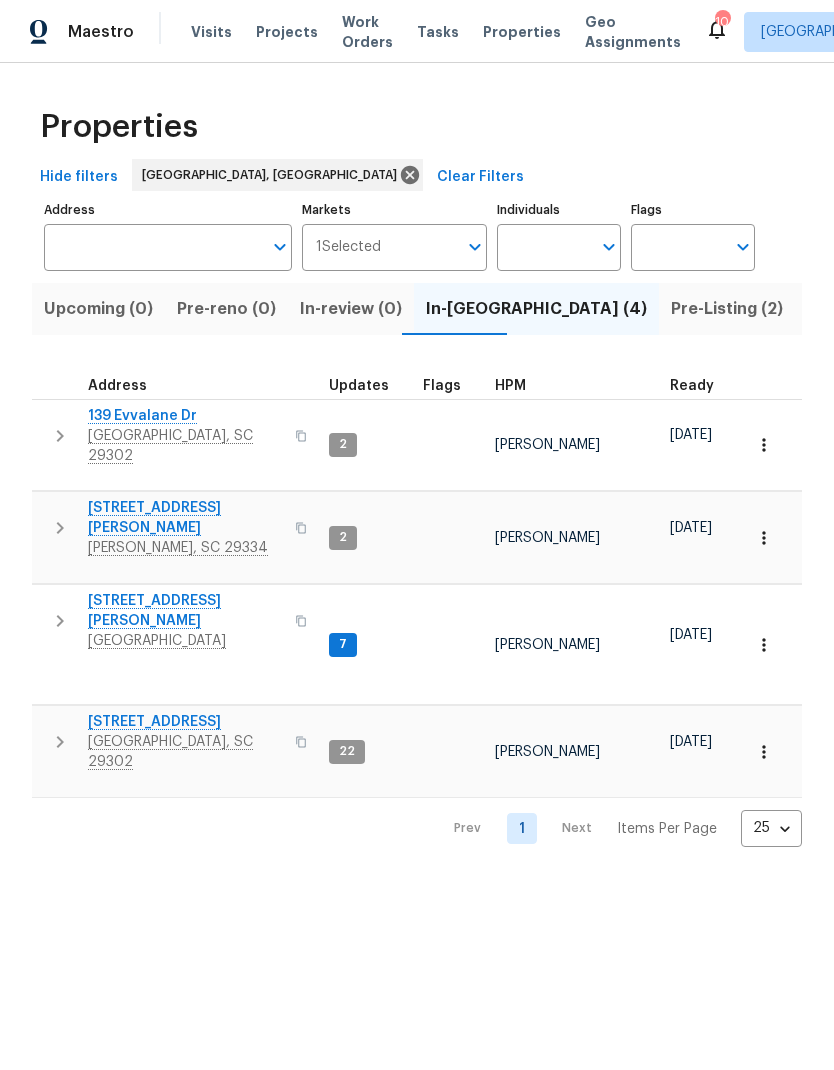 scroll, scrollTop: 0, scrollLeft: 0, axis: both 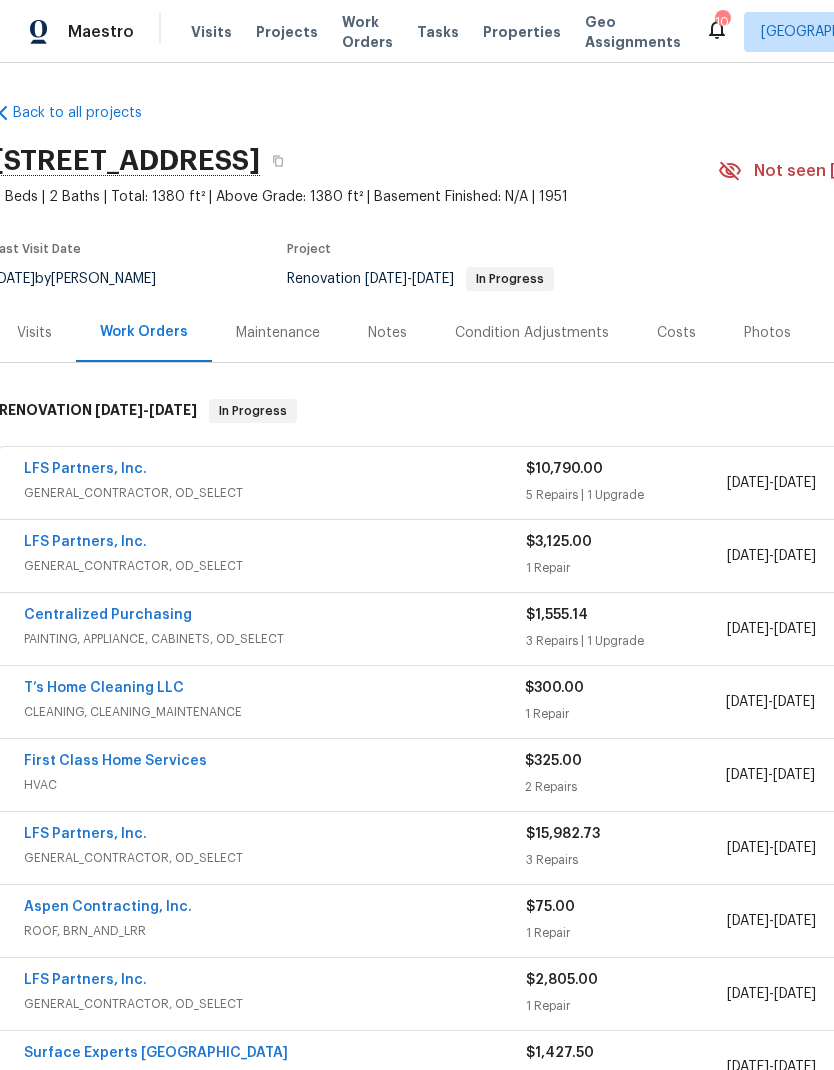 click on "LFS Partners, Inc." at bounding box center (85, 469) 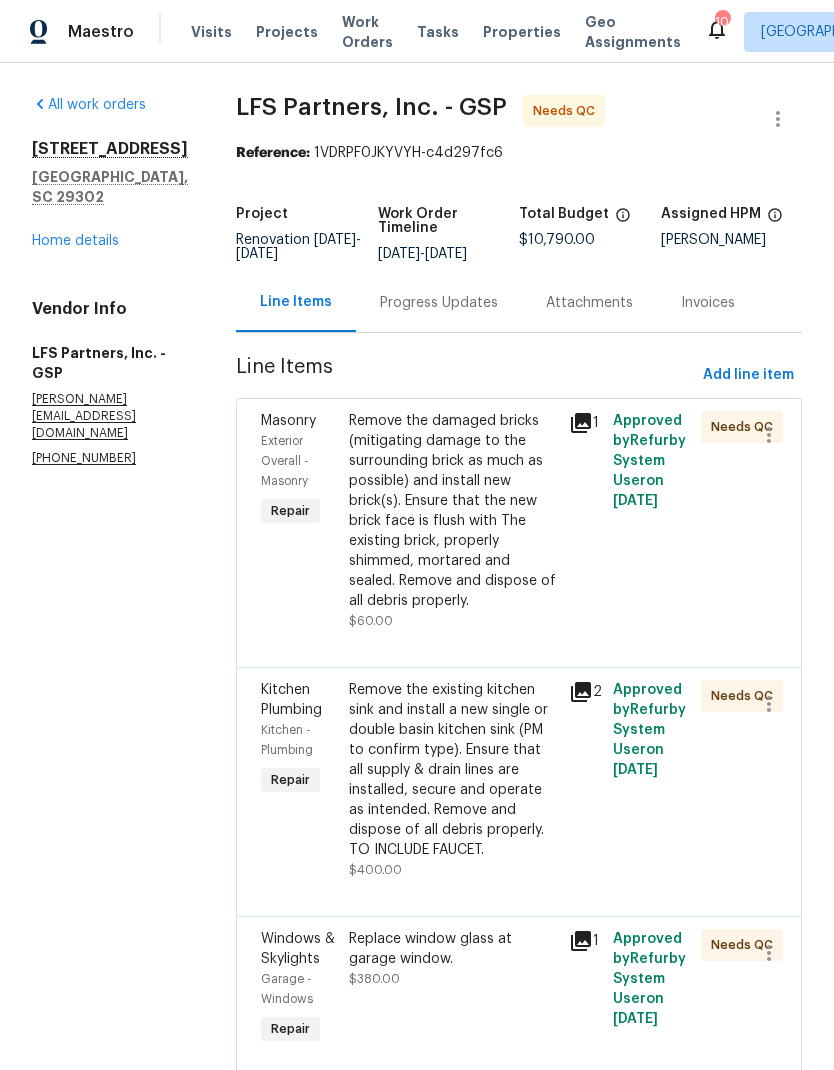 click on "Remove the damaged bricks (mitigating damage to the surrounding brick as much as possible) and install new brick(s). Ensure that the new brick face is flush with The existing brick, properly shimmed, mortared and sealed. Remove and dispose of all debris properly." at bounding box center (453, 511) 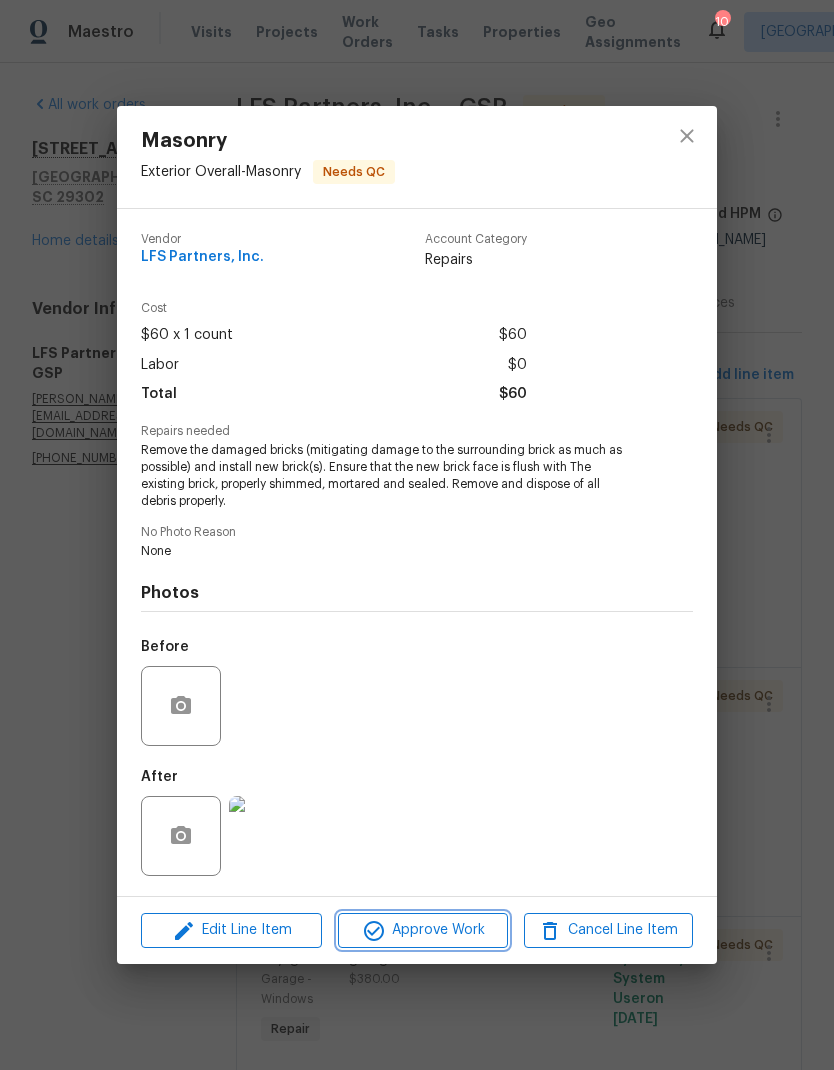 click on "Approve Work" at bounding box center (422, 930) 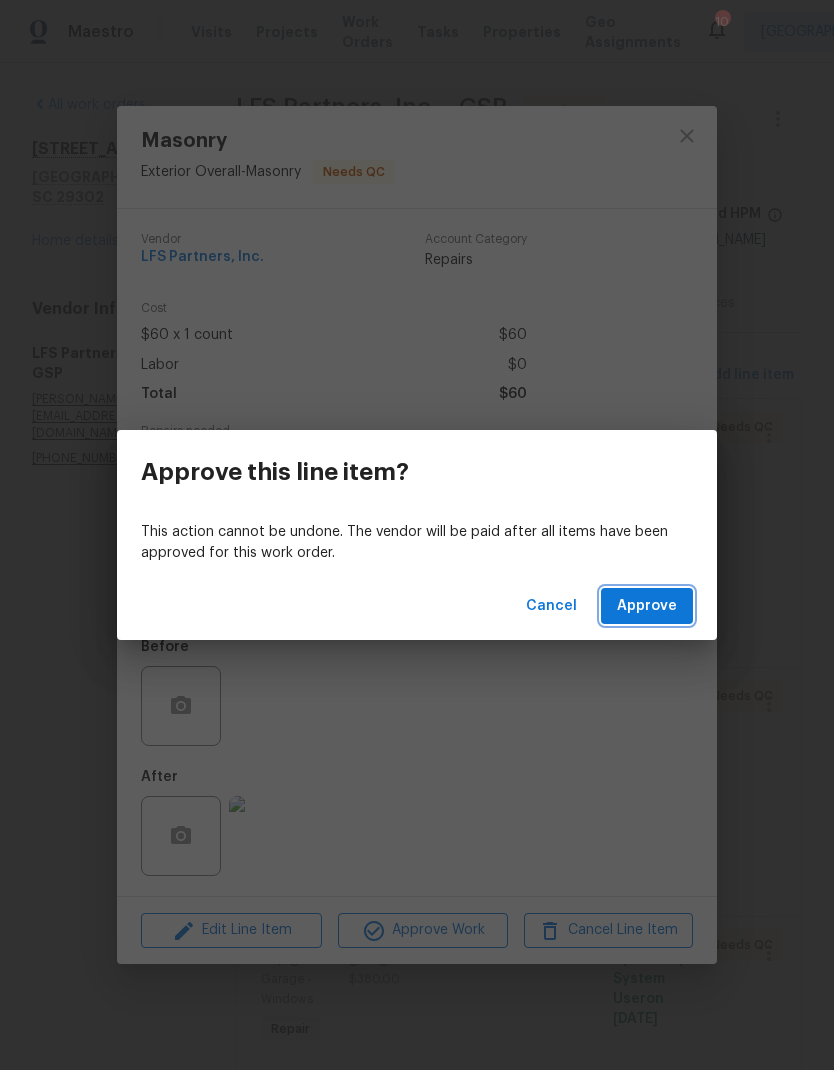click on "Approve" at bounding box center (647, 606) 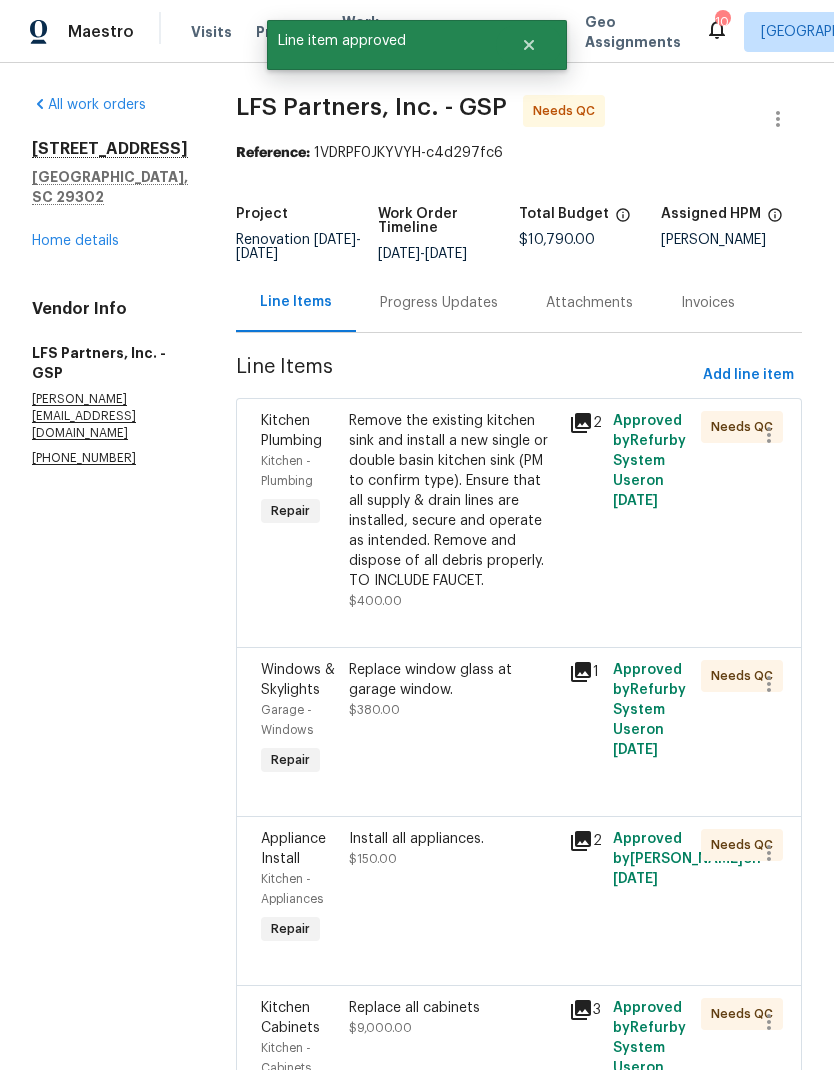 click on "Remove the existing kitchen sink and install a new single or double basin kitchen sink (PM to confirm type). Ensure that all supply & drain lines are installed, secure and operate as intended. Remove and dispose of all debris properly. TO INCLUDE FAUCET." at bounding box center (453, 501) 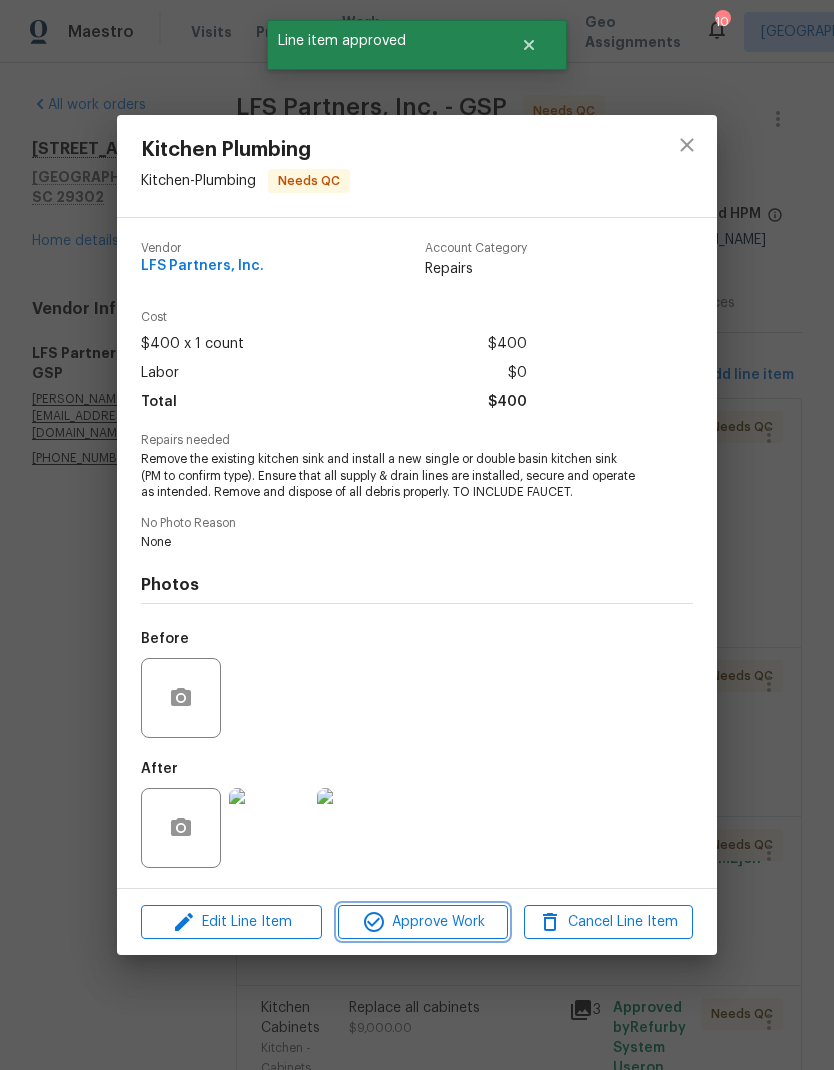click on "Approve Work" at bounding box center [422, 922] 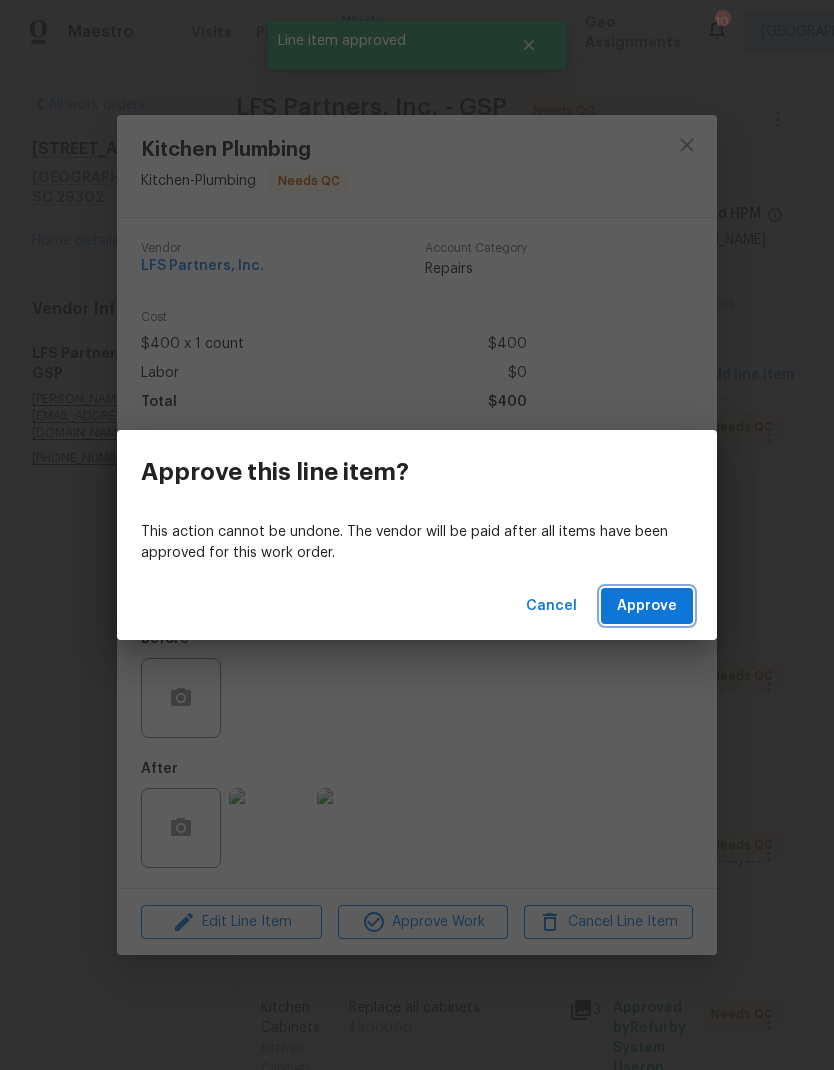 click on "Approve" at bounding box center [647, 606] 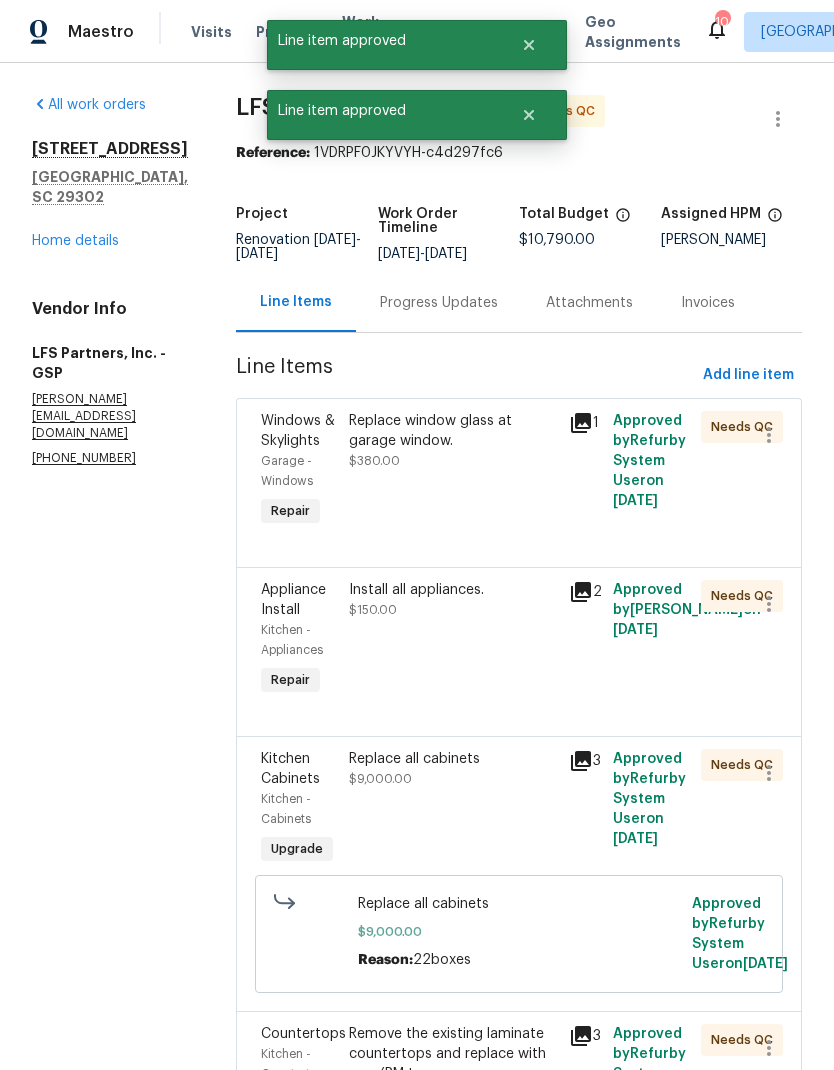 click on "Replace window glass at garage window. $380.00" at bounding box center (453, 471) 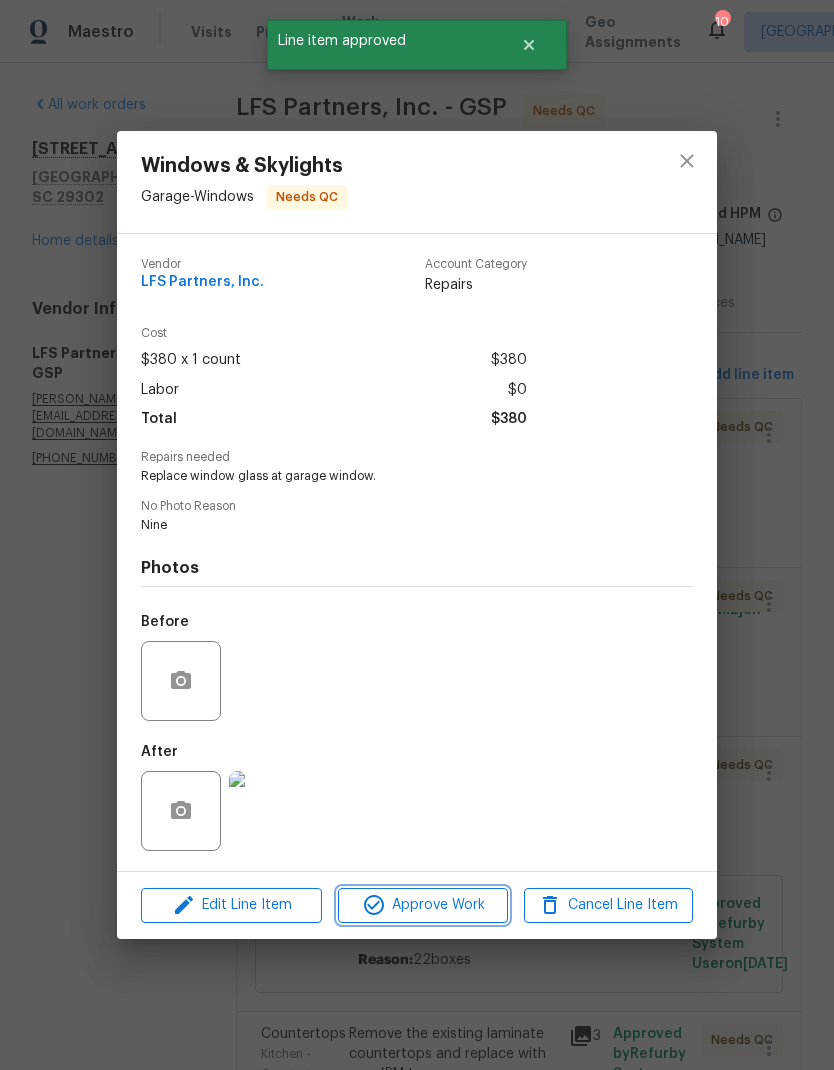 click on "Approve Work" at bounding box center [422, 905] 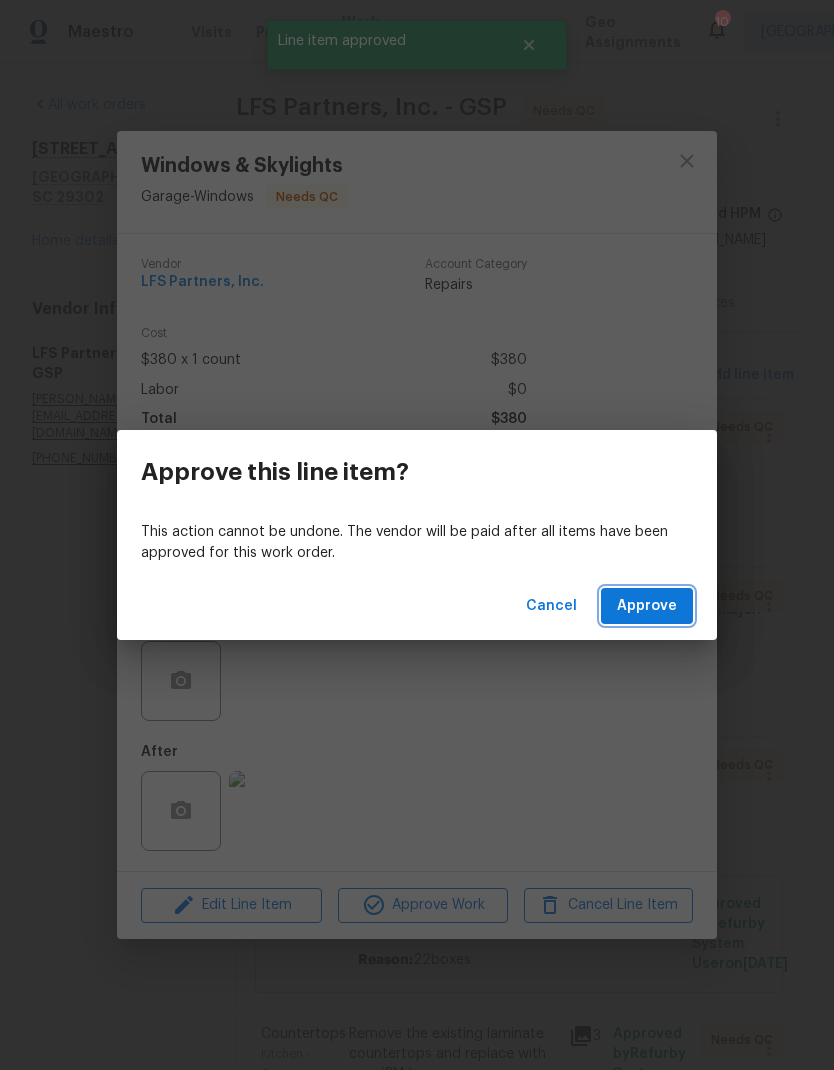 click on "Approve" at bounding box center [647, 606] 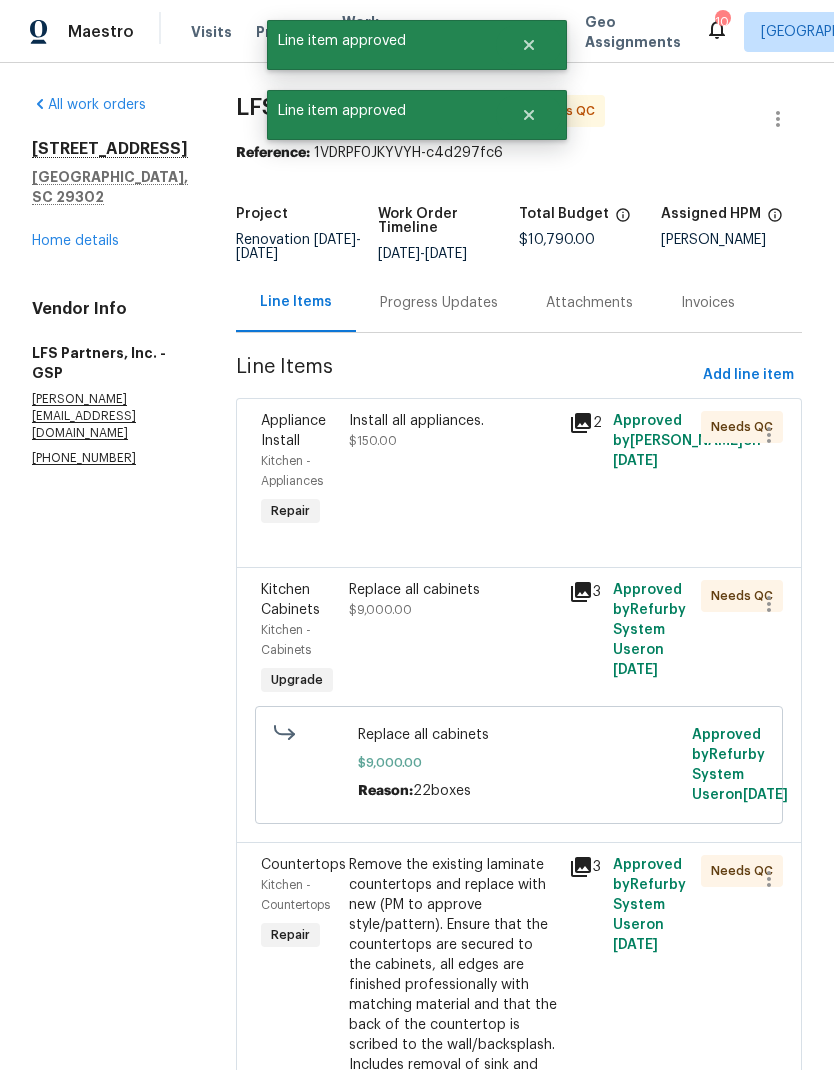 click on "Install all appliances. $150.00" at bounding box center (453, 471) 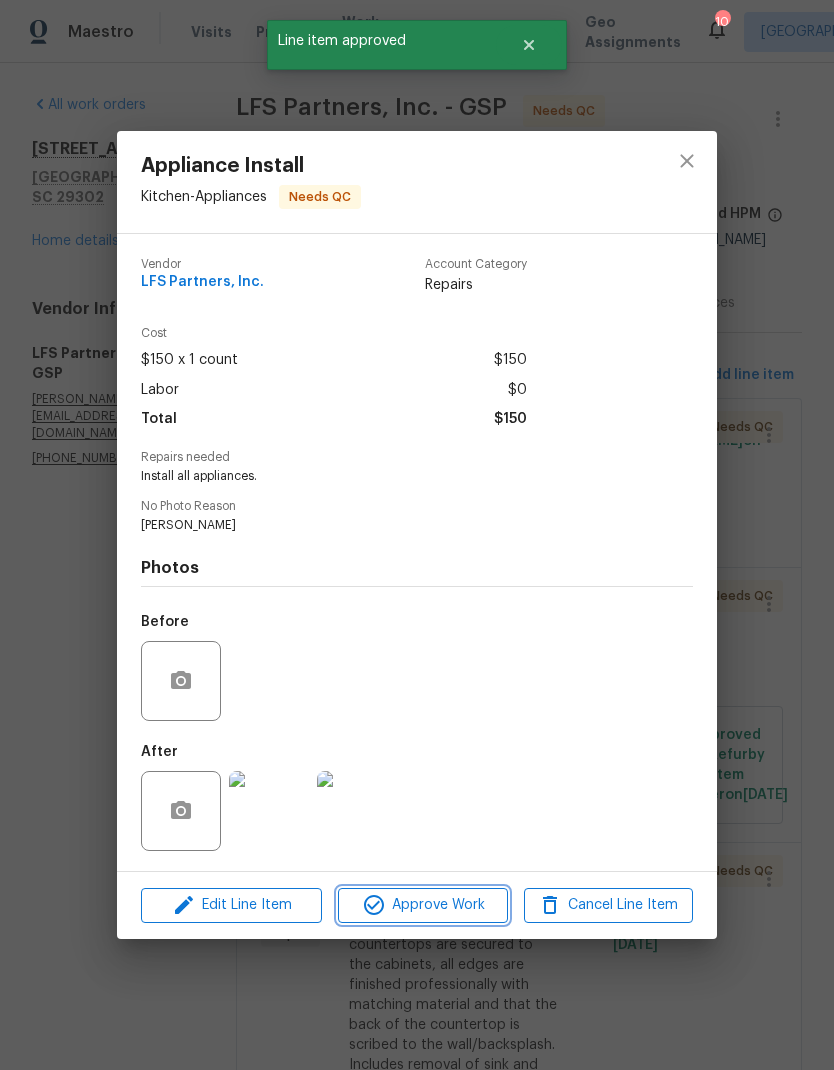 click on "Approve Work" at bounding box center (422, 905) 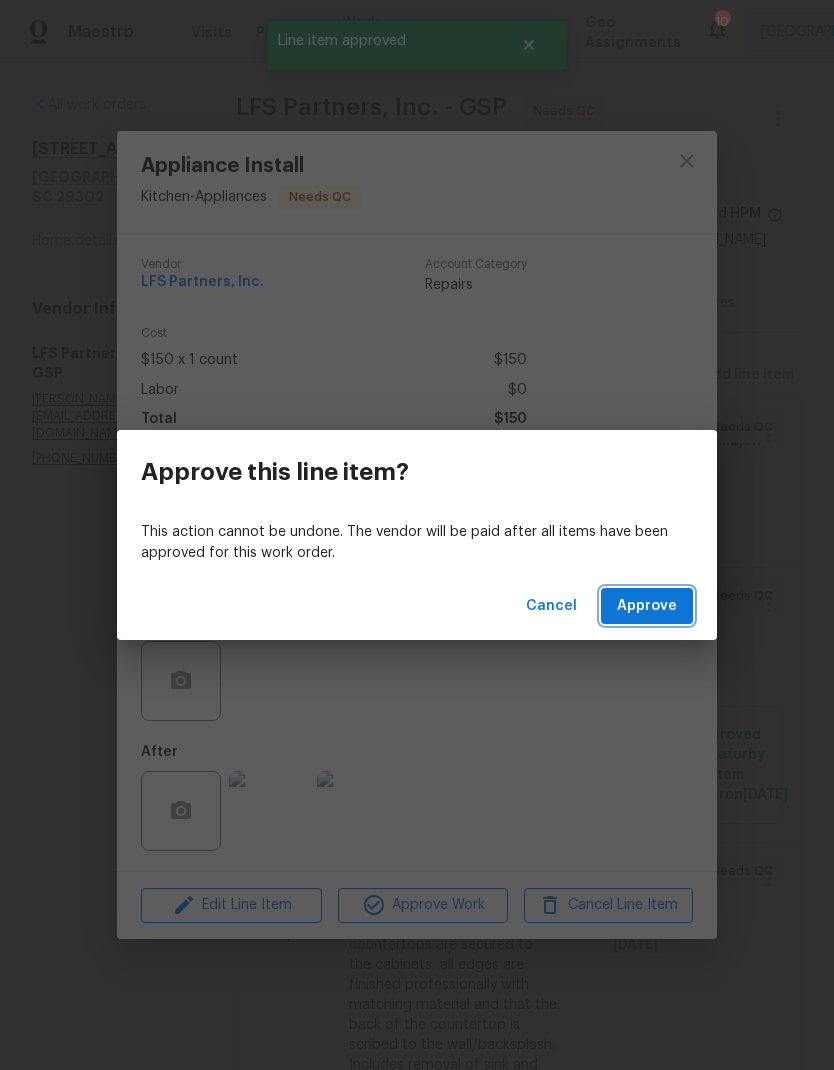 click on "Approve" at bounding box center (647, 606) 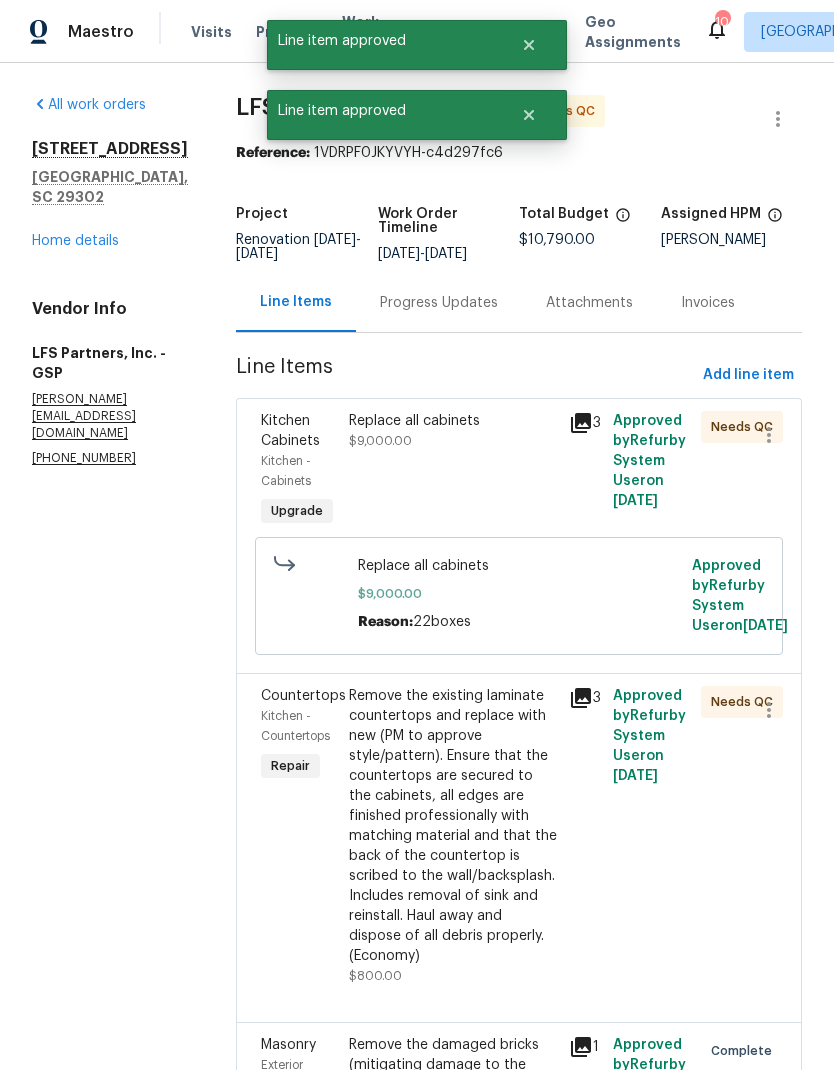 click on "Replace all cabinets $9,000.00" at bounding box center (453, 471) 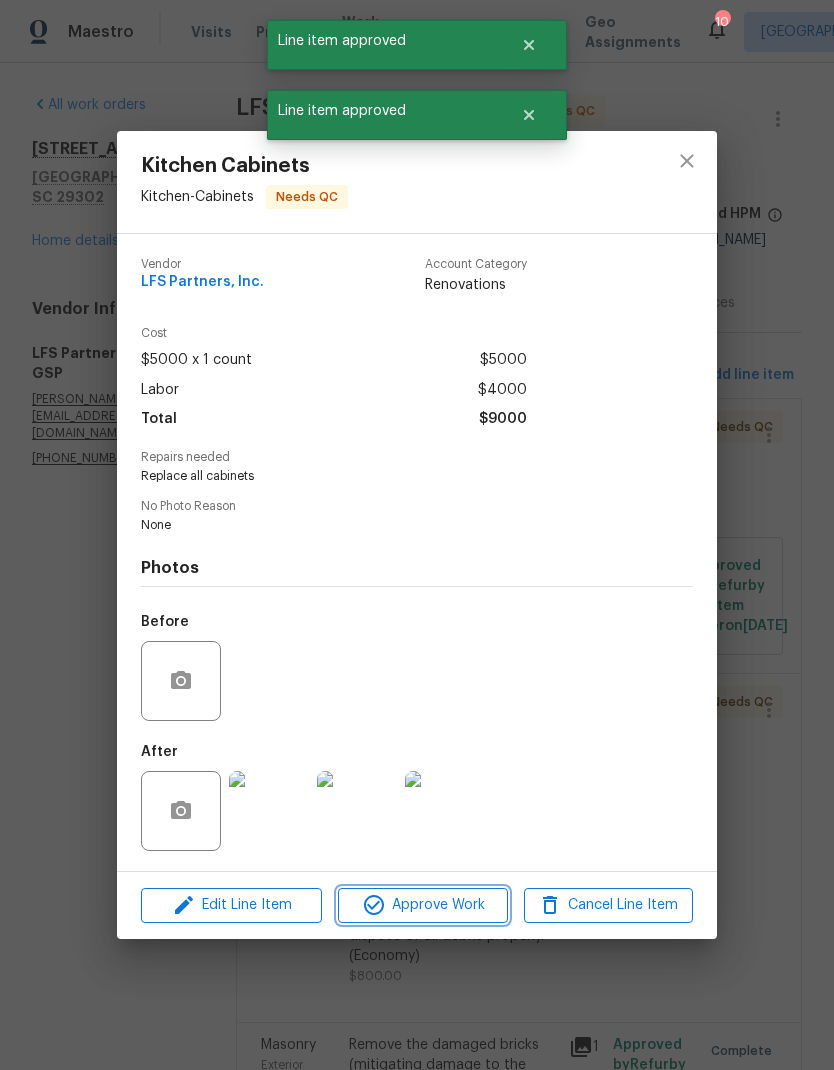 click on "Approve Work" at bounding box center [422, 905] 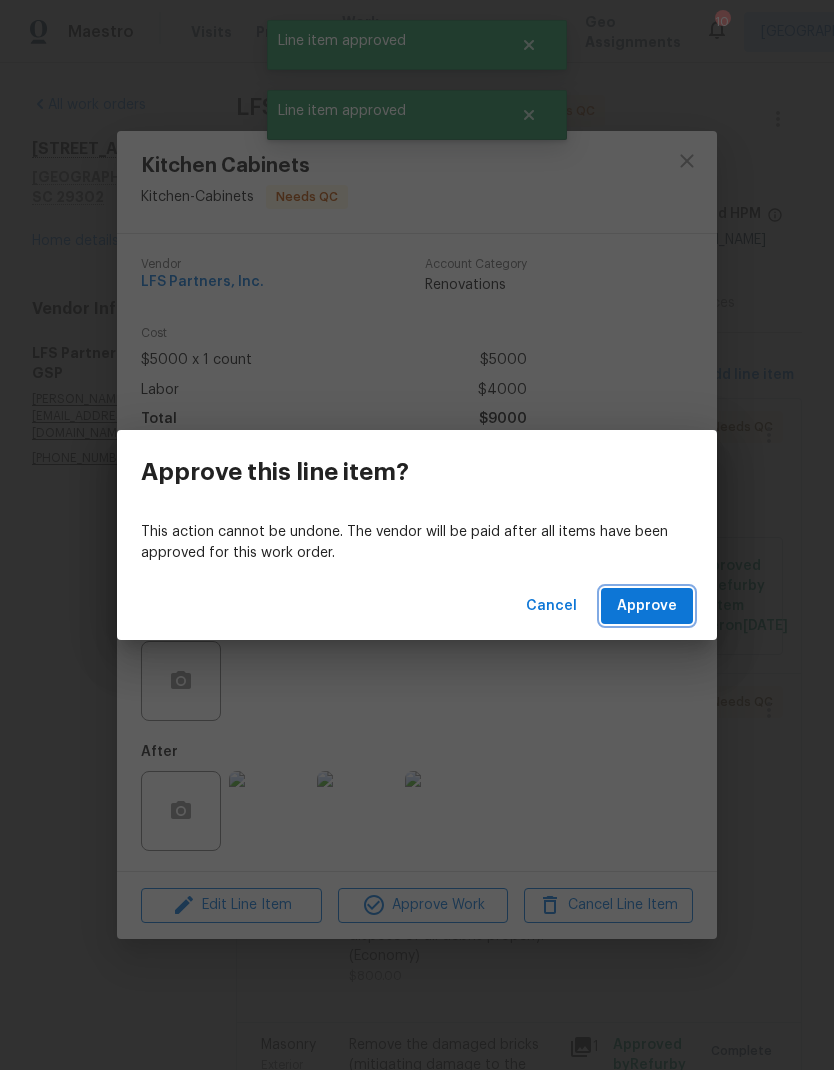 click on "Approve" at bounding box center (647, 606) 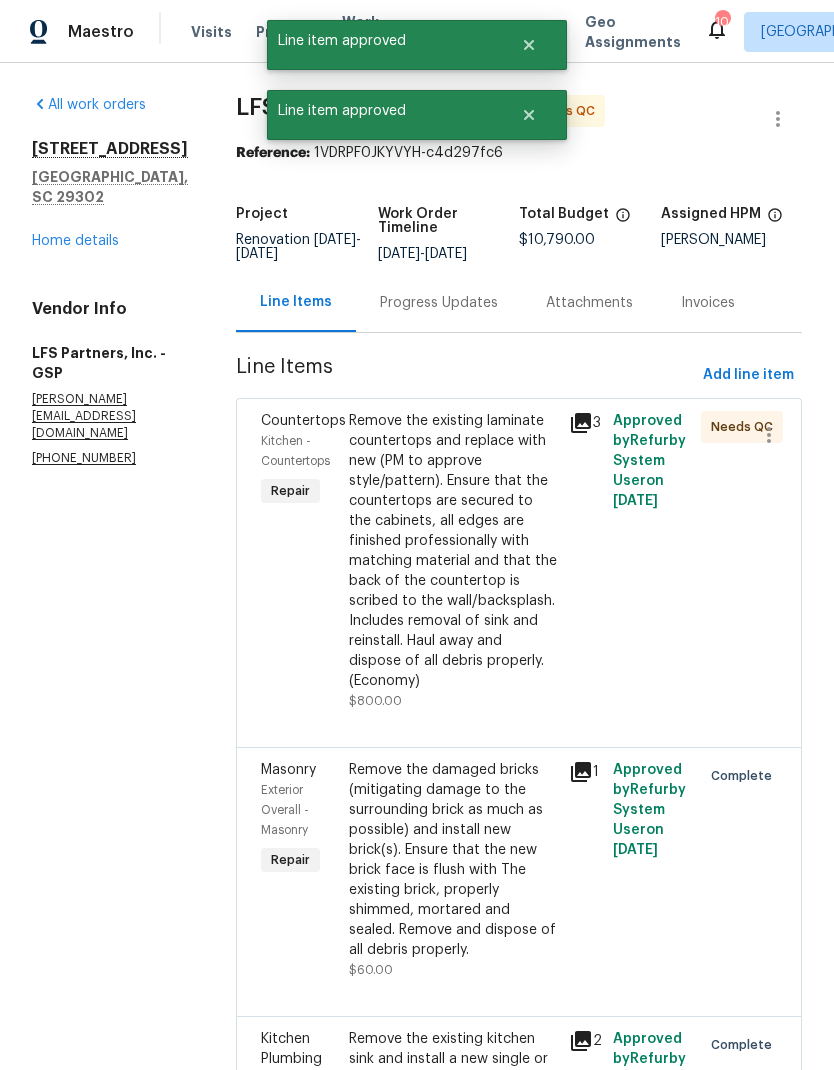click on "Remove the existing laminate countertops and replace with new (PM to approve style/pattern). Ensure that the countertops are secured to the cabinets, all edges are finished professionally with matching material and that the back of the countertop is scribed to the wall/backsplash. Includes removal of sink and reinstall. Haul away and dispose of all debris properly. (Economy)" at bounding box center [453, 551] 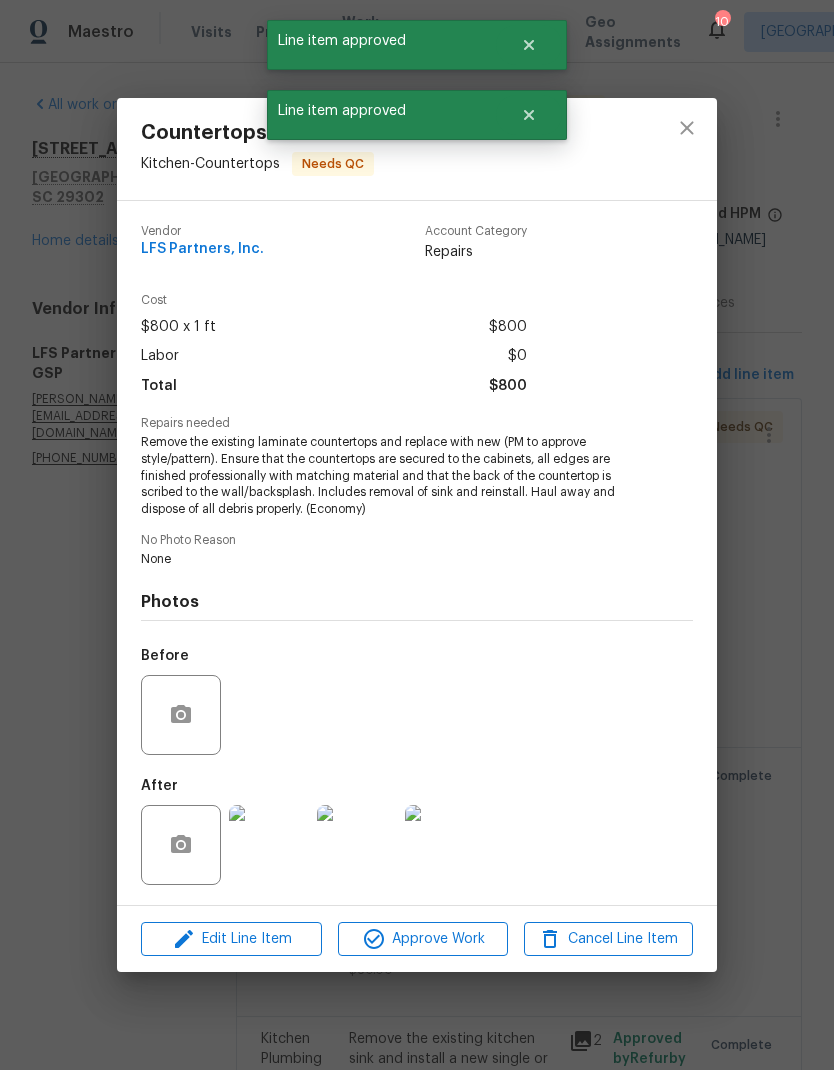 click on "Approve Work" at bounding box center (422, 939) 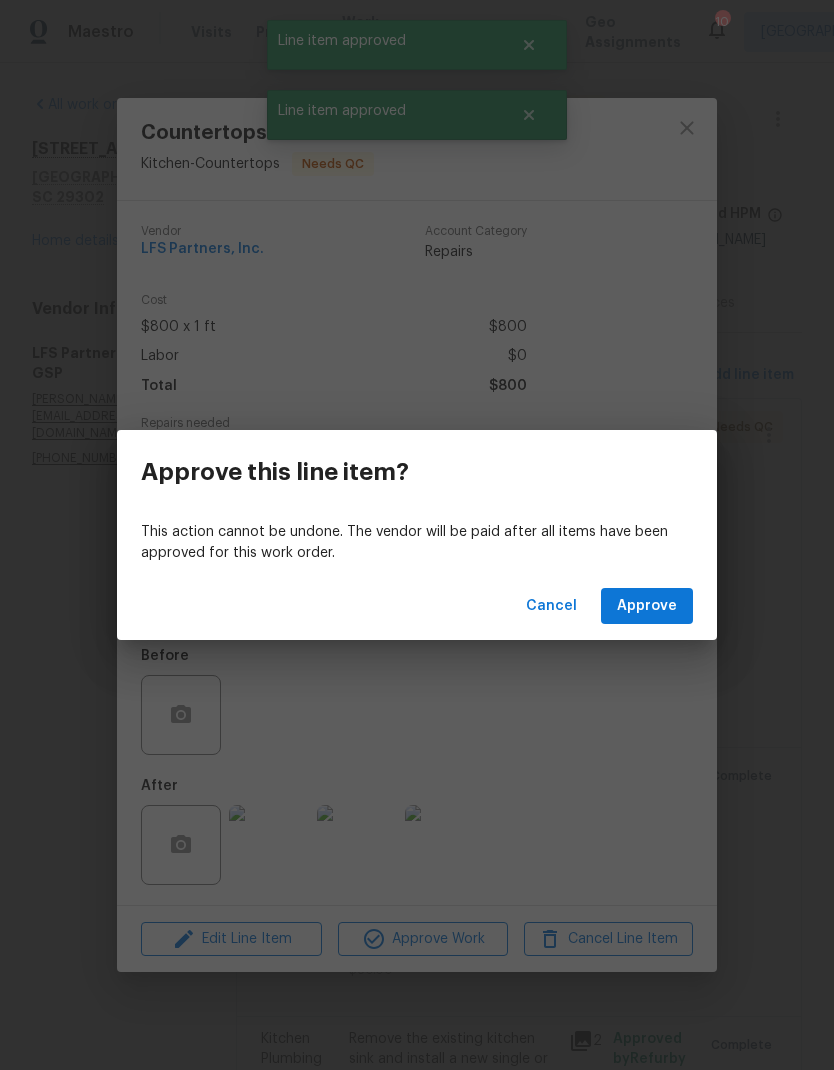 click on "Approve" at bounding box center [647, 606] 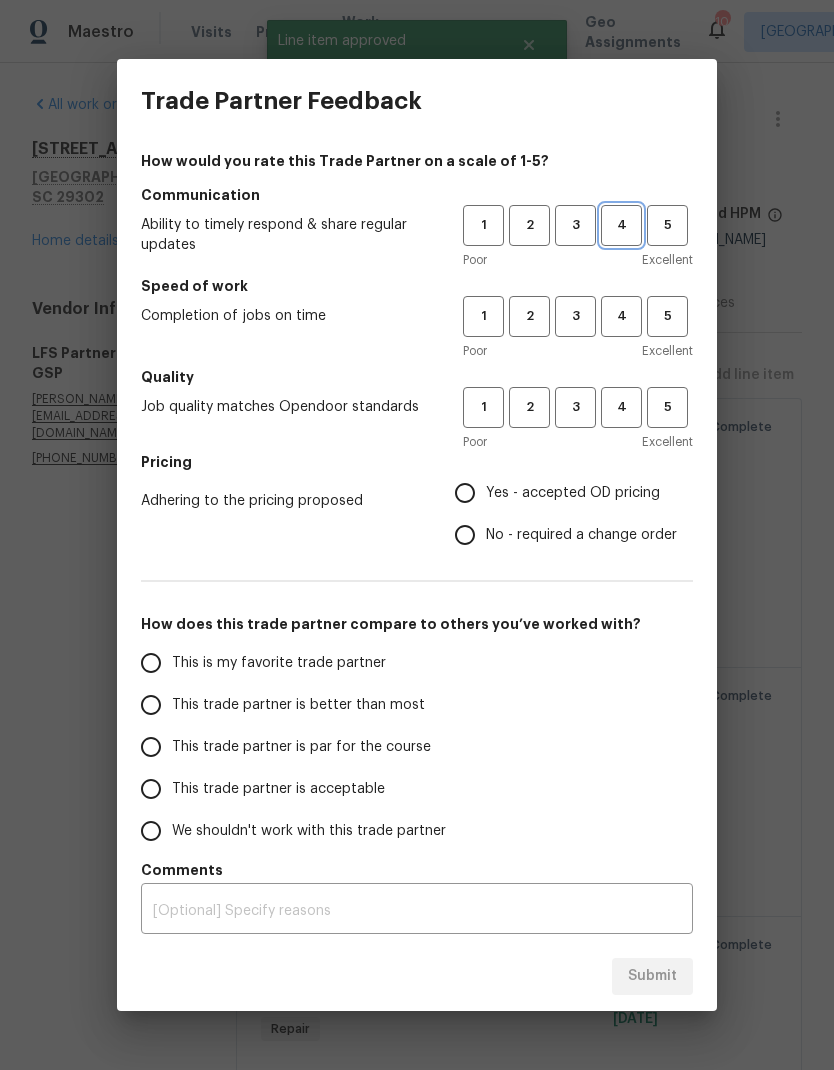 click on "4" at bounding box center [621, 225] 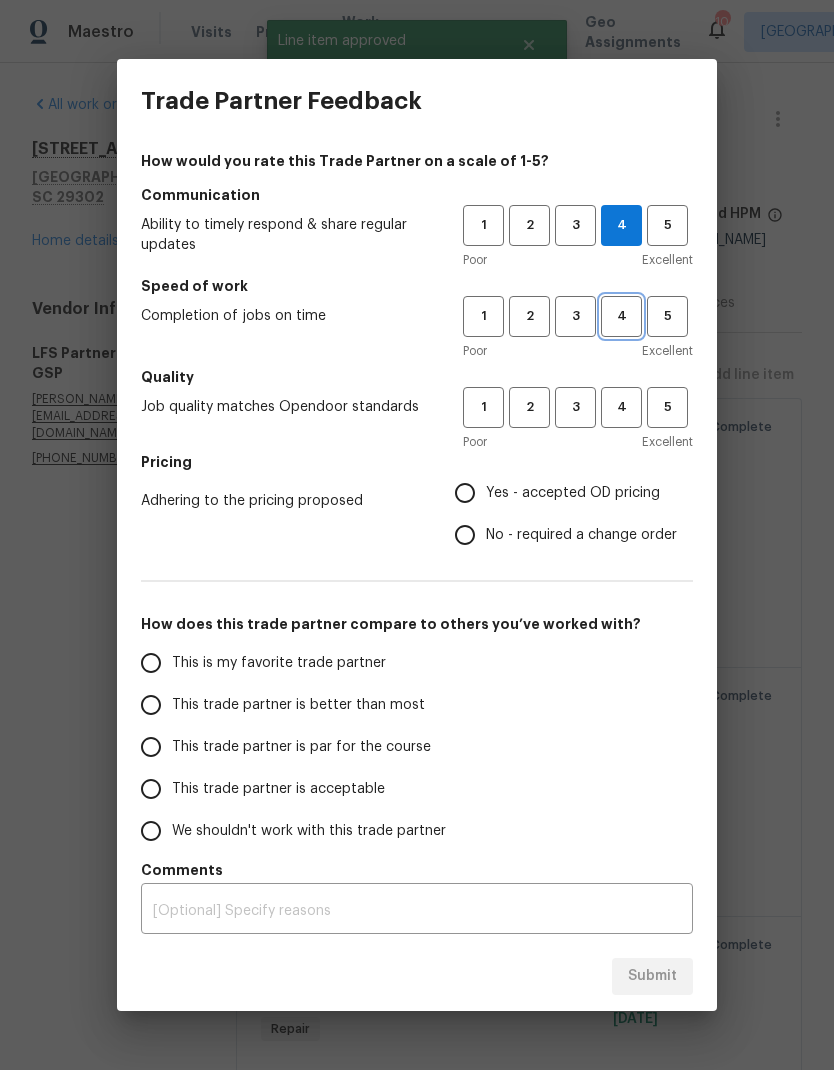 click on "4" at bounding box center (621, 316) 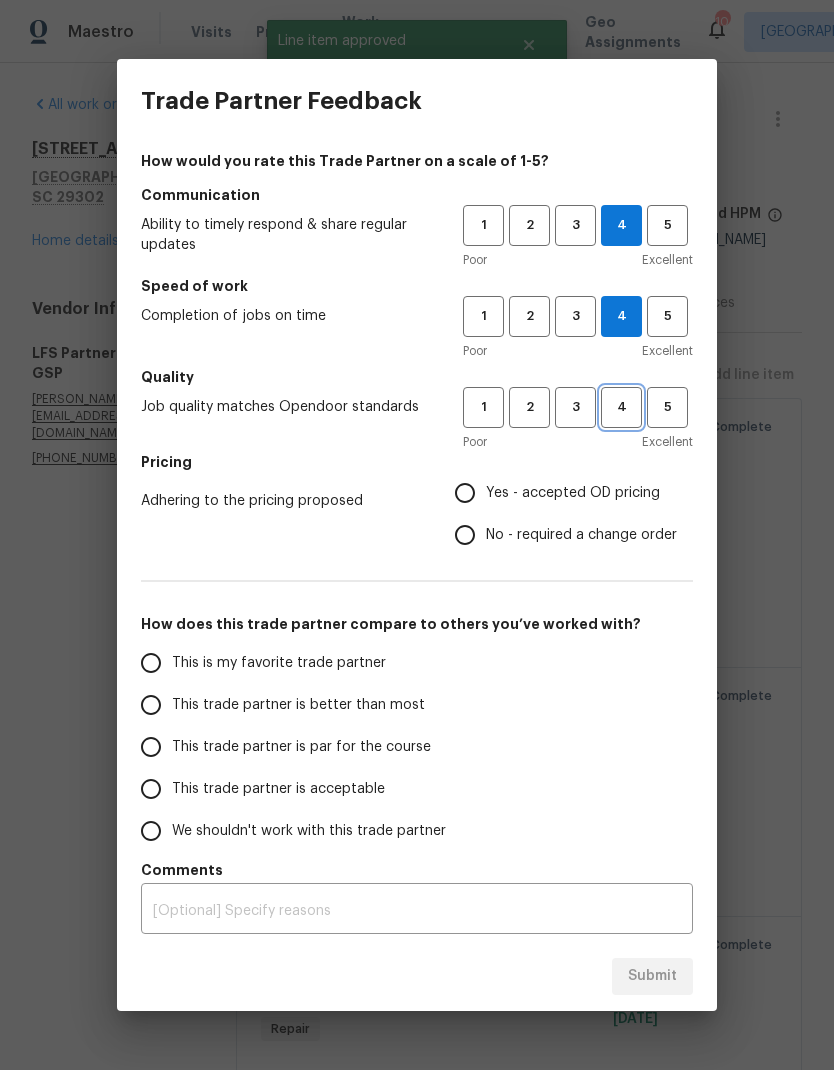 click on "4" at bounding box center [621, 407] 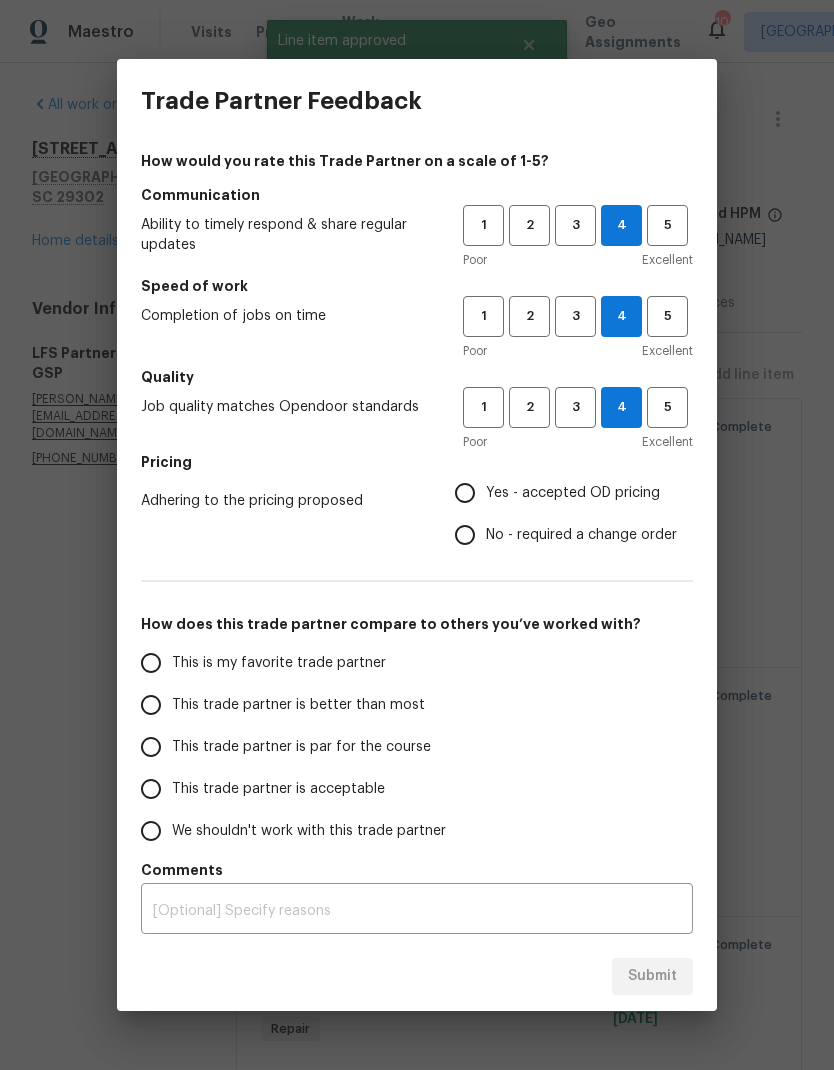 click on "Yes - accepted OD pricing" at bounding box center [465, 493] 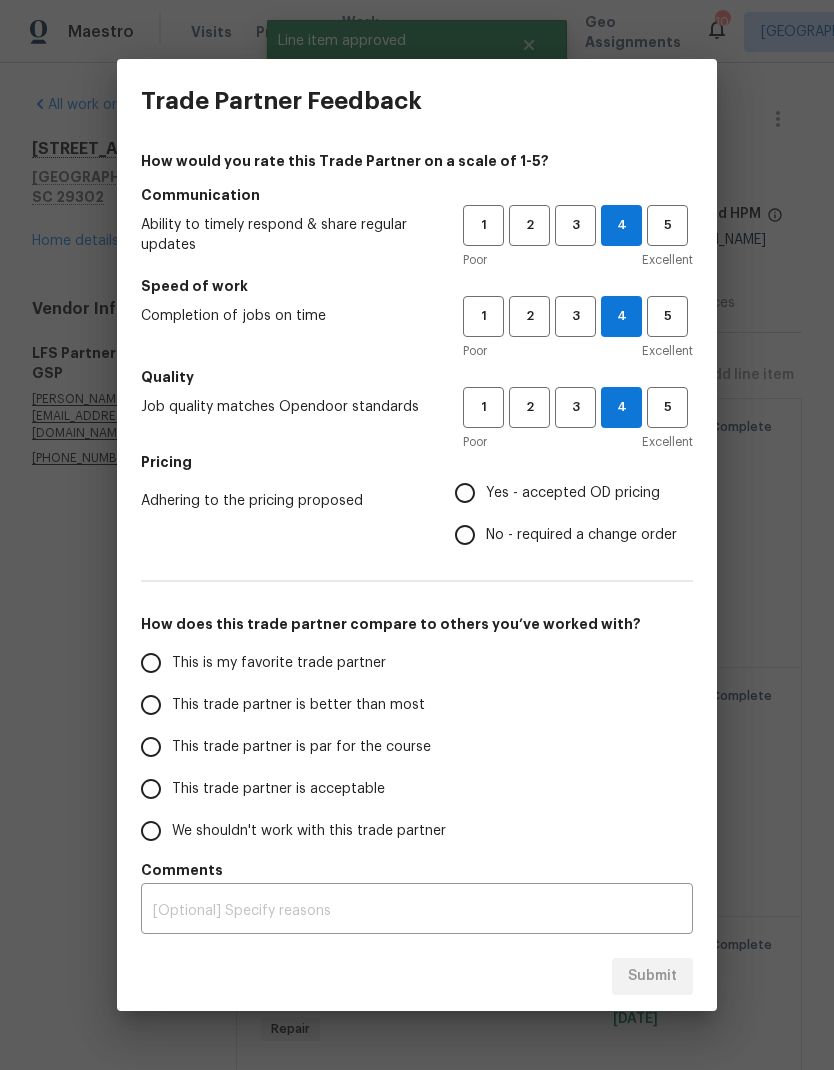 radio on "true" 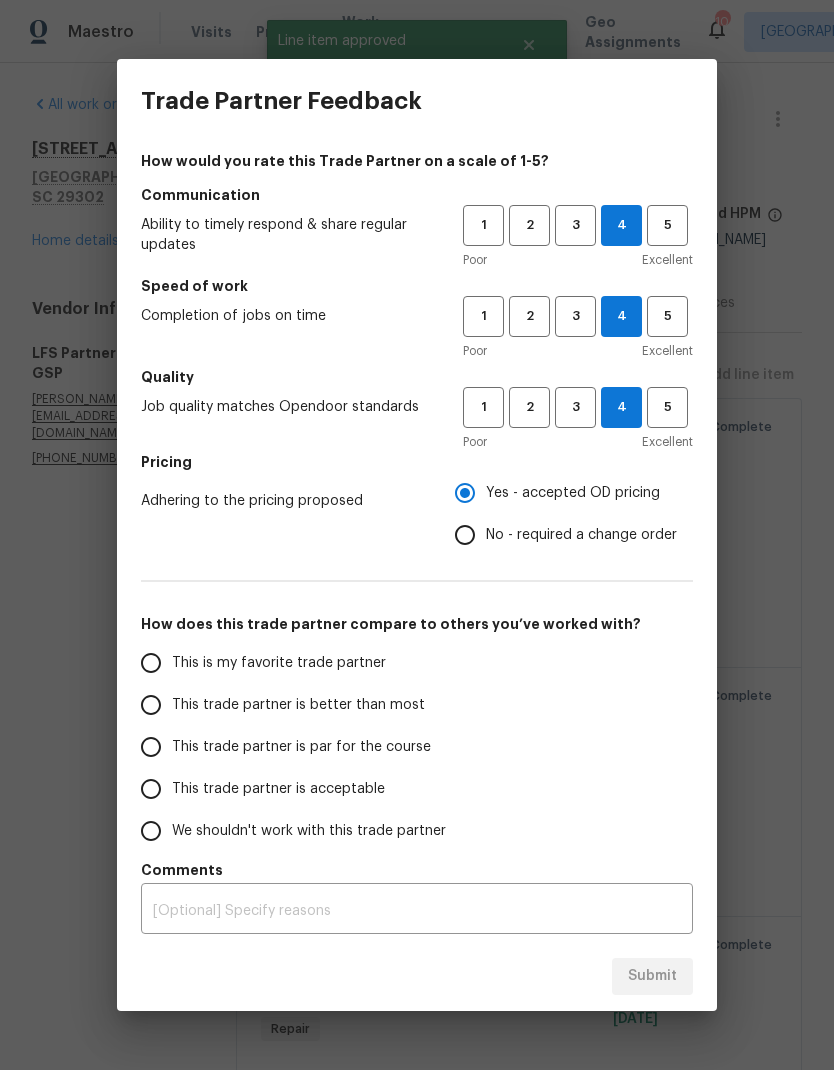 click on "This trade partner is better than most" at bounding box center (151, 705) 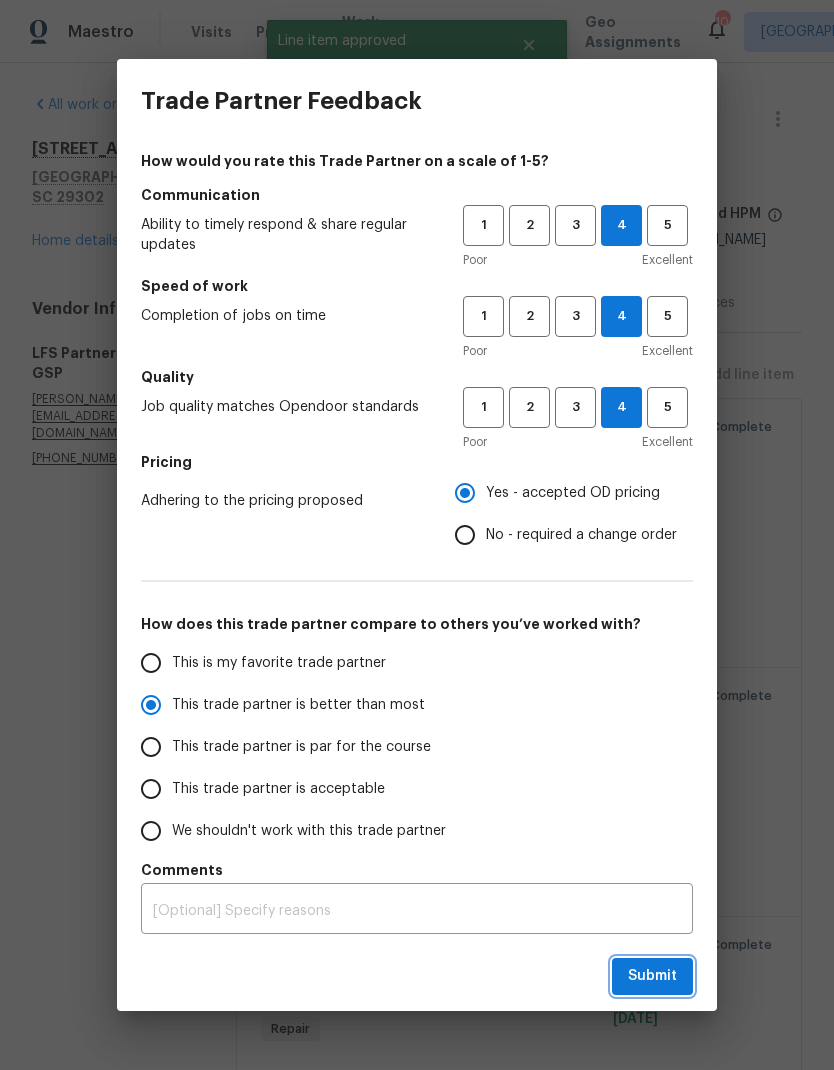 click on "Submit" at bounding box center (652, 976) 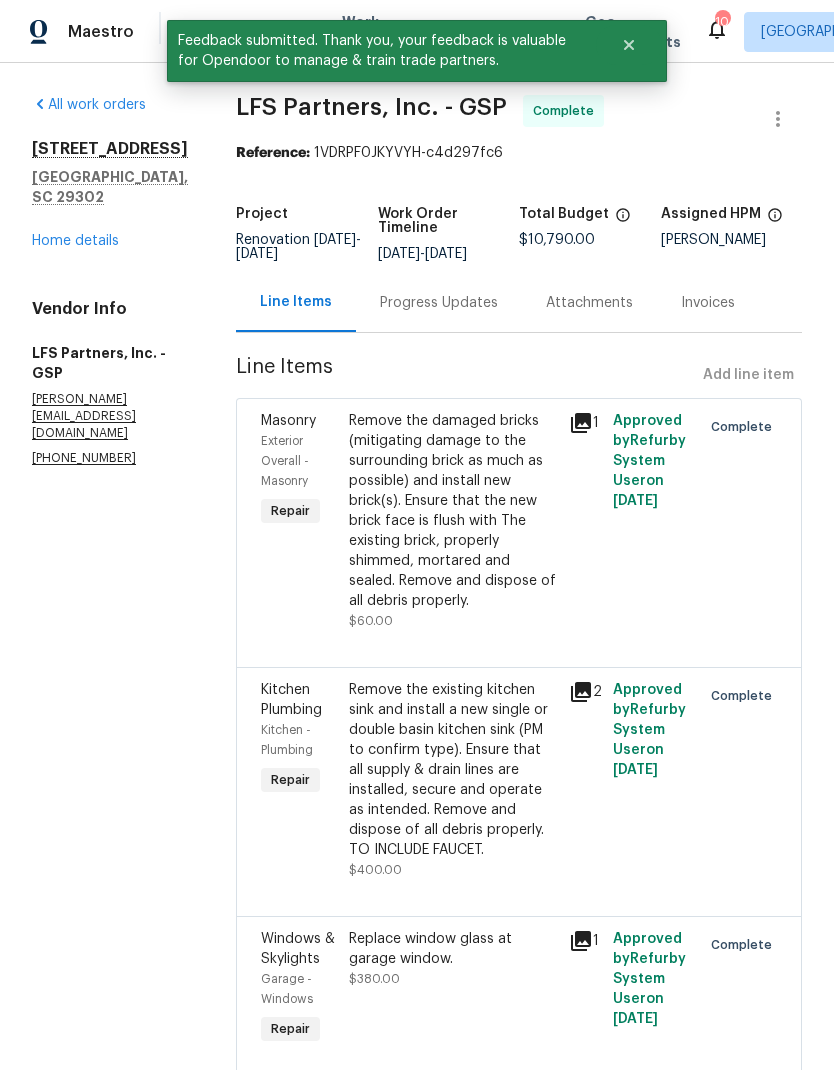 click on "Home details" at bounding box center [75, 241] 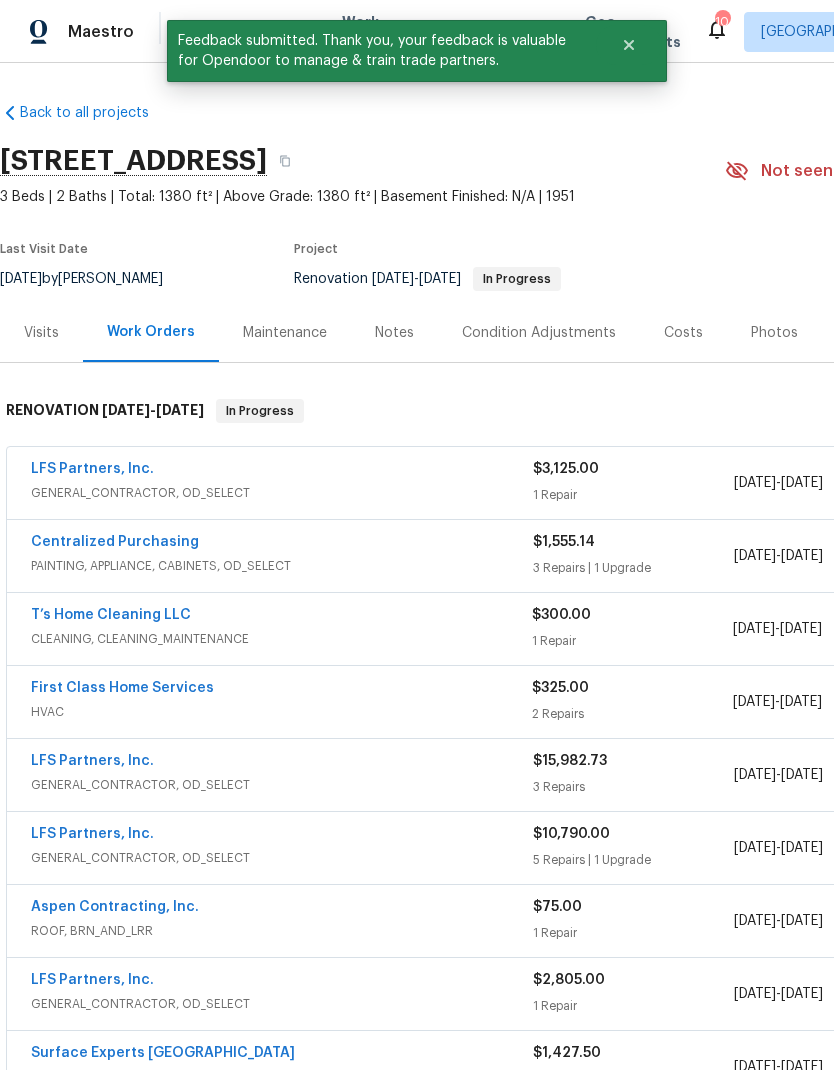scroll, scrollTop: 0, scrollLeft: 0, axis: both 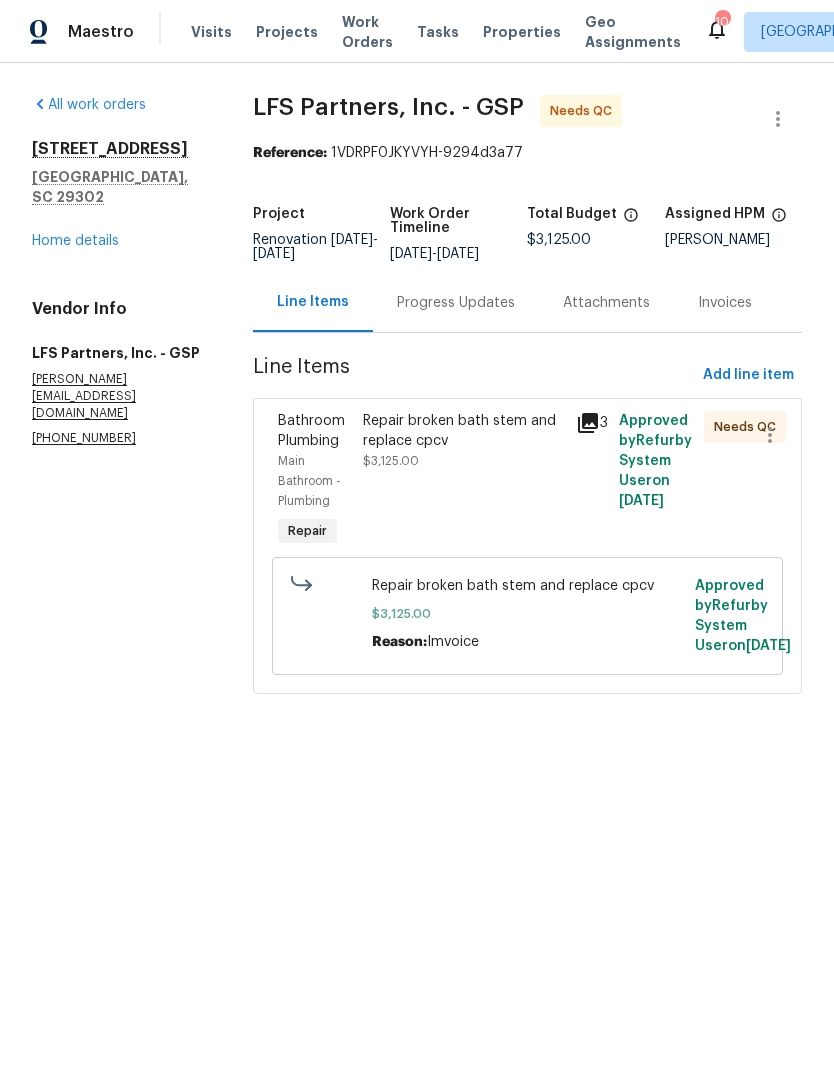 click on "Repair broken bath stem and replace cpcv" at bounding box center (463, 431) 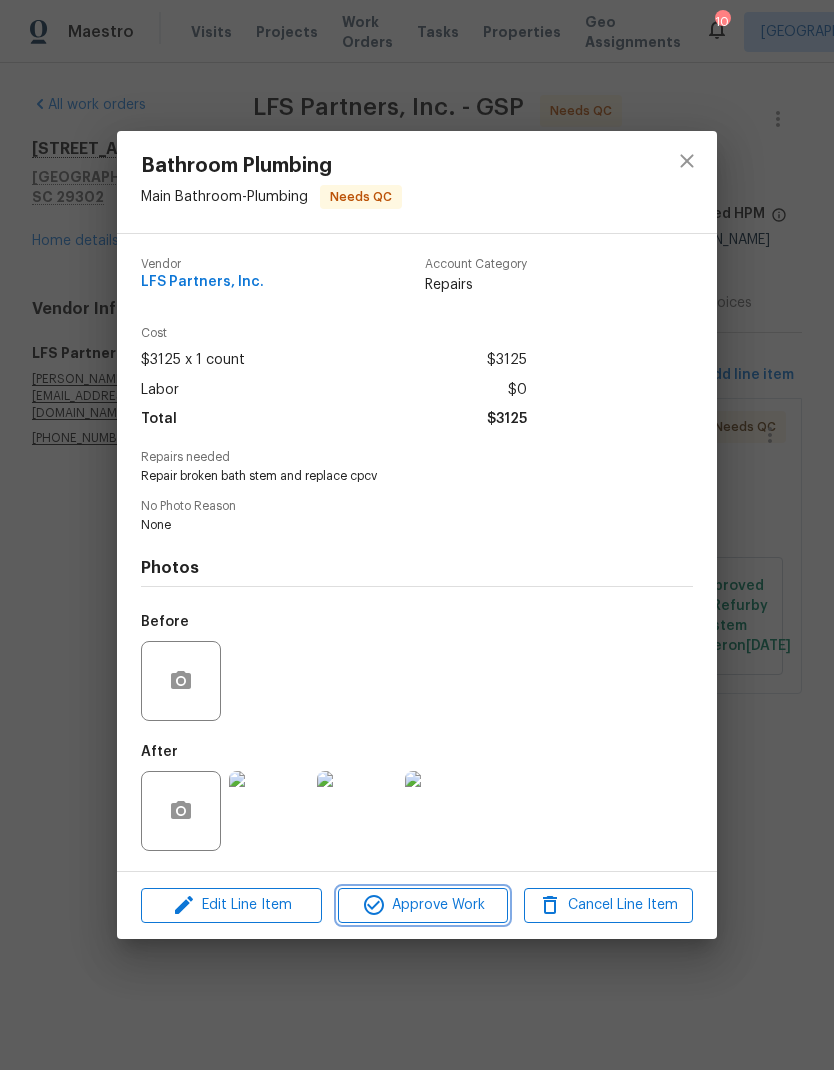 click on "Approve Work" at bounding box center (422, 905) 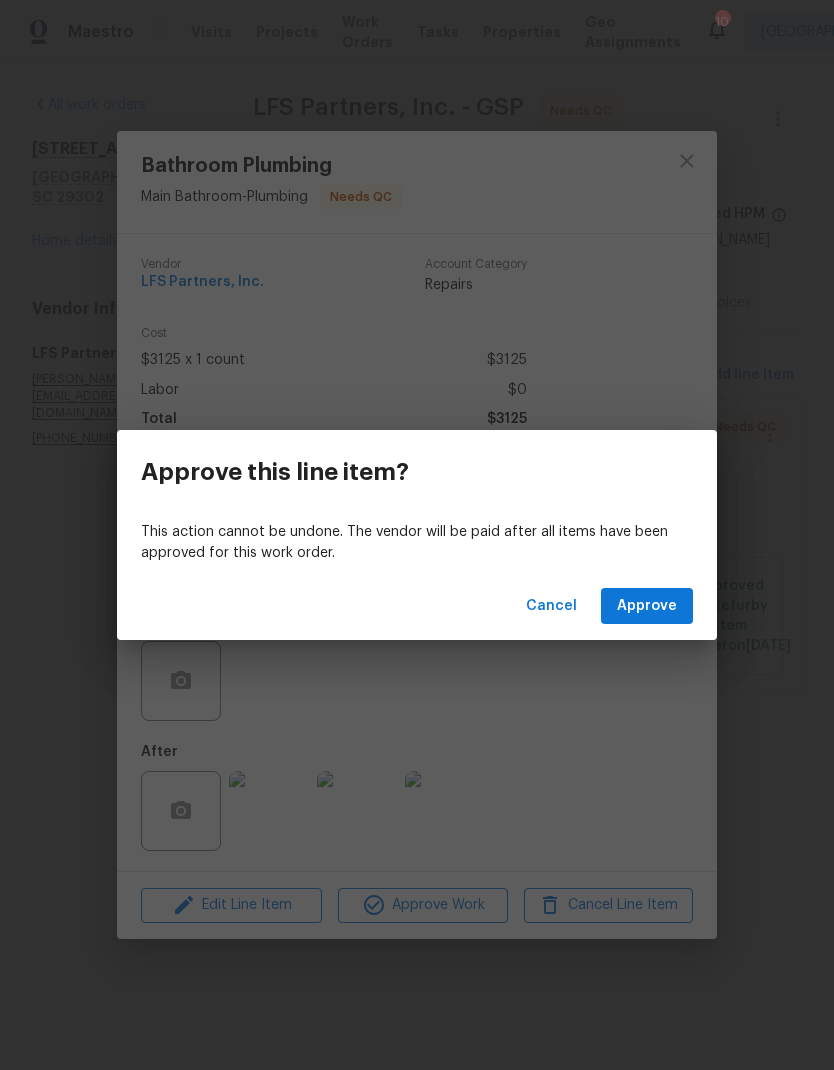click on "Approve" at bounding box center [647, 606] 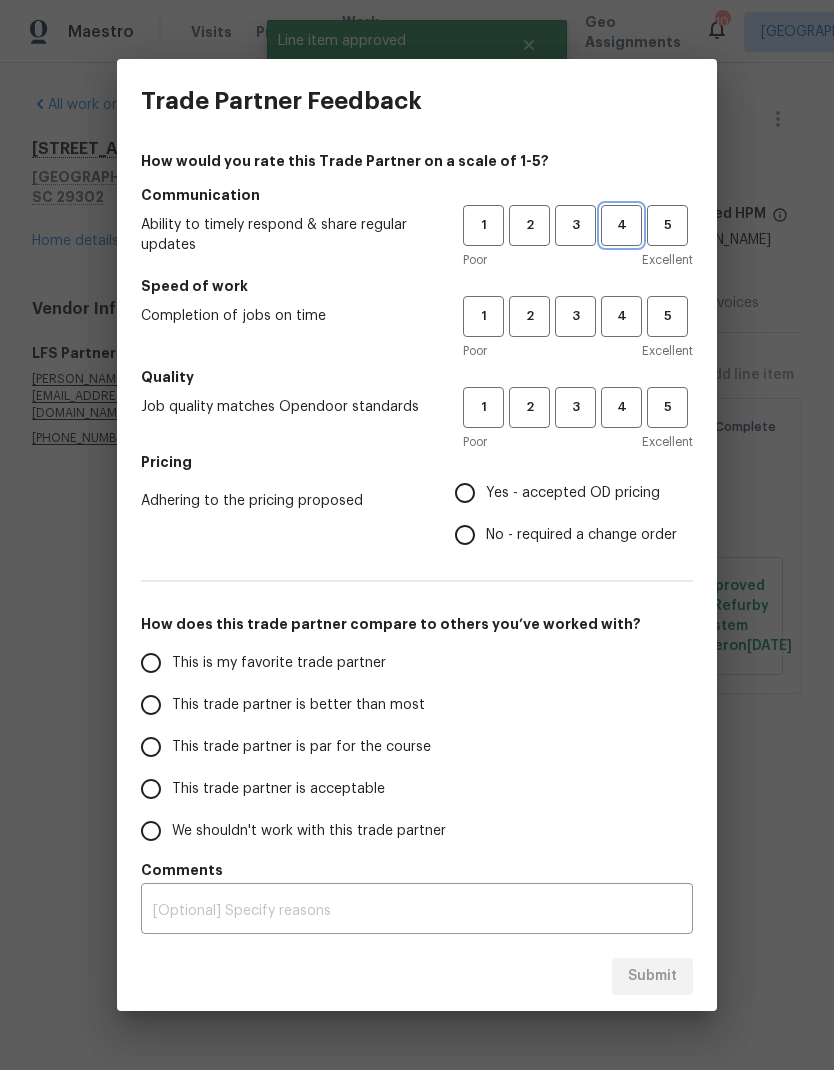 click on "4" at bounding box center (621, 225) 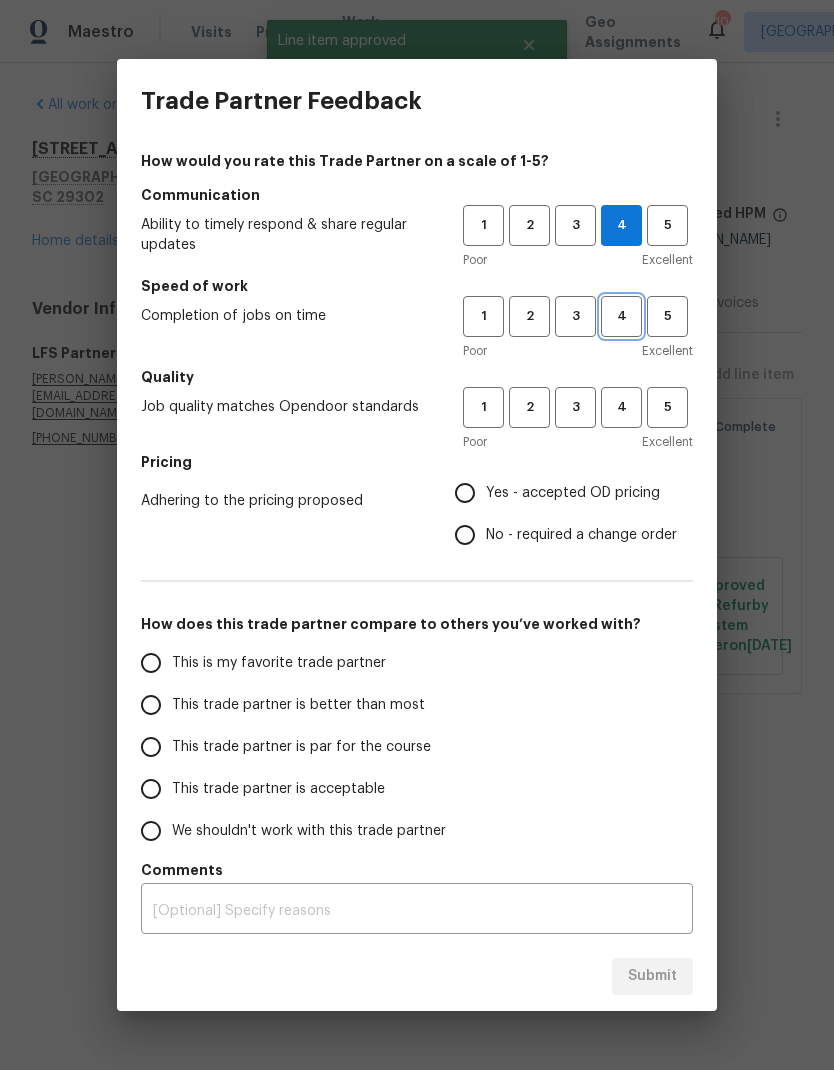 click on "4" at bounding box center [621, 316] 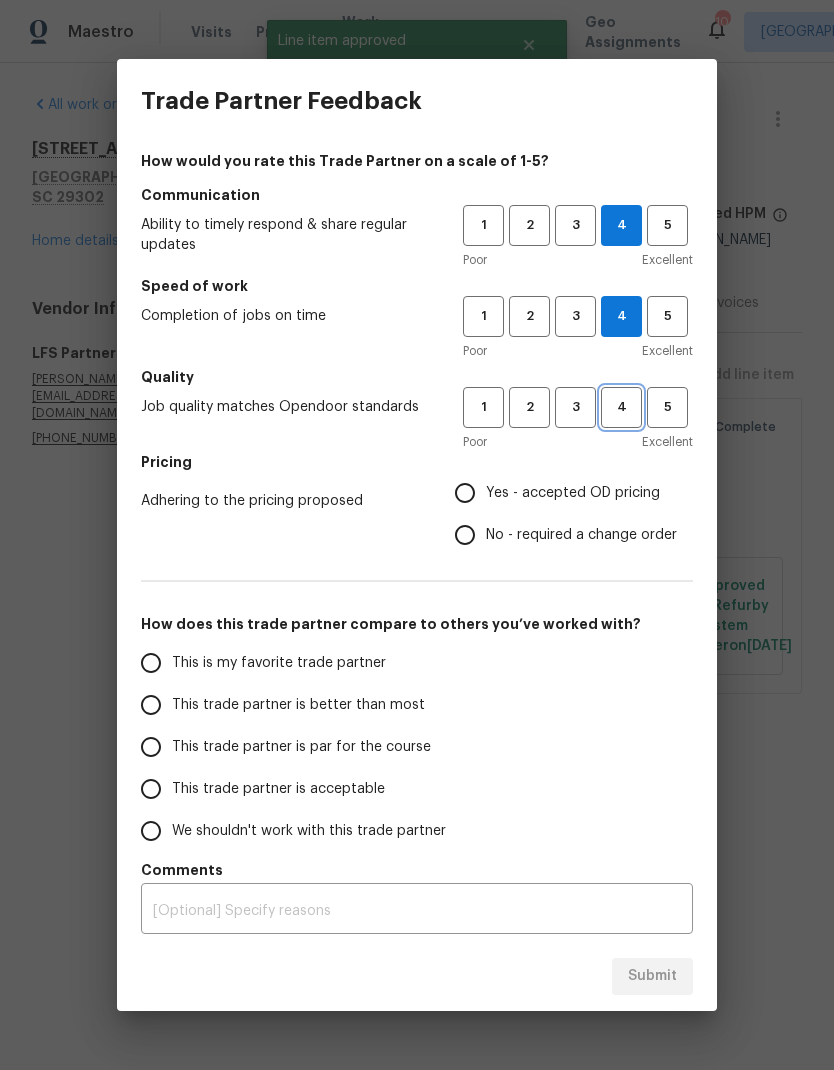 click on "4" at bounding box center (621, 407) 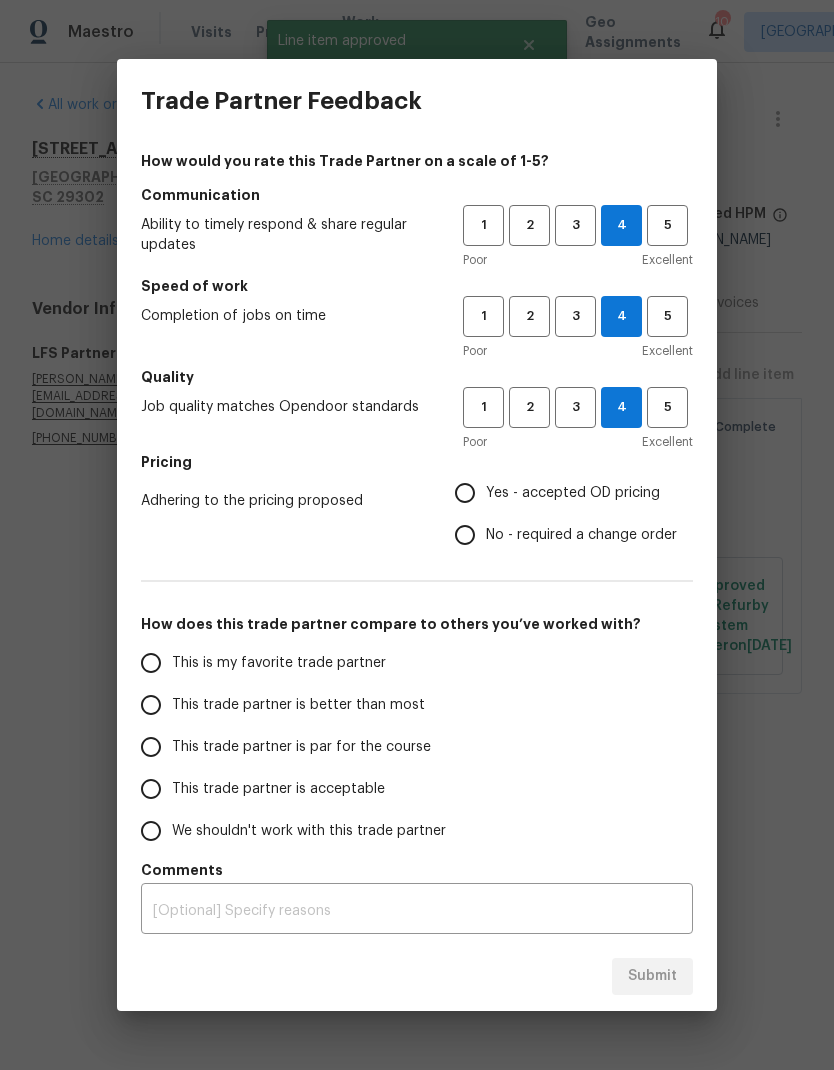 click on "Yes - accepted OD pricing" at bounding box center (465, 493) 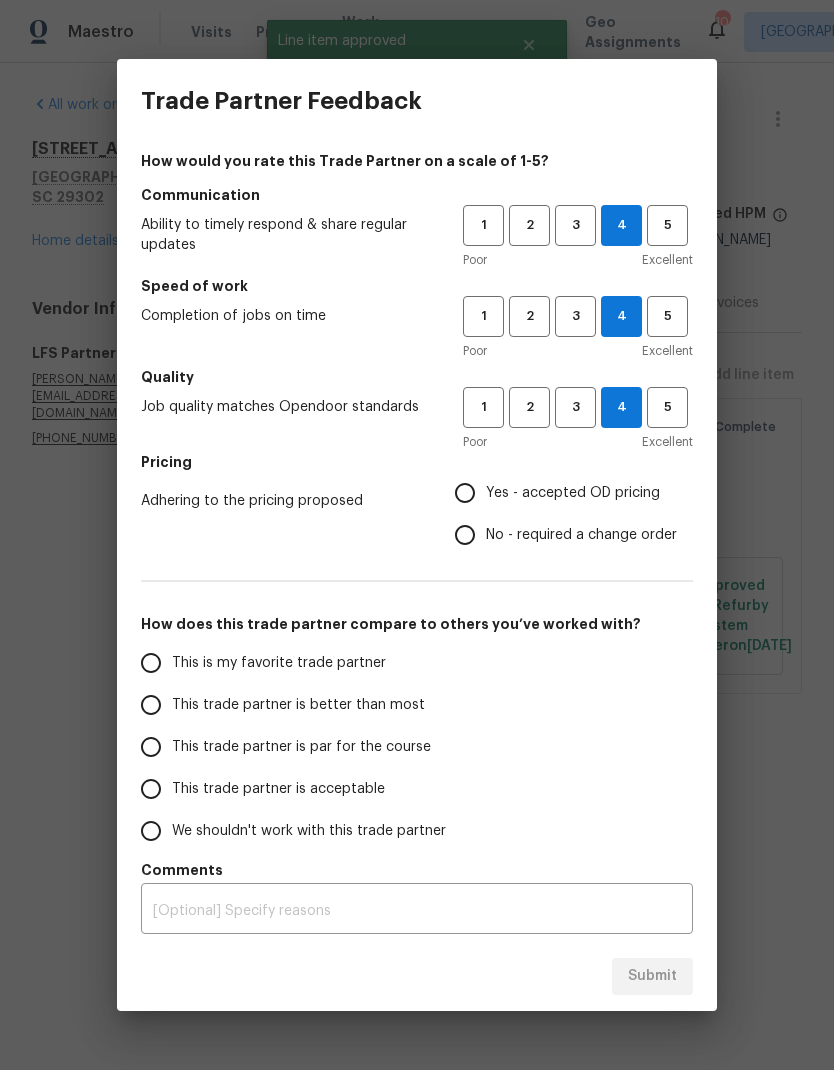 radio on "true" 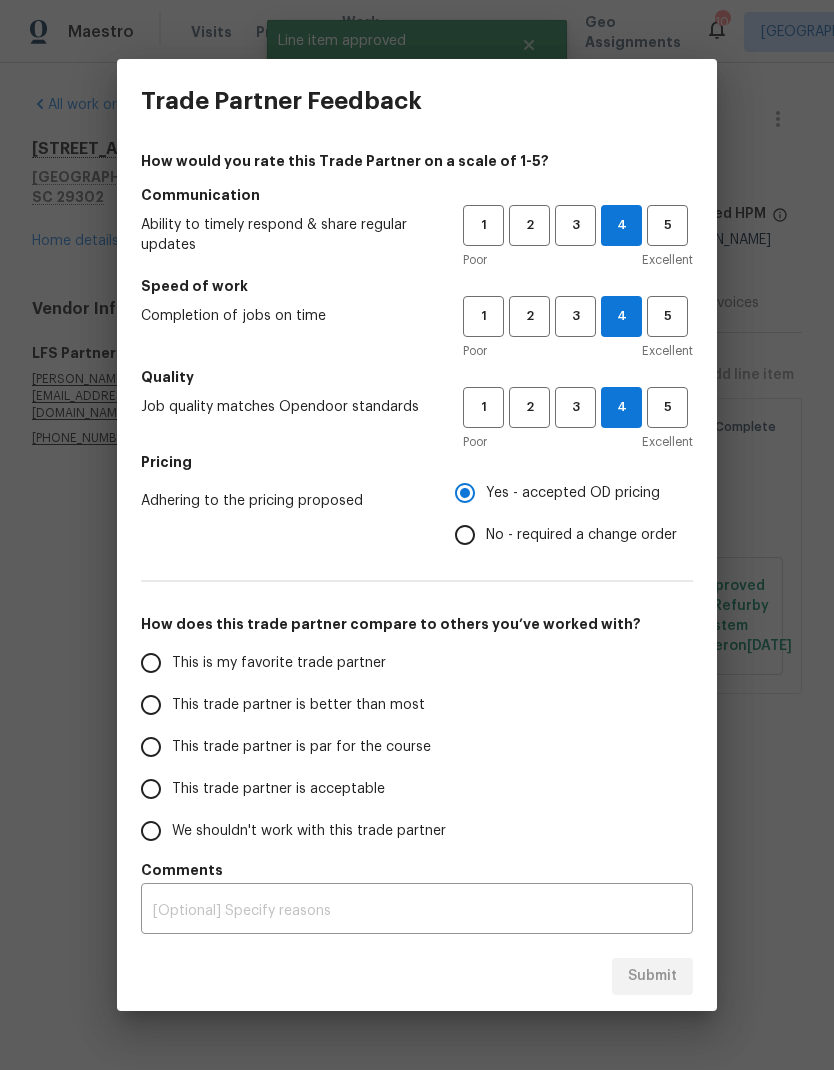 click on "This trade partner is better than most" at bounding box center (151, 705) 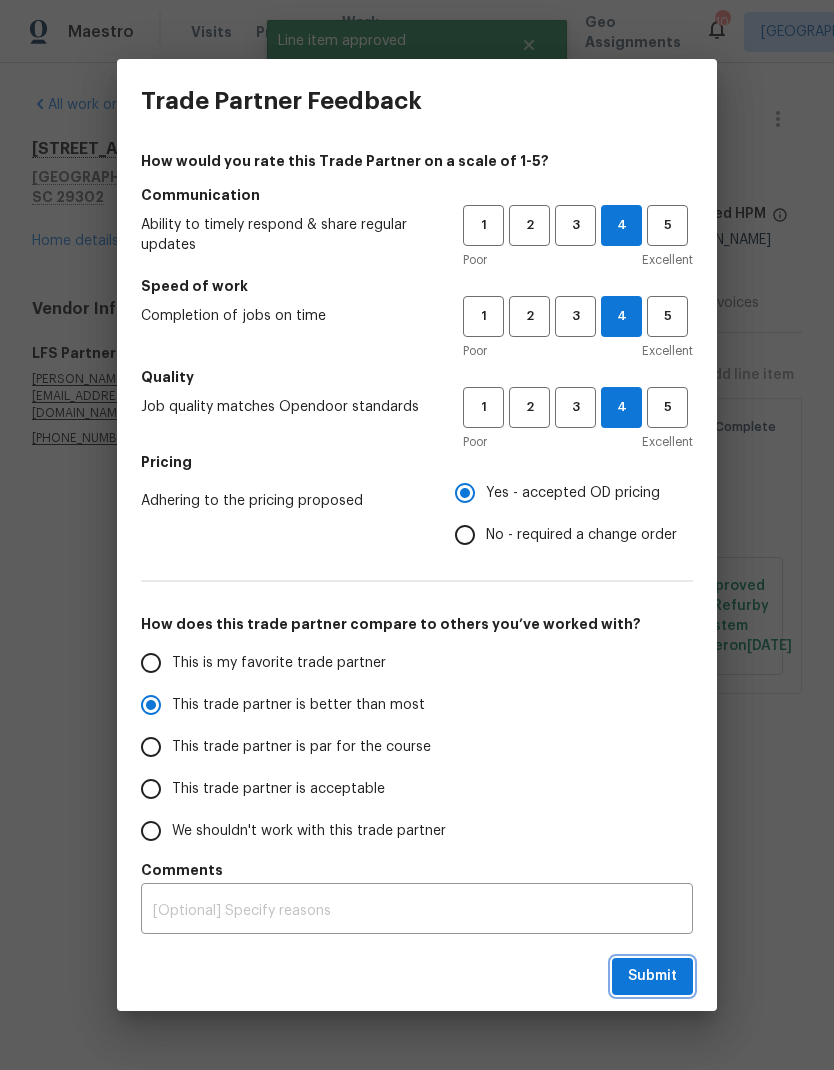 click on "Submit" at bounding box center (652, 976) 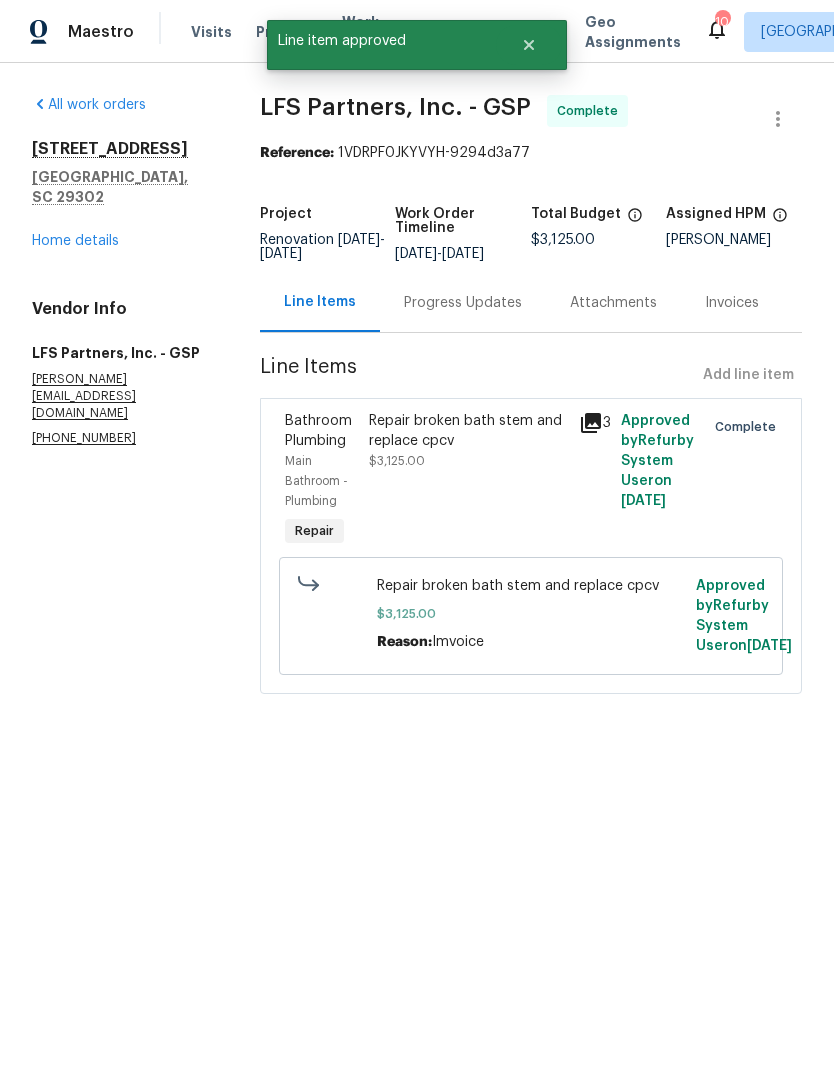 radio on "false" 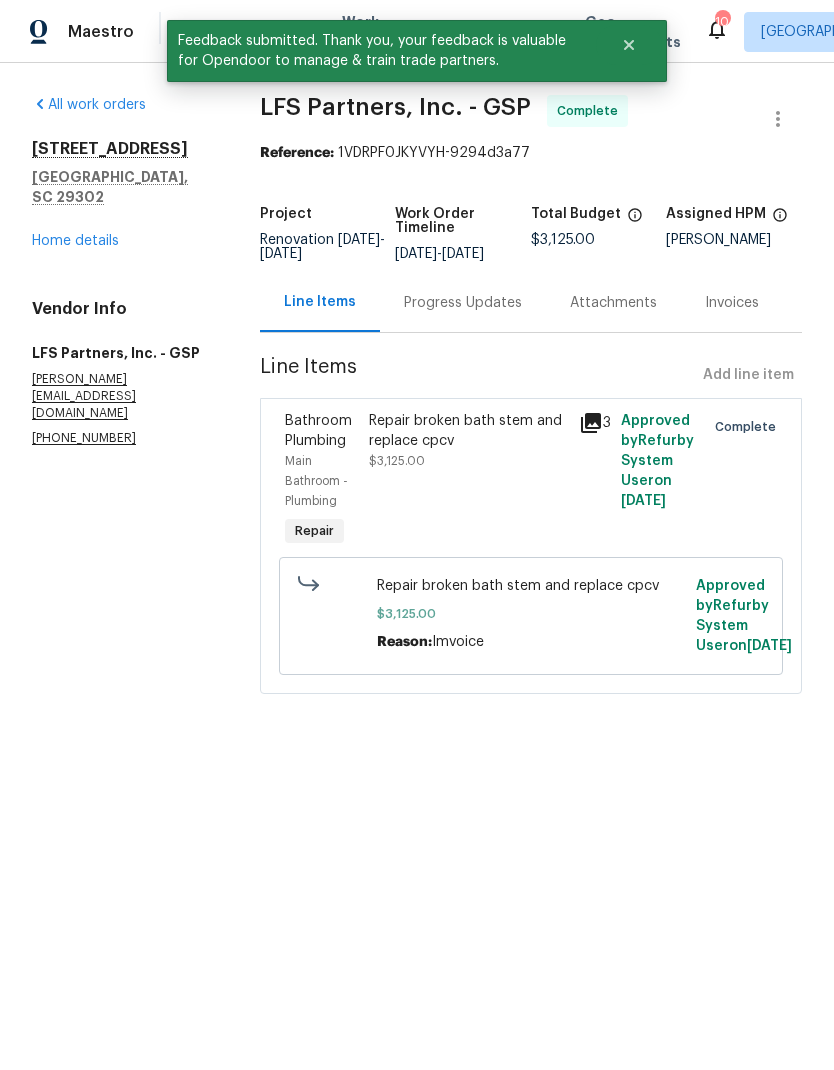 click on "Home details" at bounding box center (75, 241) 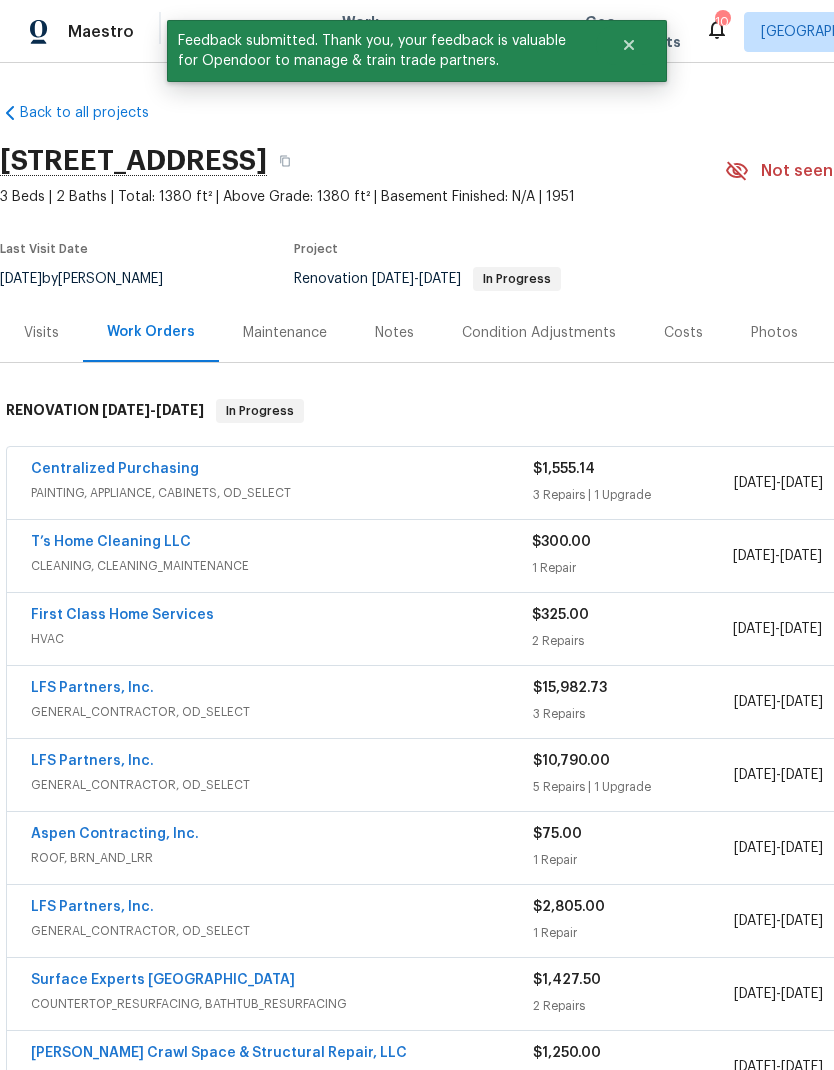 click on "Notes" at bounding box center (394, 333) 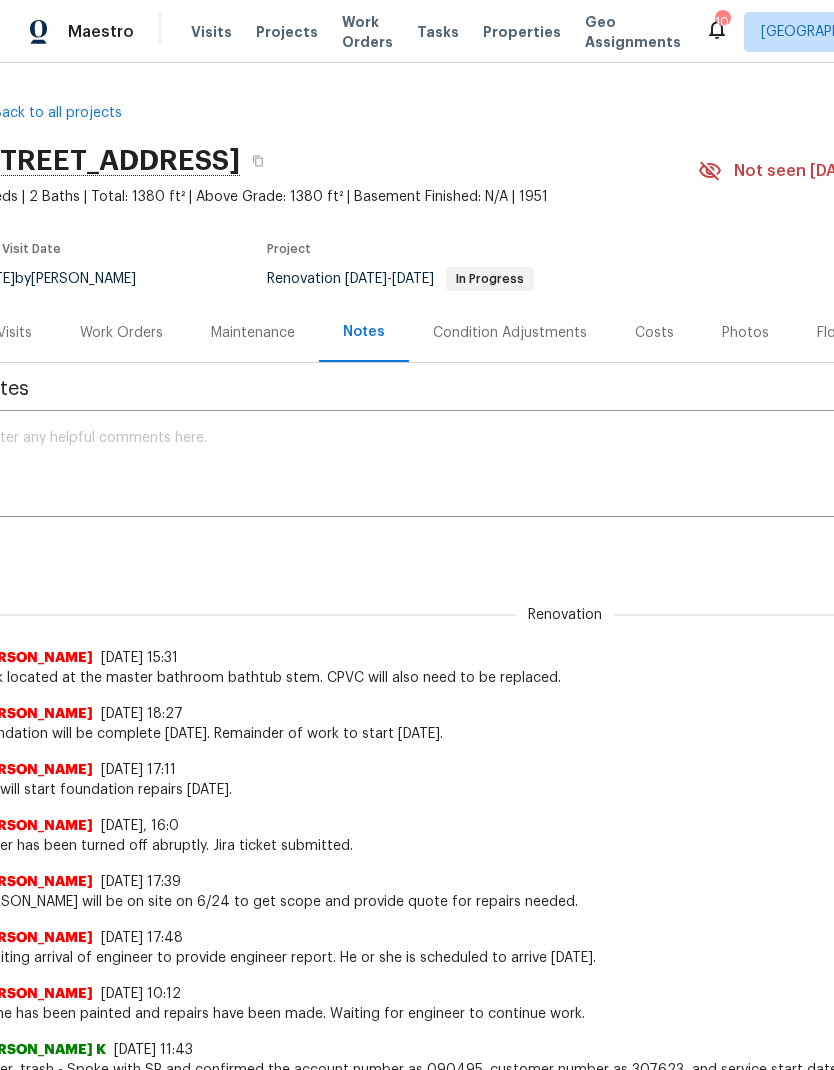 scroll, scrollTop: 0, scrollLeft: 27, axis: horizontal 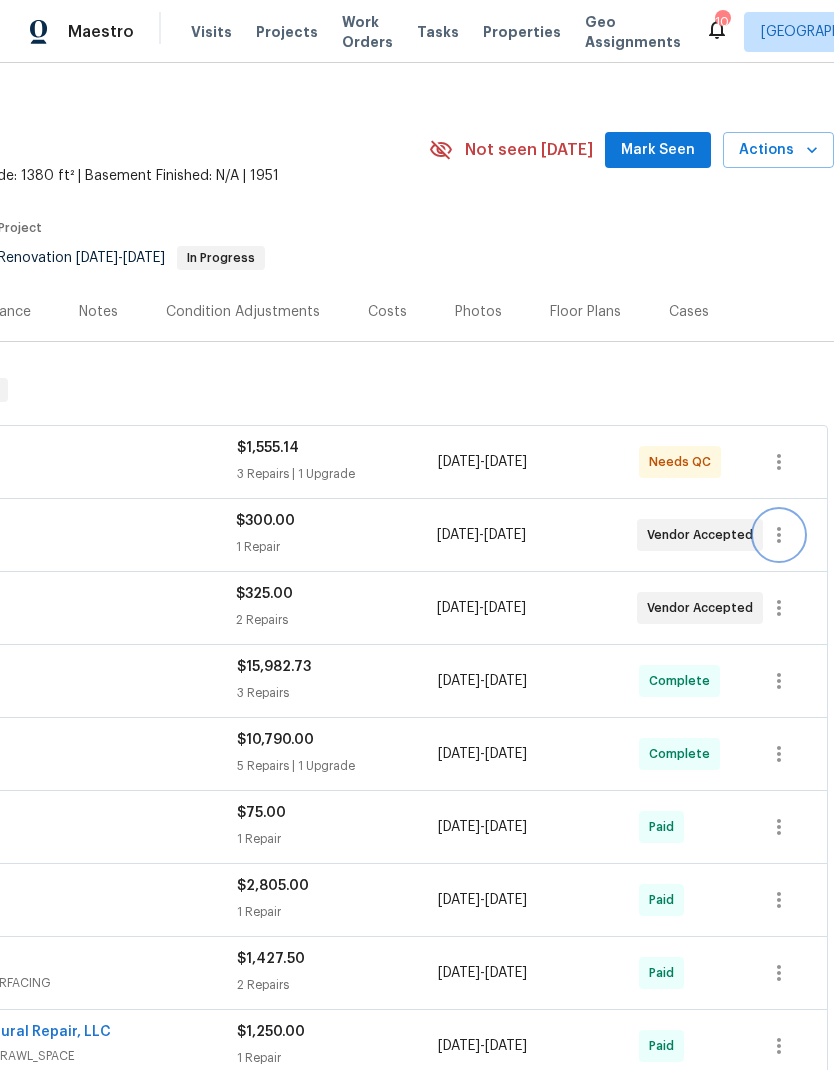 click 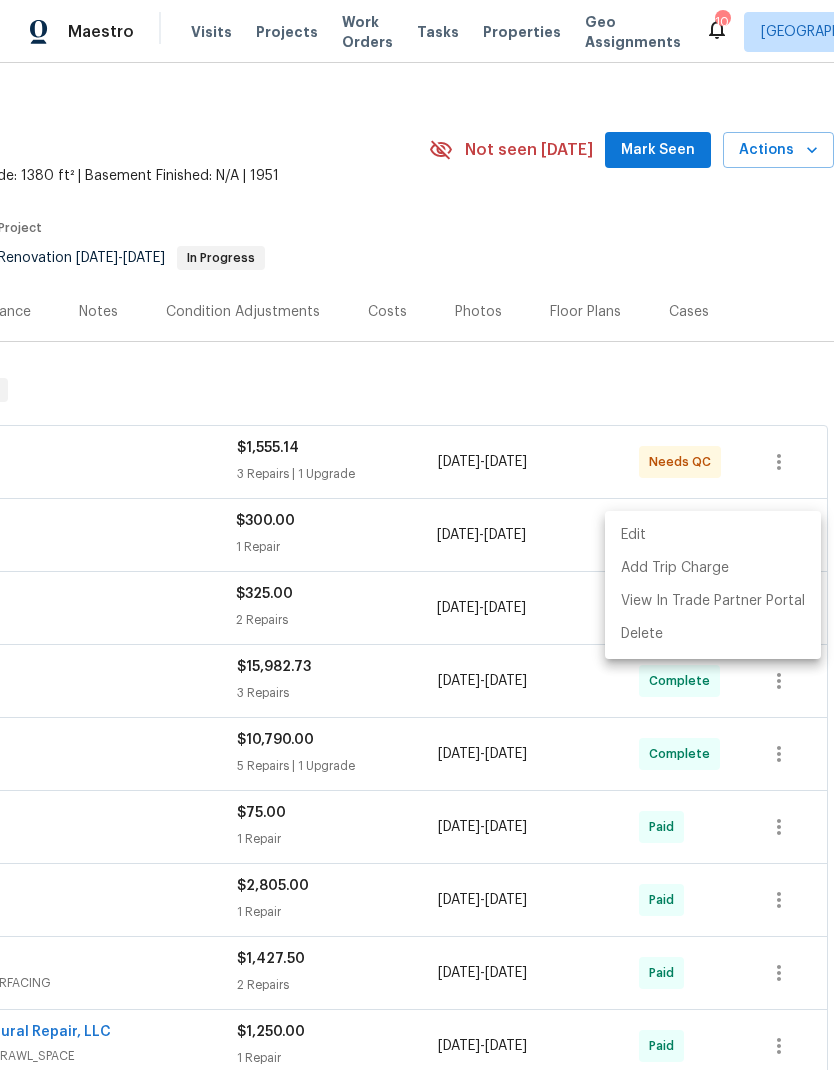 click at bounding box center (417, 535) 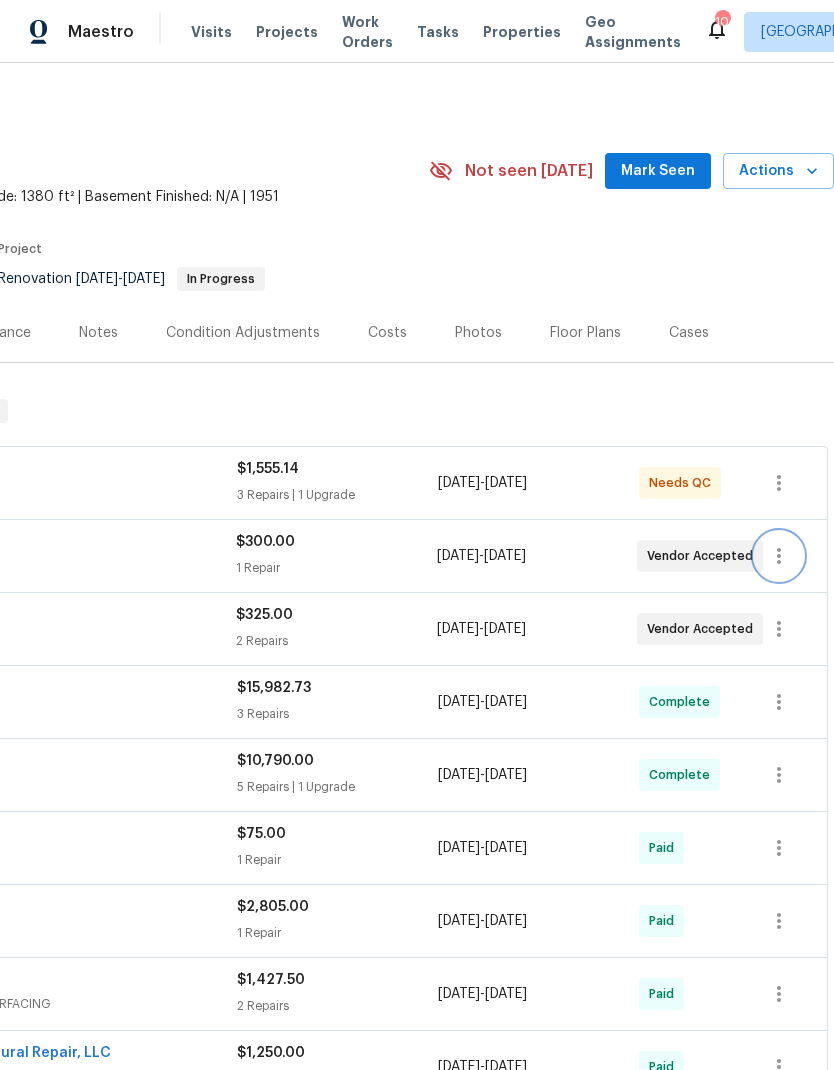 scroll, scrollTop: 0, scrollLeft: 296, axis: horizontal 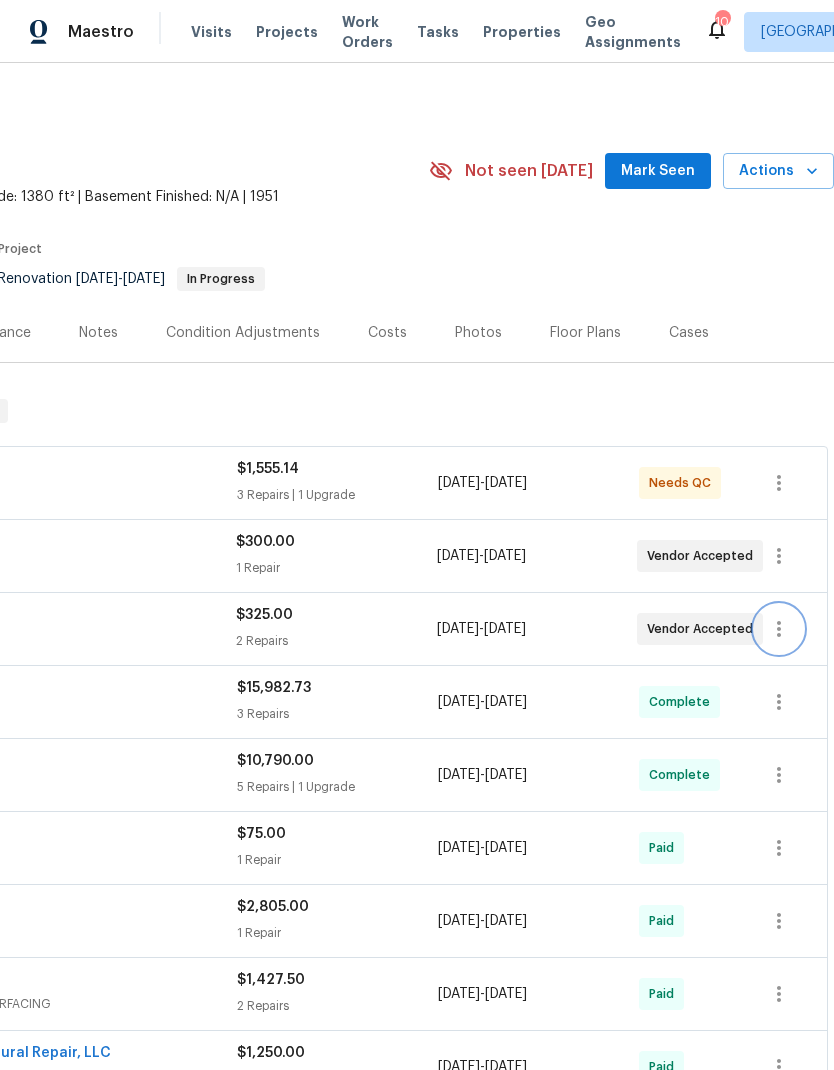 click 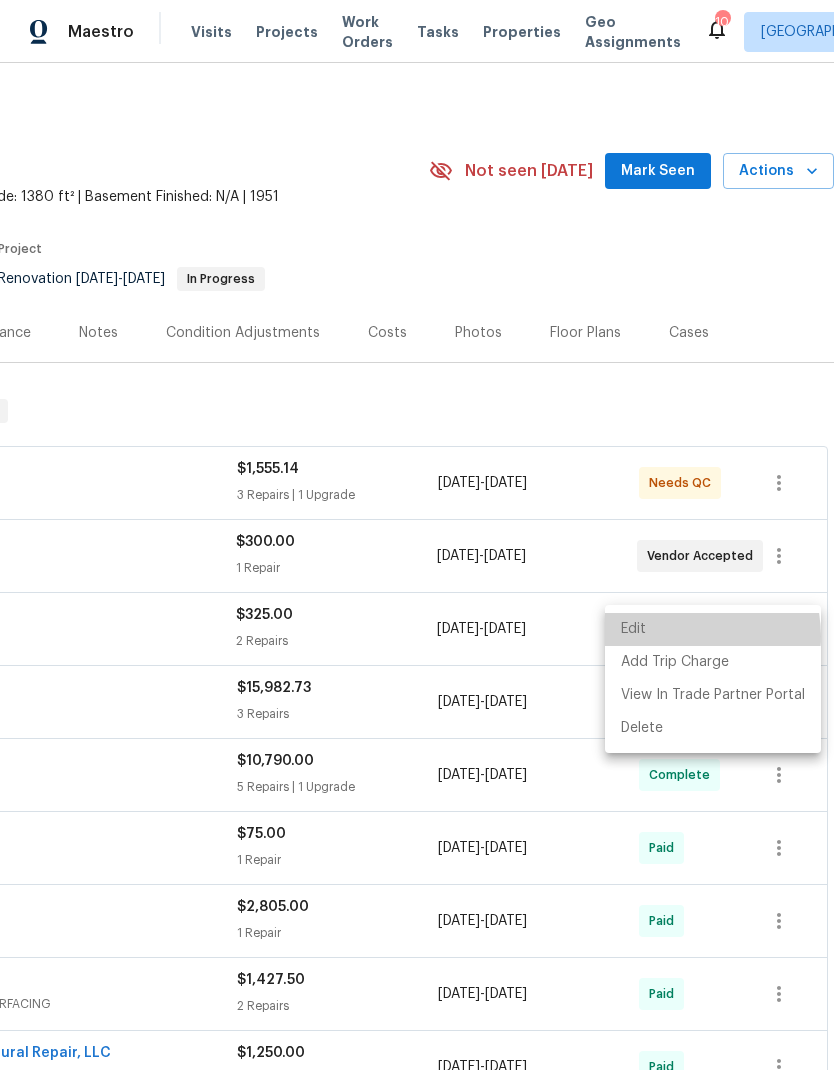 click on "Edit" at bounding box center (713, 629) 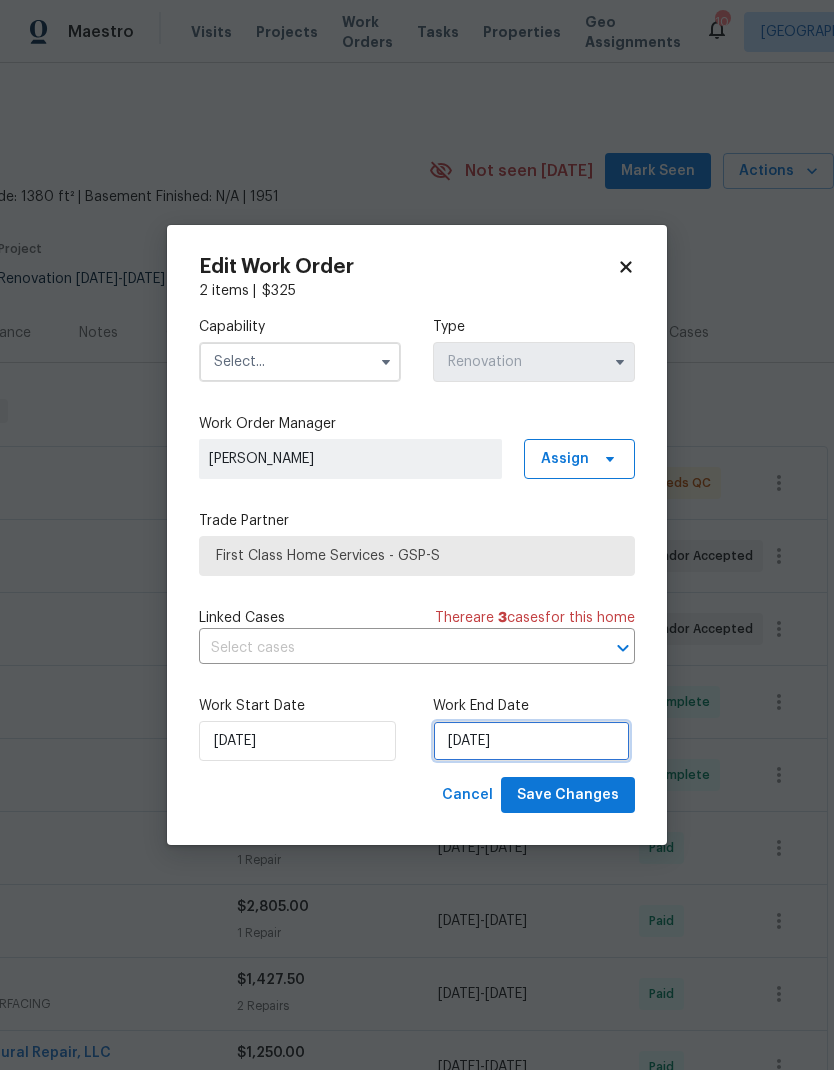 click on "7/14/2025" at bounding box center [531, 741] 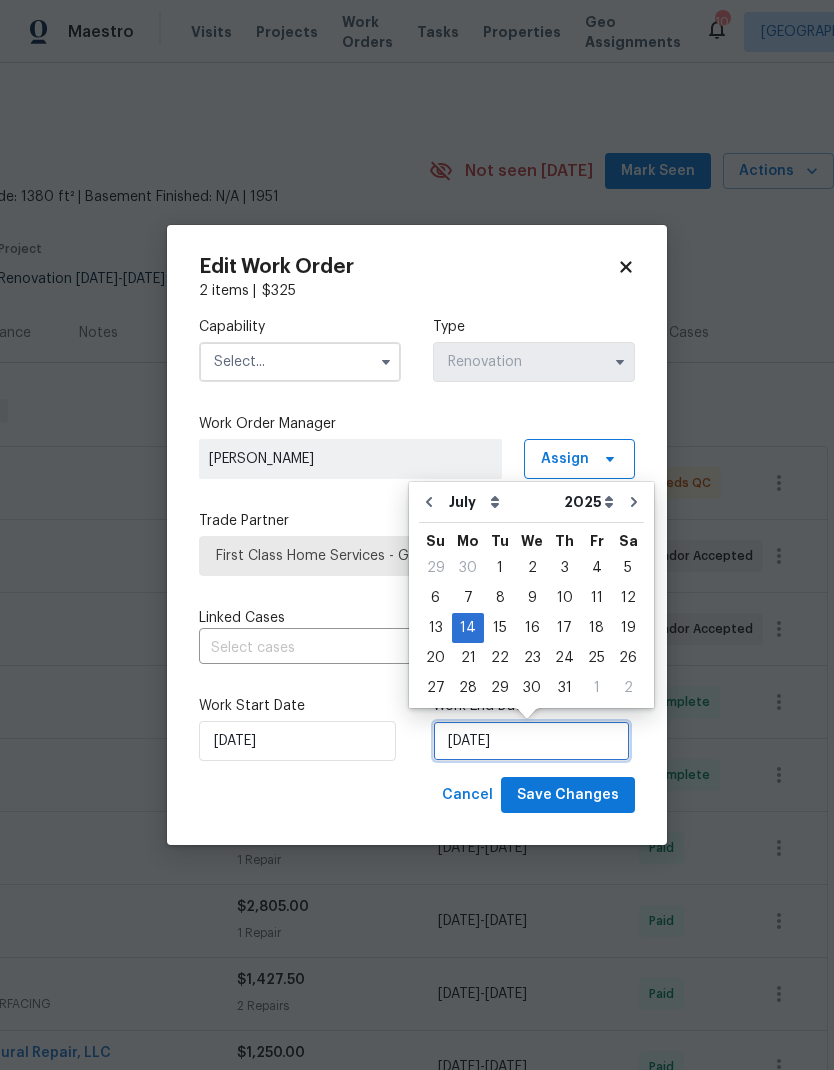 scroll, scrollTop: 15, scrollLeft: 0, axis: vertical 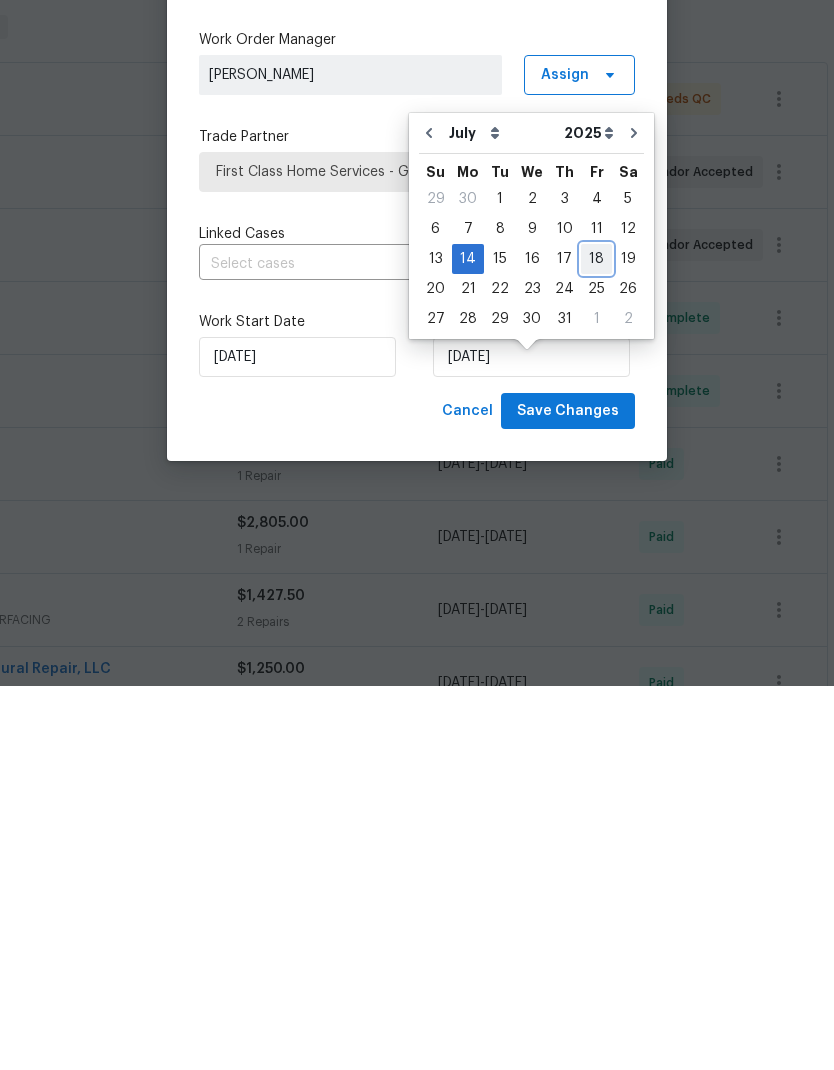 click on "18" at bounding box center (596, 643) 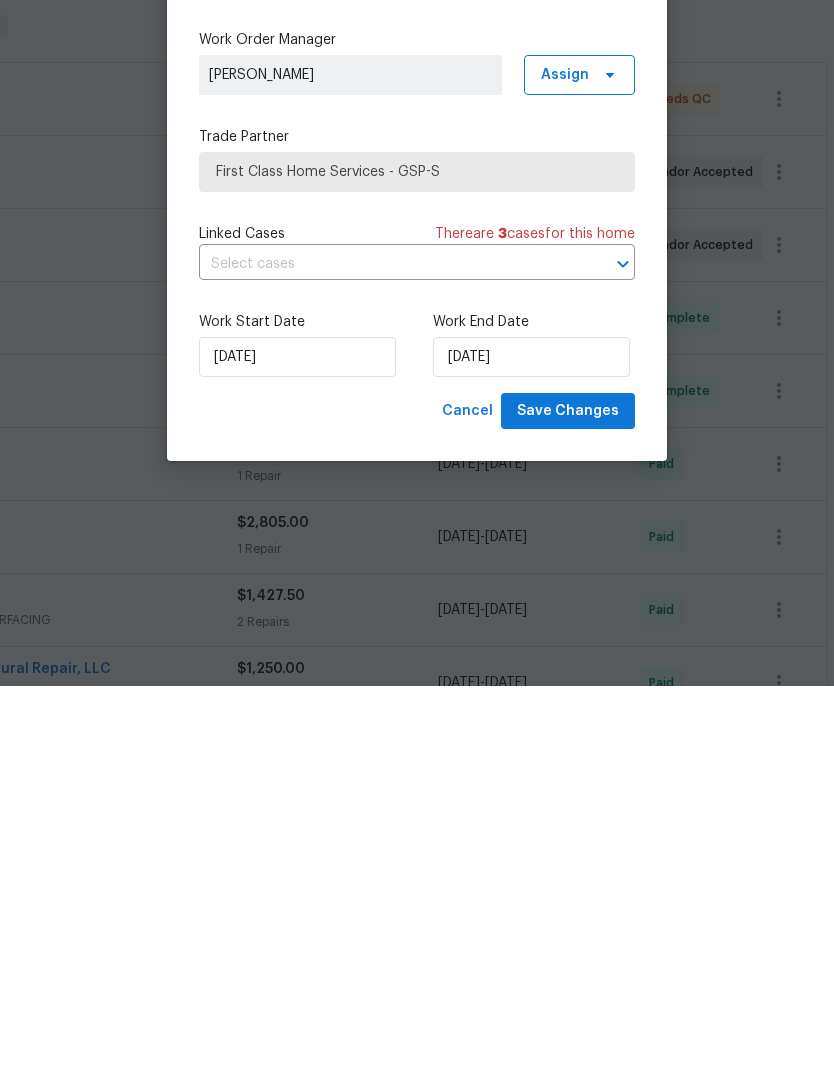 scroll, scrollTop: 80, scrollLeft: 0, axis: vertical 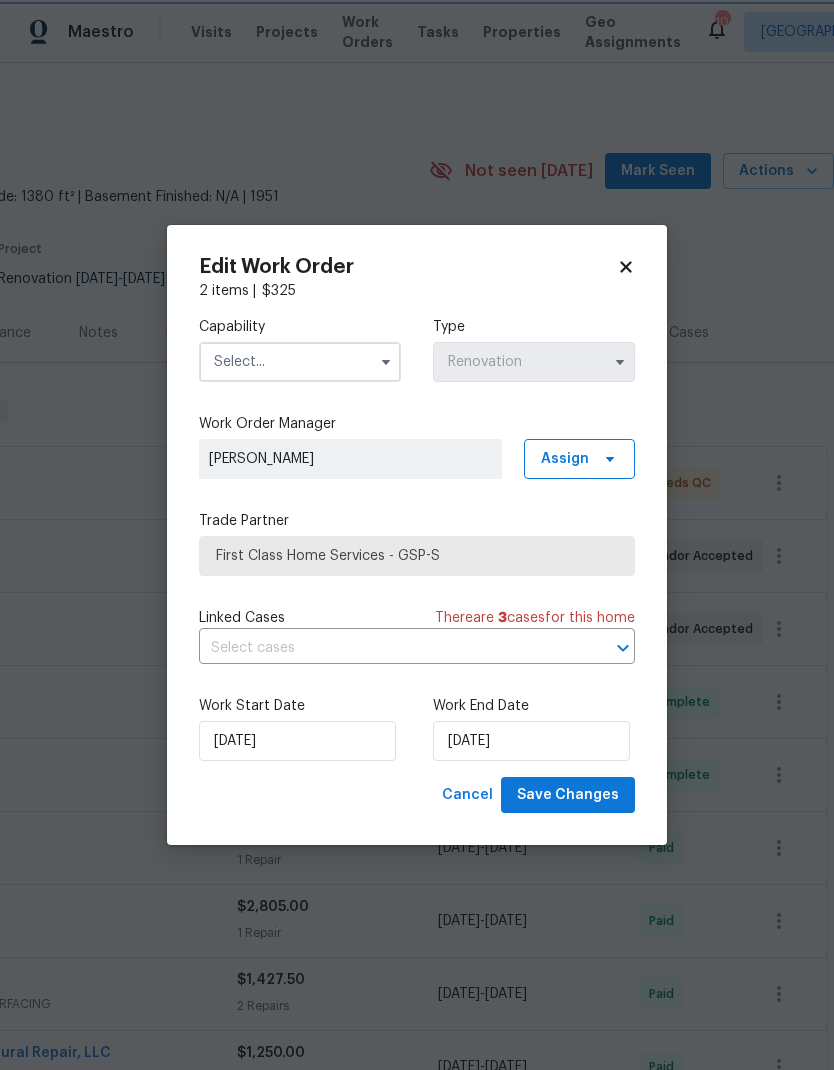 click at bounding box center [609, 648] 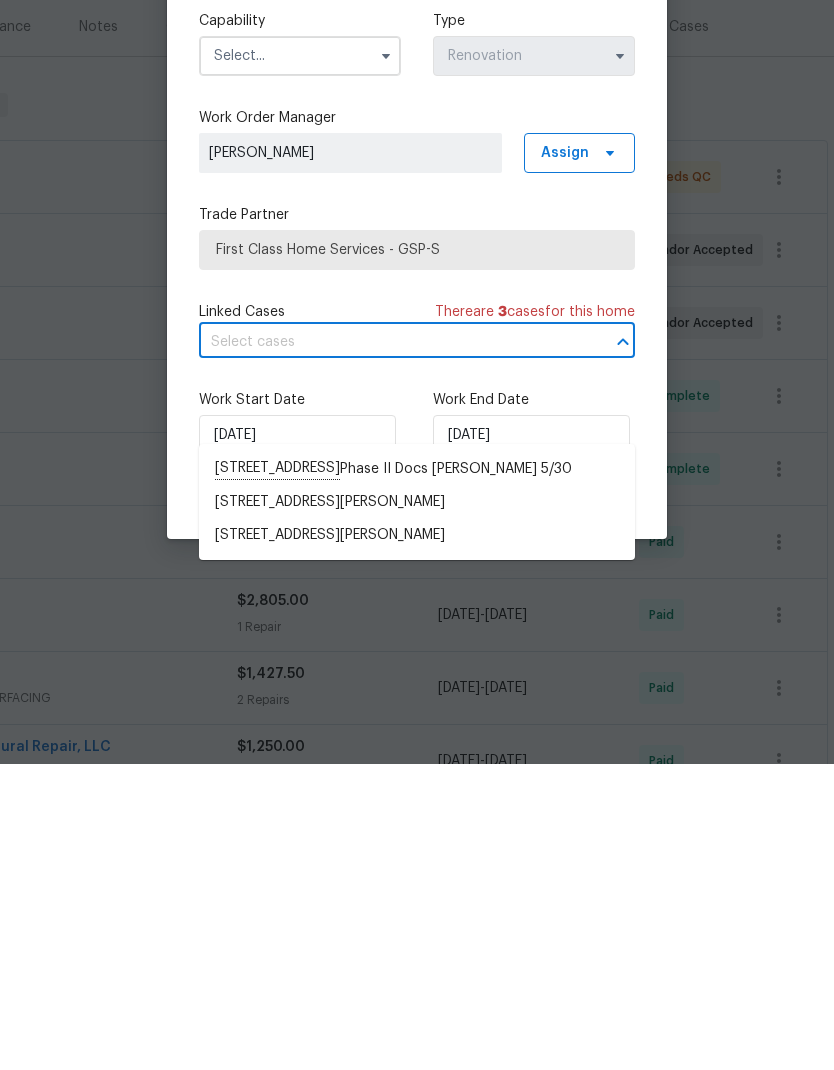 click on "Maestro Visits Projects Work Orders Tasks Properties Geo Assignments 10 Greenville, SC William Bynum Back to all projects 2375 S Pine St, Spartanburg, SC 29302 3 Beds | 2 Baths | Total: 1380 ft² | Above Grade: 1380 ft² | Basement Finished: N/A | 1951 Not seen today Mark Seen Actions Last Visit Date 6/10/2025  by  Nicholas Russell   Project Renovation   6/2/2025  -  7/15/2025 In Progress Visits Work Orders Maintenance Notes Condition Adjustments Costs Photos Floor Plans Cases RENOVATION   6/2/25  -  7/15/25 In Progress Centralized Purchasing PAINTING, APPLIANCE, CABINETS, OD_SELECT $1,555.14 3 Repairs | 1 Upgrade 7/10/2025  -  7/10/2025 Needs QC T’s Home Cleaning LLC CLEANING, CLEANING_MAINTENANCE $300.00 1 Repair 7/14/2025  -  7/15/2025 Vendor Accepted First Class Home Services HVAC $325.00 2 Repairs 6/2/2025  -  7/14/2025 Vendor Accepted LFS Partners, Inc. GENERAL_CONTRACTOR, OD_SELECT $15,982.73 3 Repairs 6/10/2025  -  7/5/2025 Complete LFS Partners, Inc. GENERAL_CONTRACTOR, OD_SELECT $10,790.00  -   -" at bounding box center [417, 535] 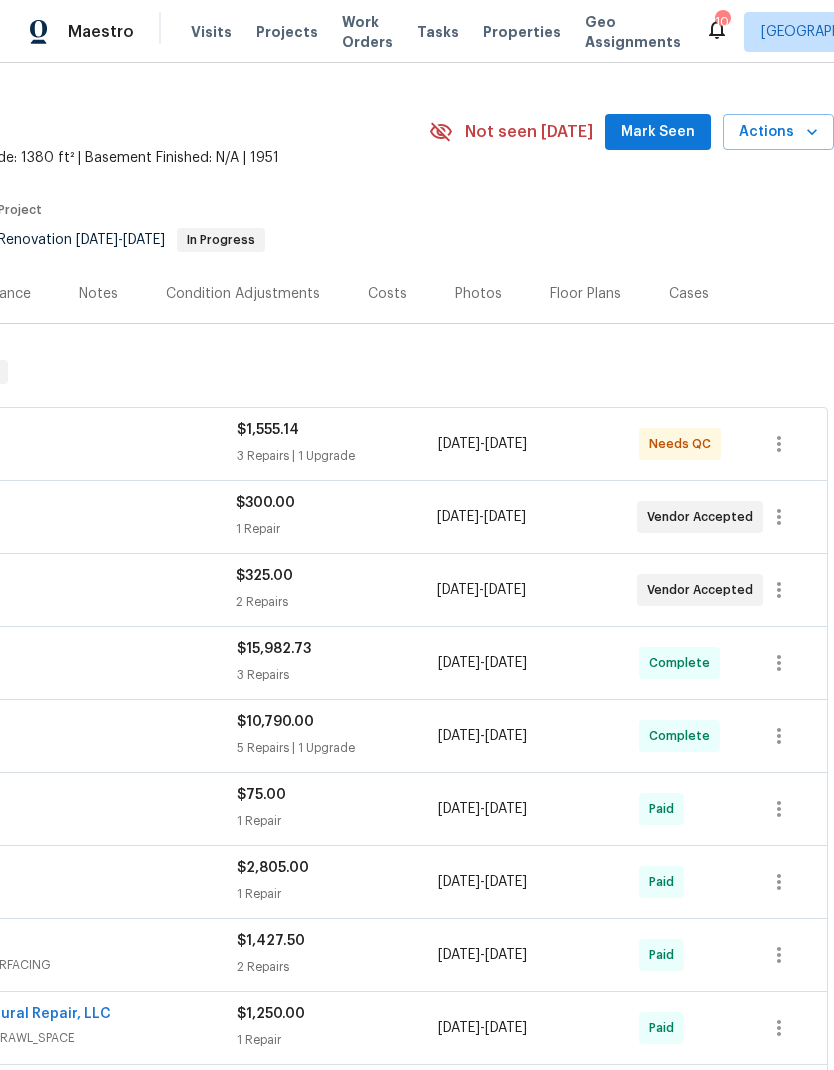 scroll, scrollTop: 39, scrollLeft: 296, axis: both 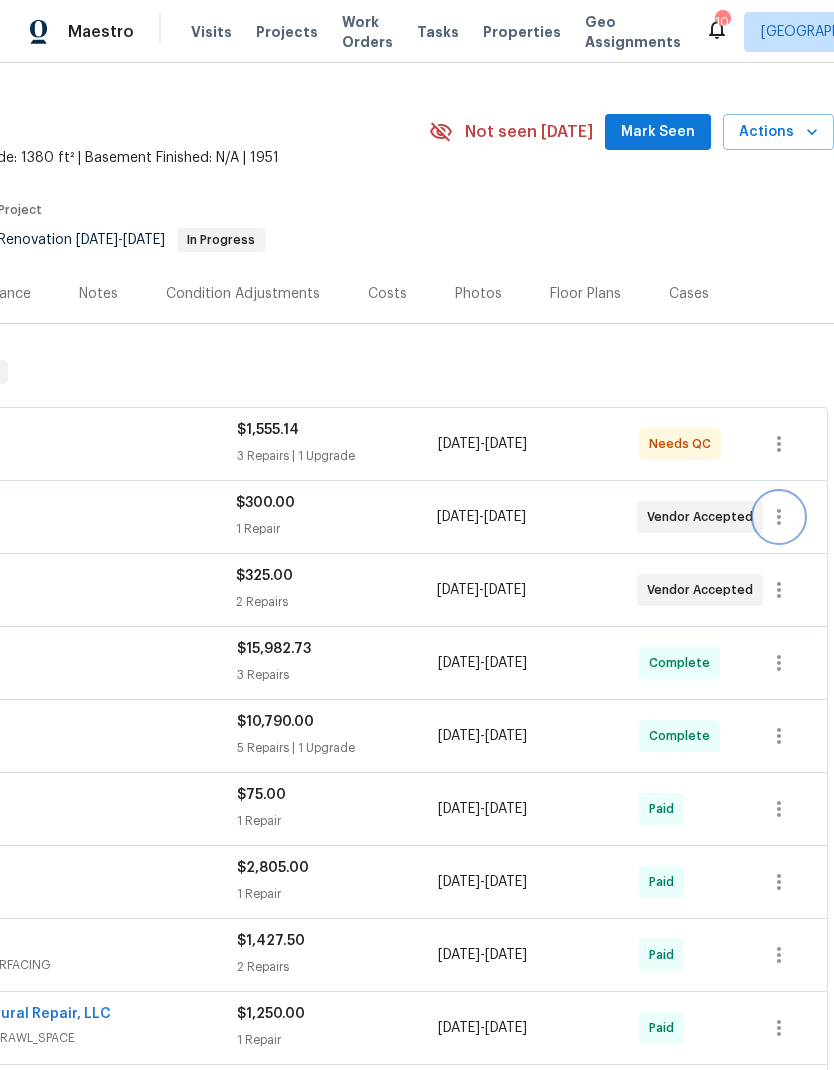 click 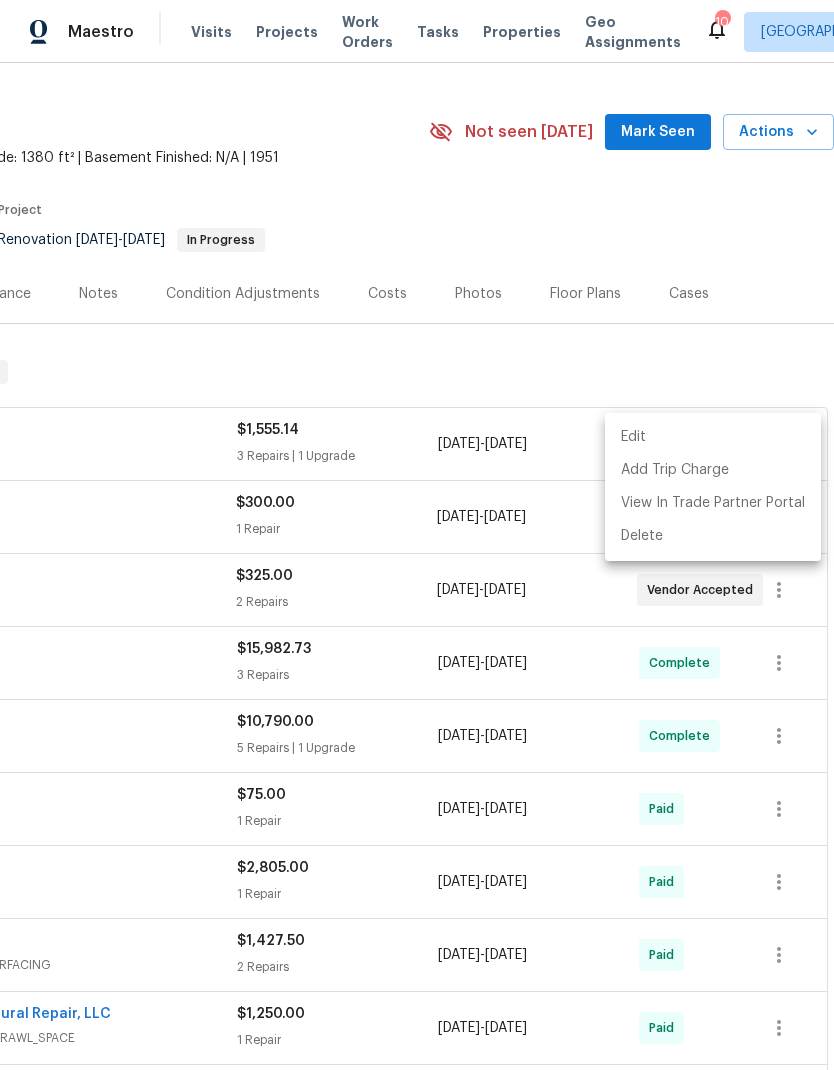click on "Edit" at bounding box center [713, 437] 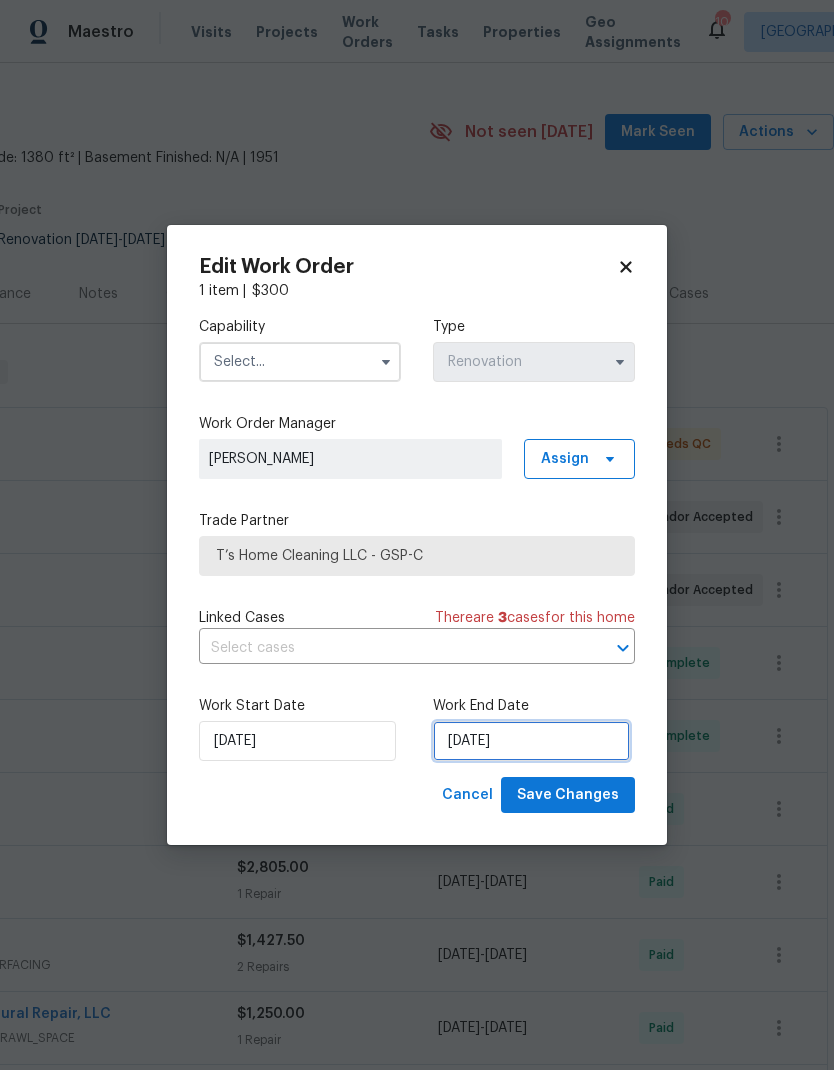 click on "[DATE]" at bounding box center [531, 741] 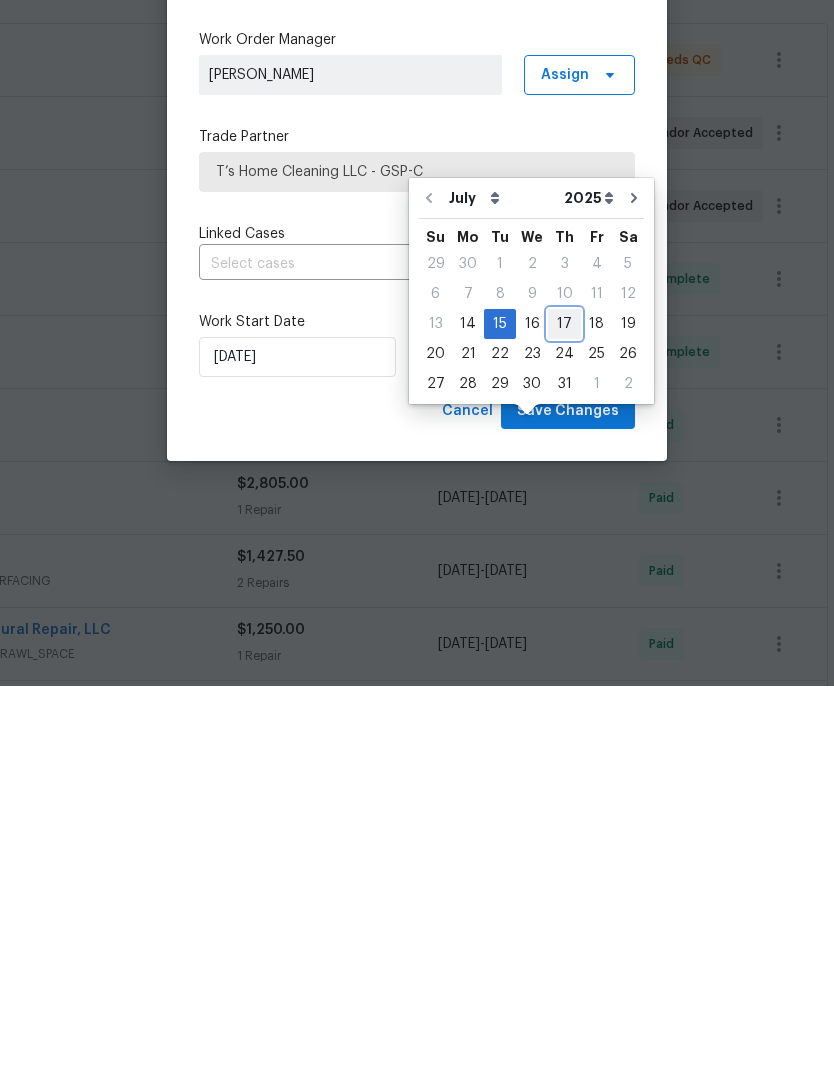 click on "17" at bounding box center [564, 708] 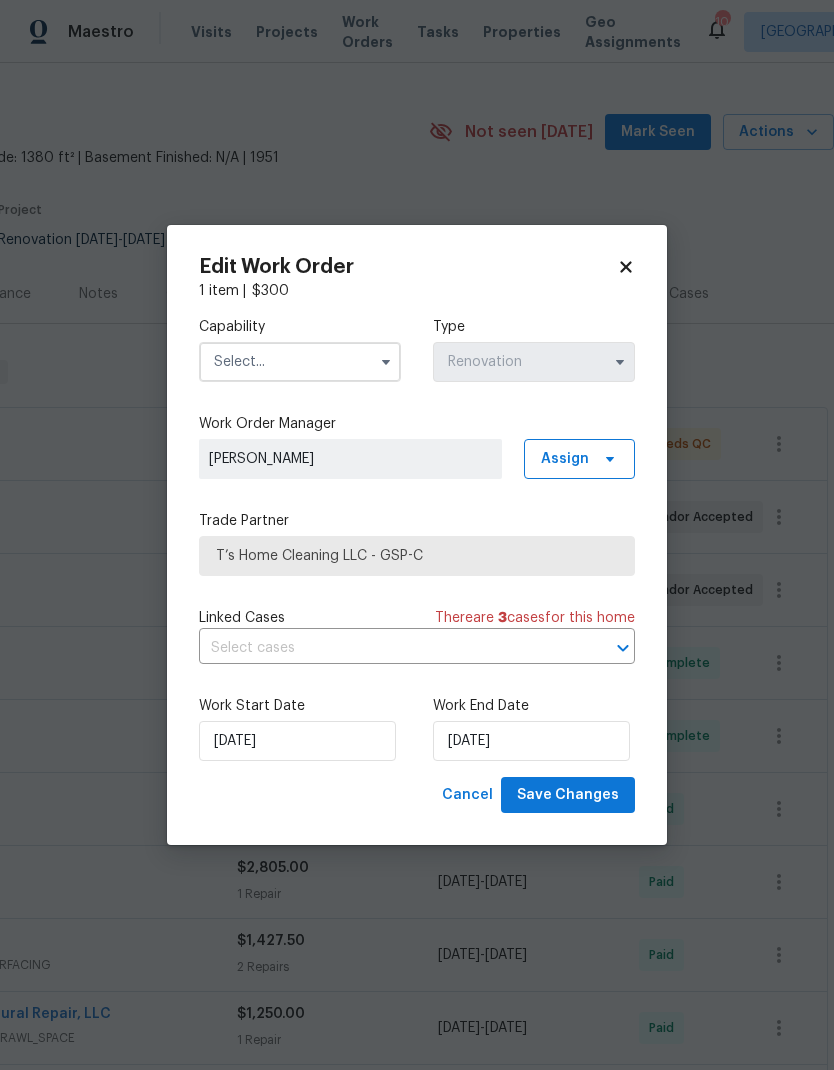 click at bounding box center (300, 362) 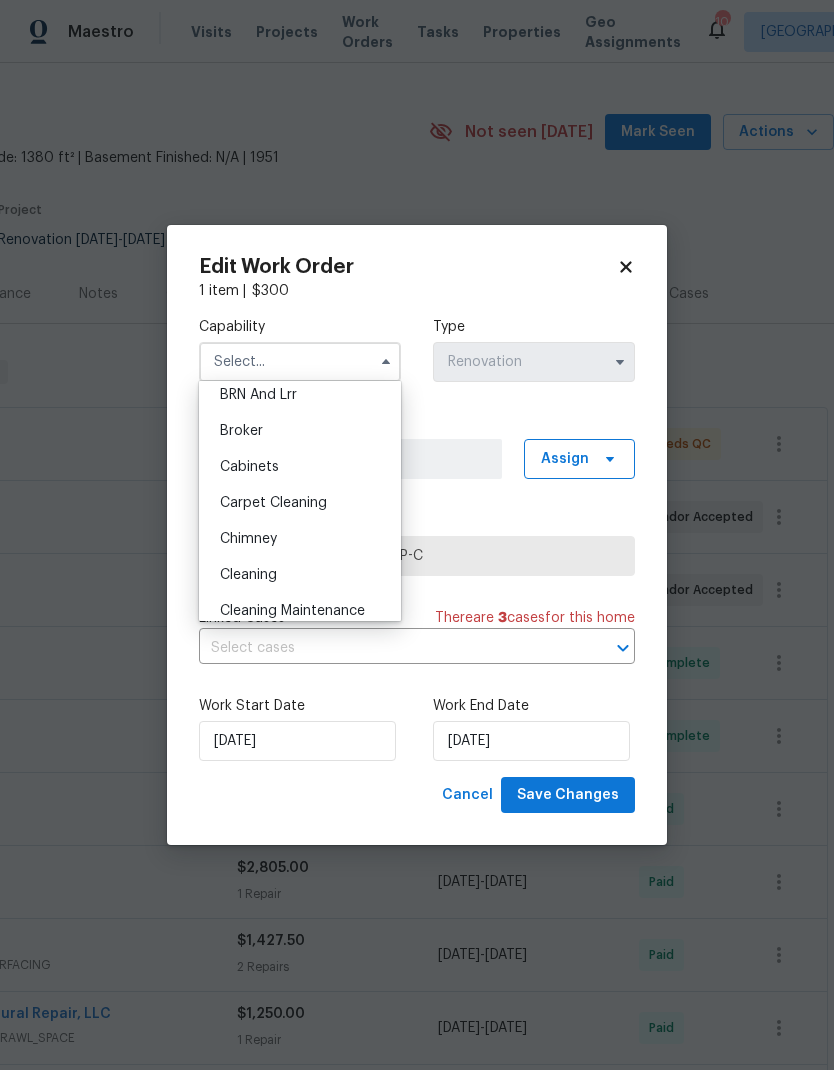 scroll, scrollTop: 160, scrollLeft: 0, axis: vertical 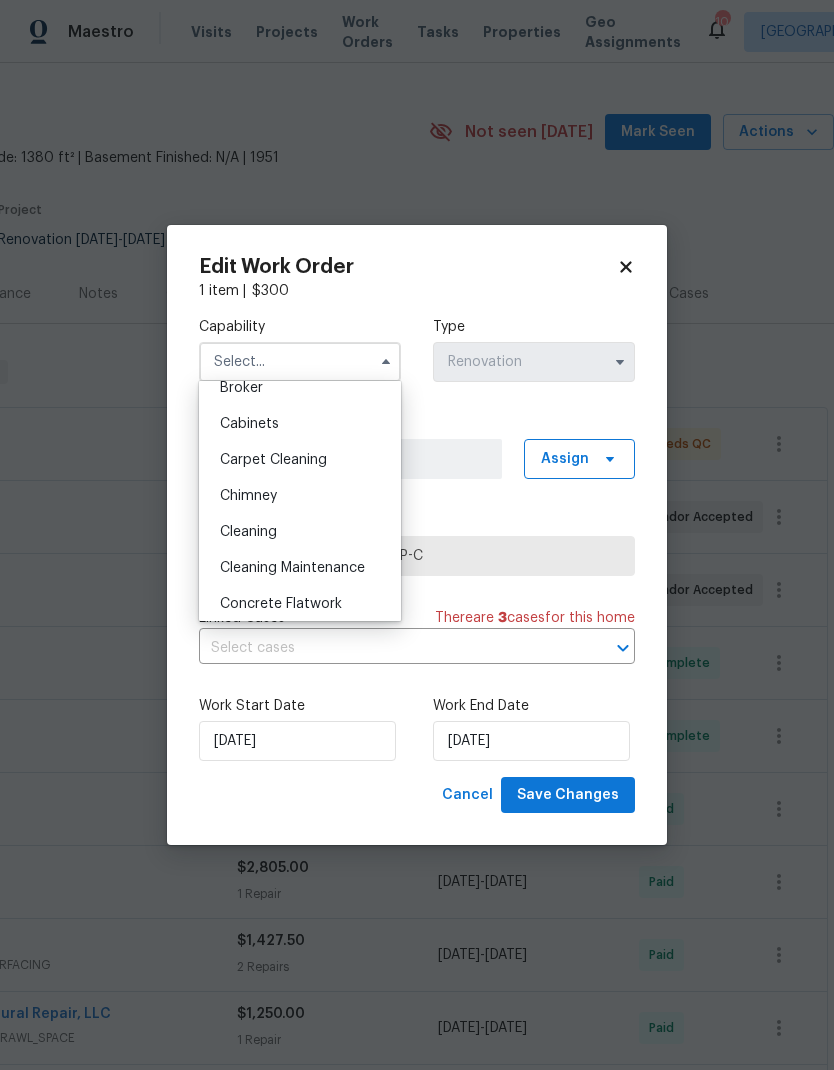 click on "Cleaning" at bounding box center (248, 532) 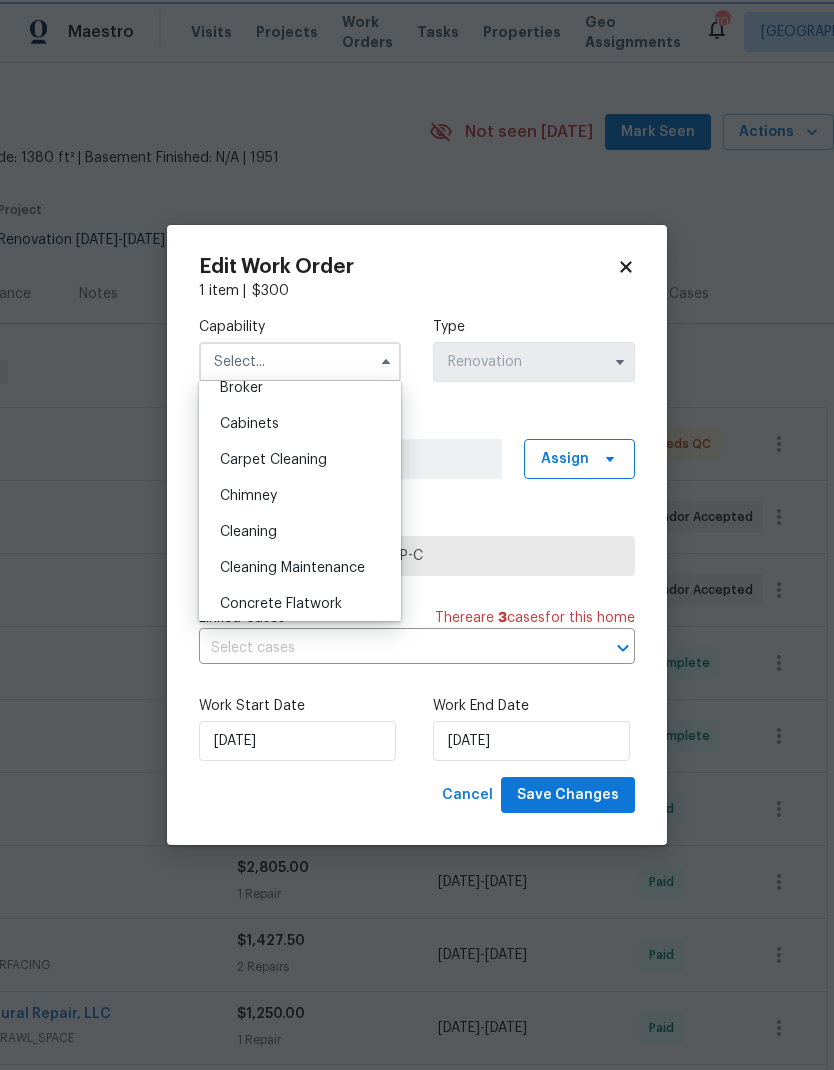 type on "Cleaning" 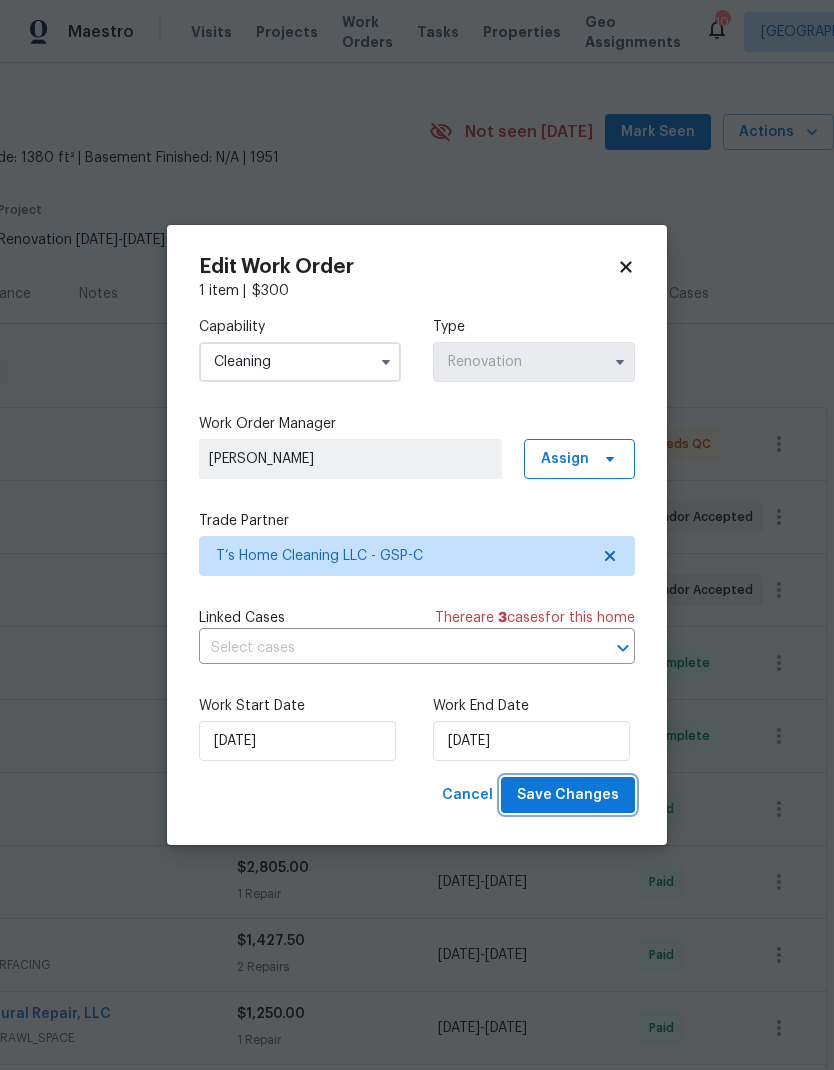click on "Save Changes" at bounding box center (568, 795) 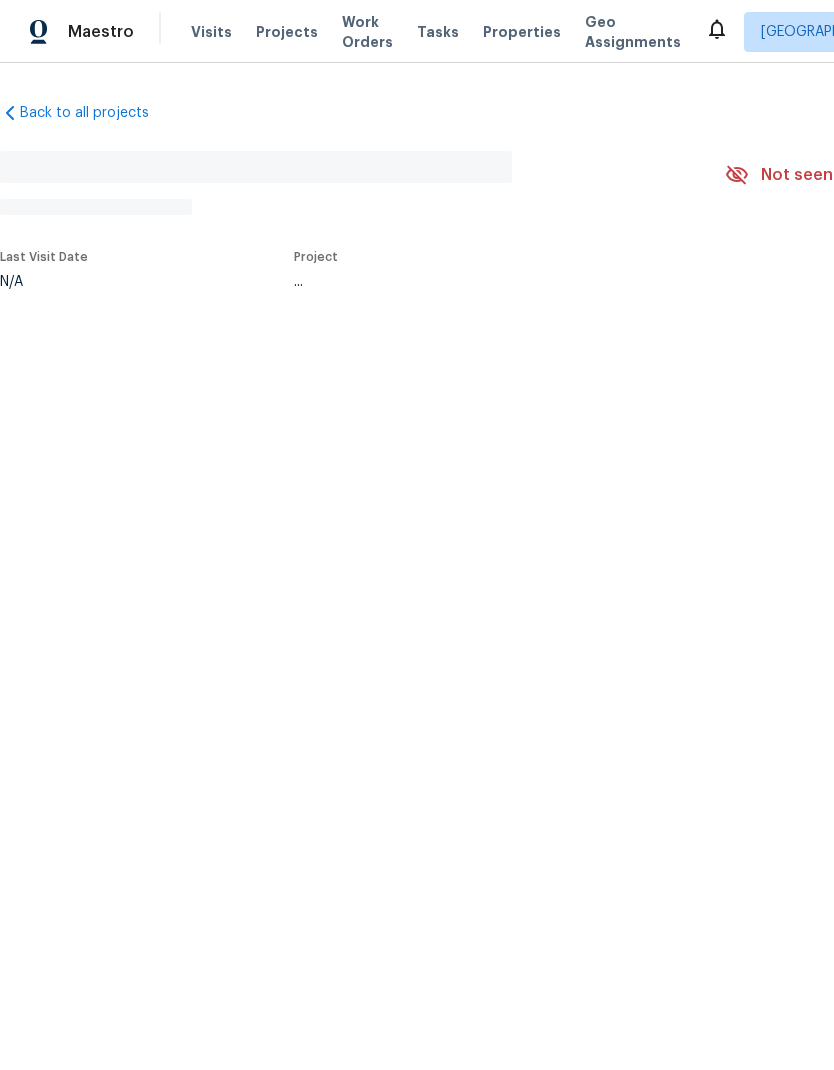 scroll, scrollTop: 0, scrollLeft: 0, axis: both 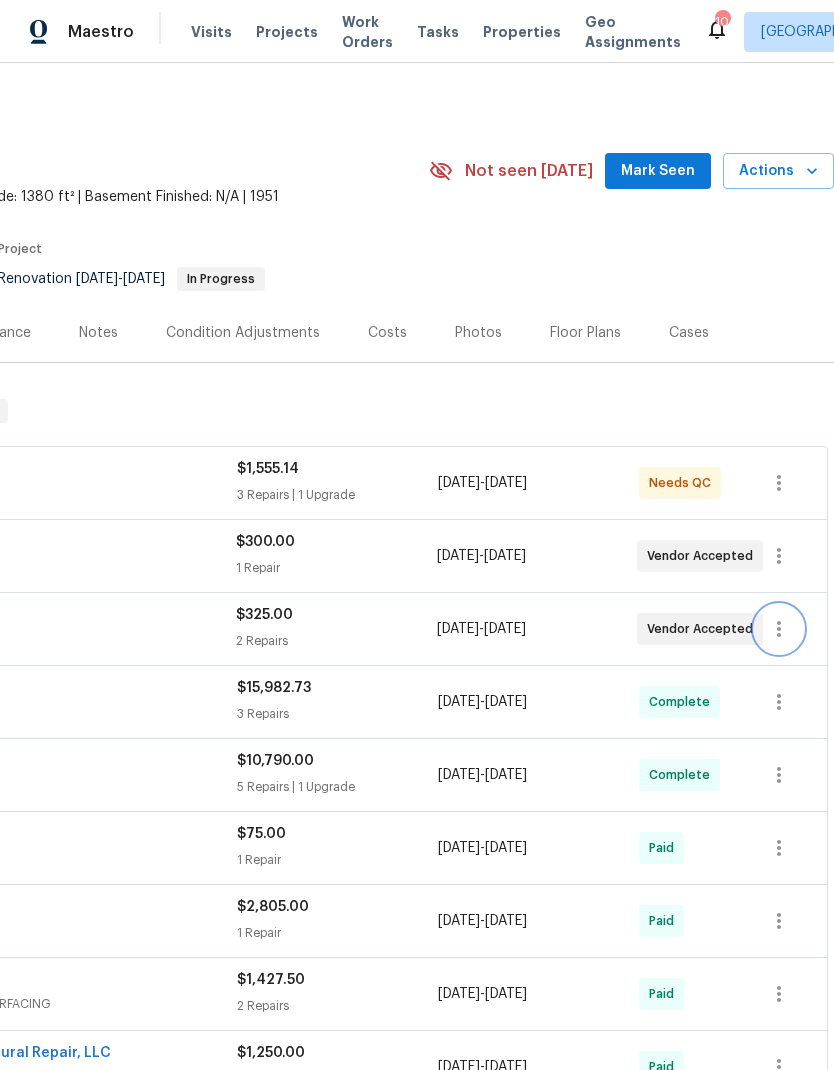 click 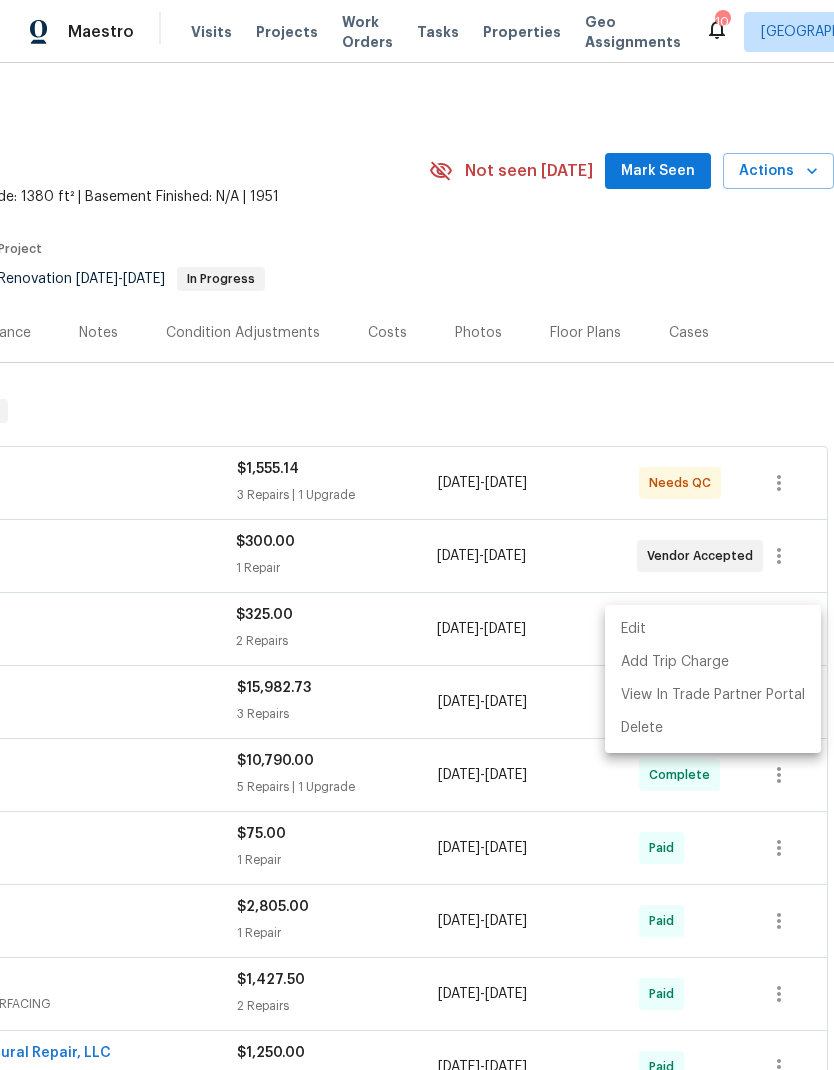 click on "Edit" at bounding box center [713, 629] 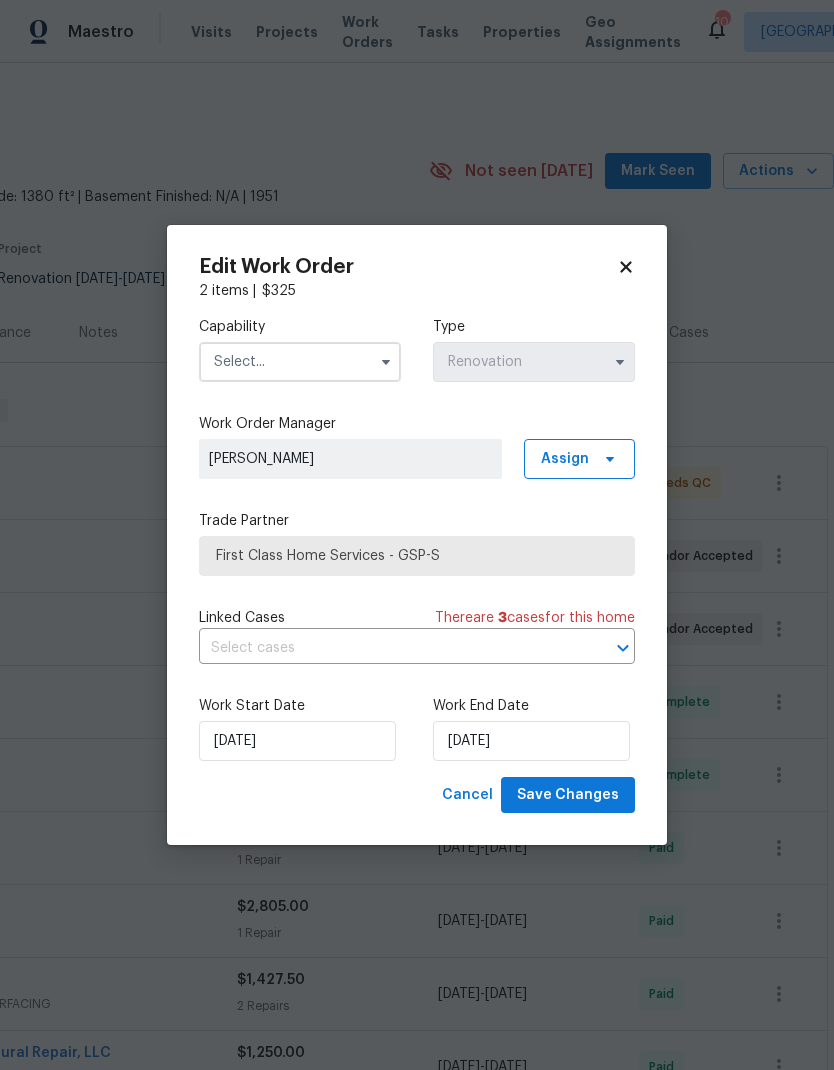 click at bounding box center (300, 362) 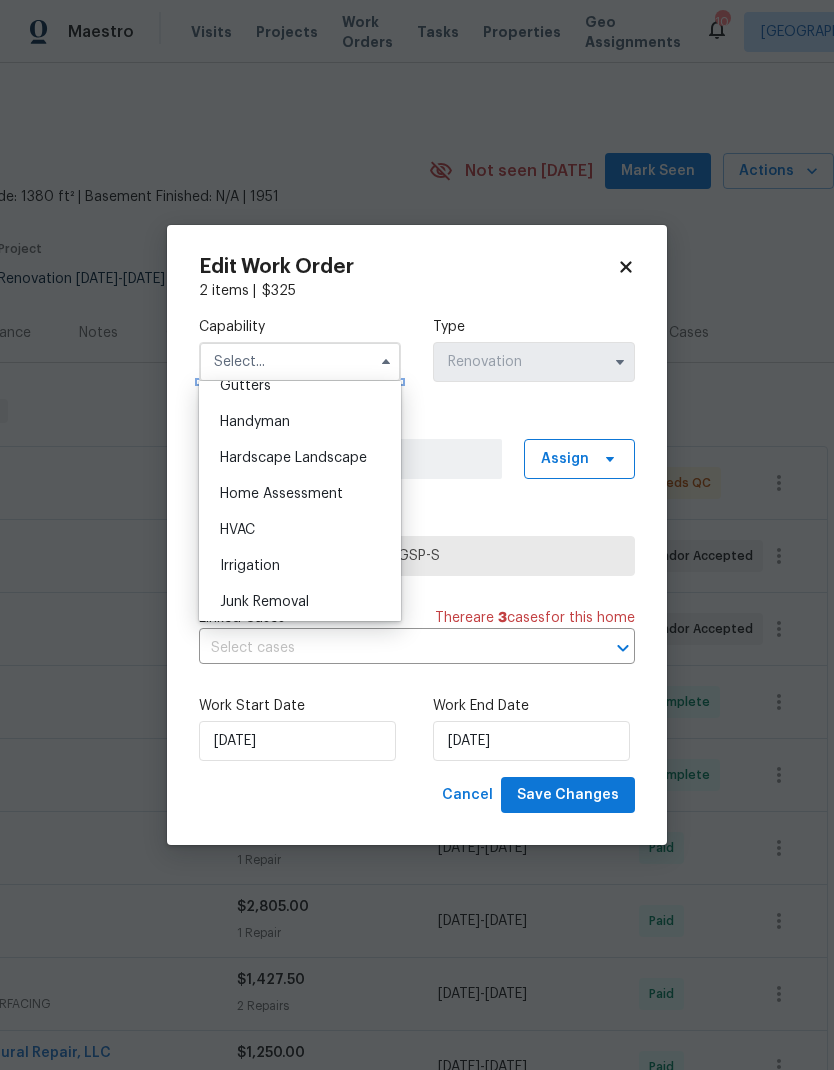 scroll, scrollTop: 1089, scrollLeft: 0, axis: vertical 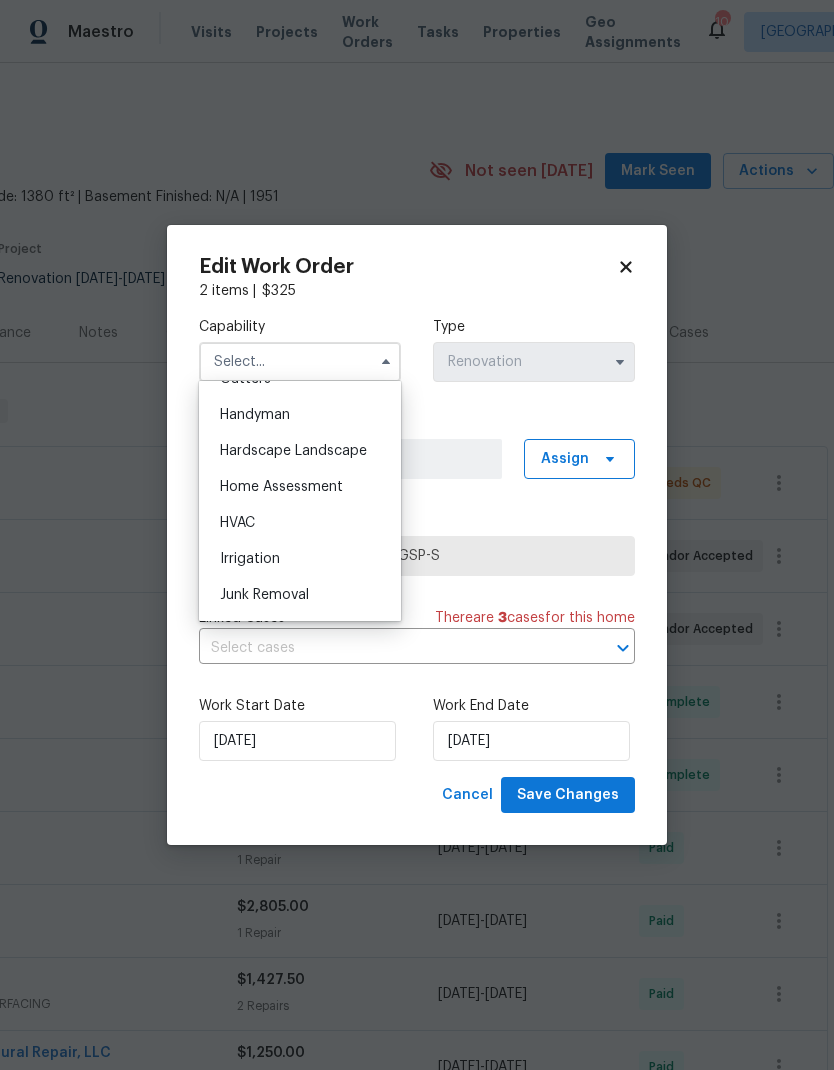 click on "HVAC" at bounding box center [237, 523] 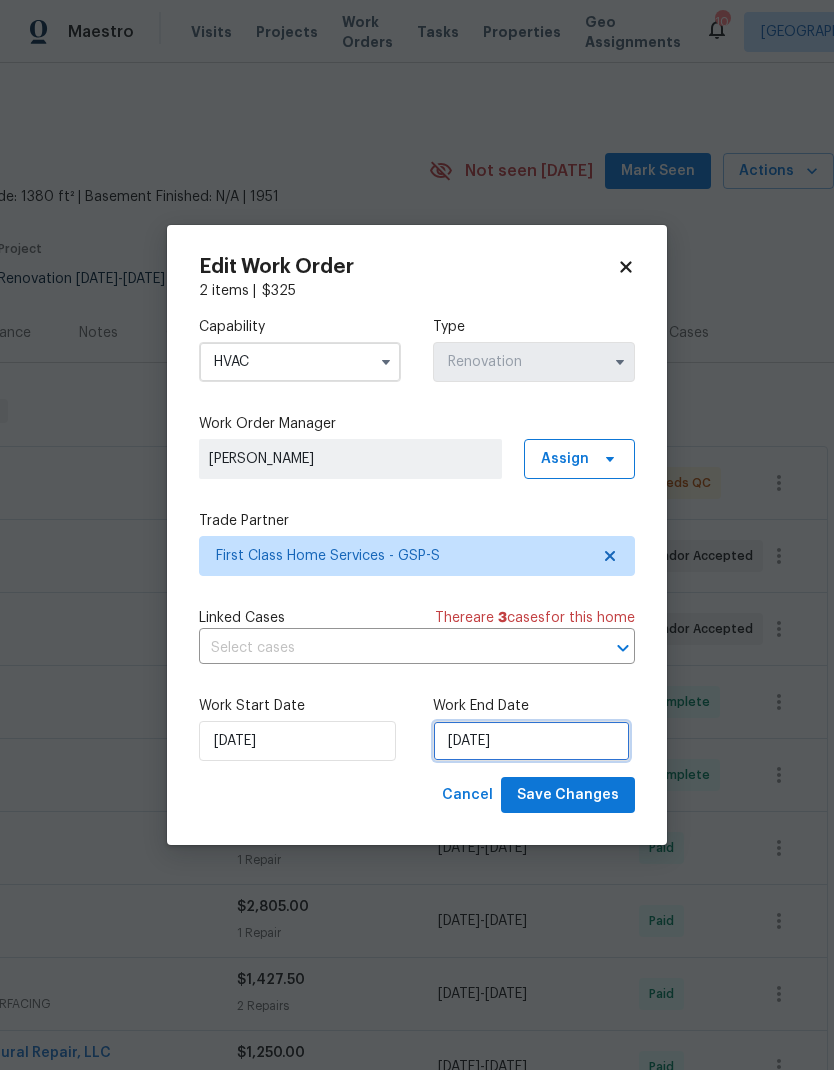 click on "7/14/2025" at bounding box center (531, 741) 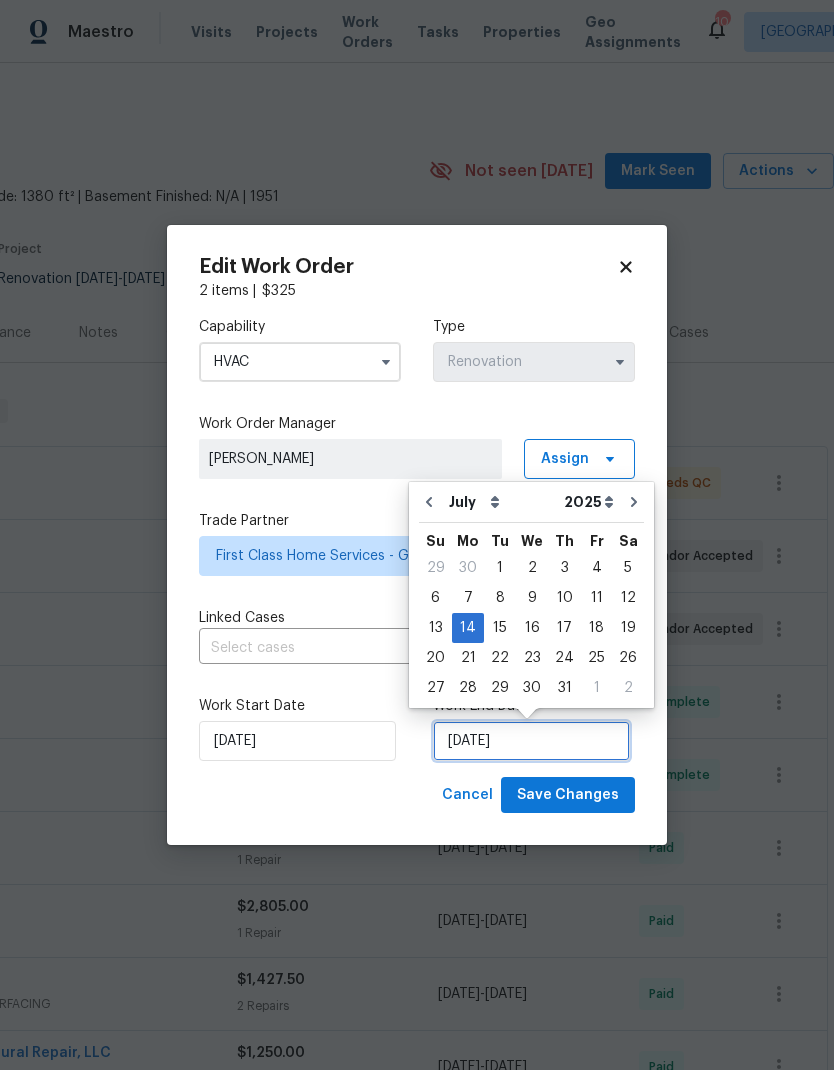 scroll, scrollTop: 15, scrollLeft: 0, axis: vertical 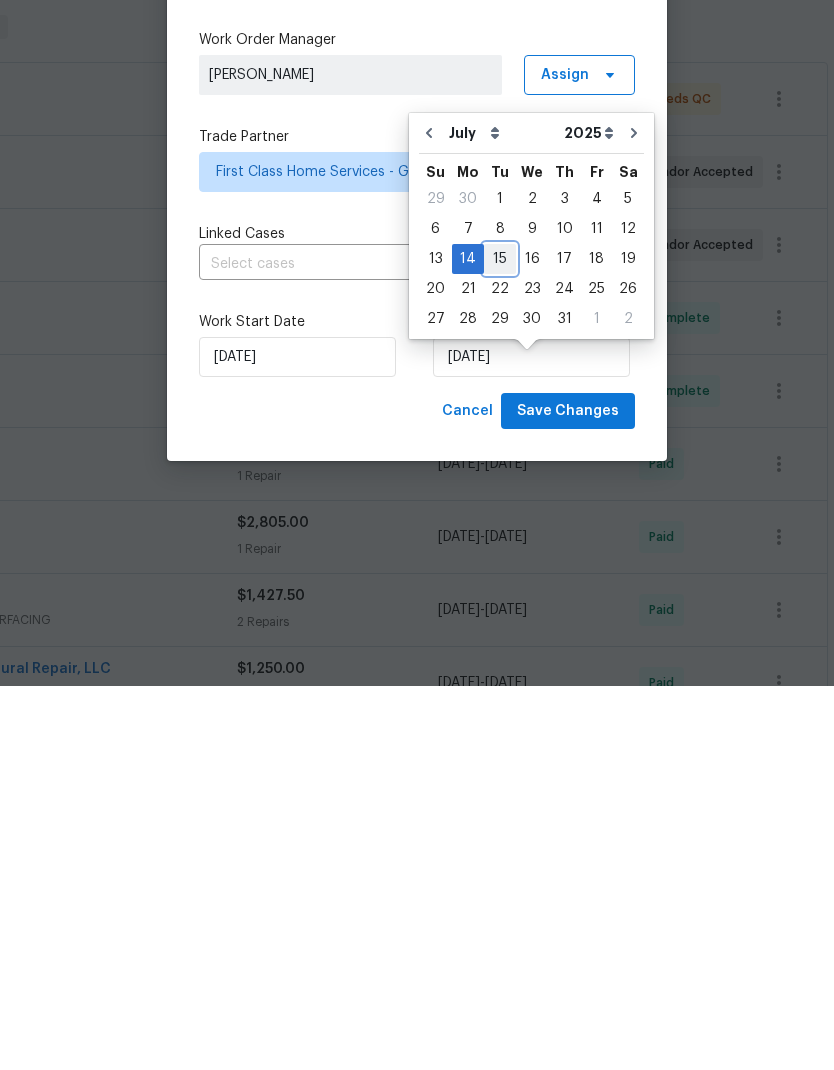 click on "15" at bounding box center (500, 643) 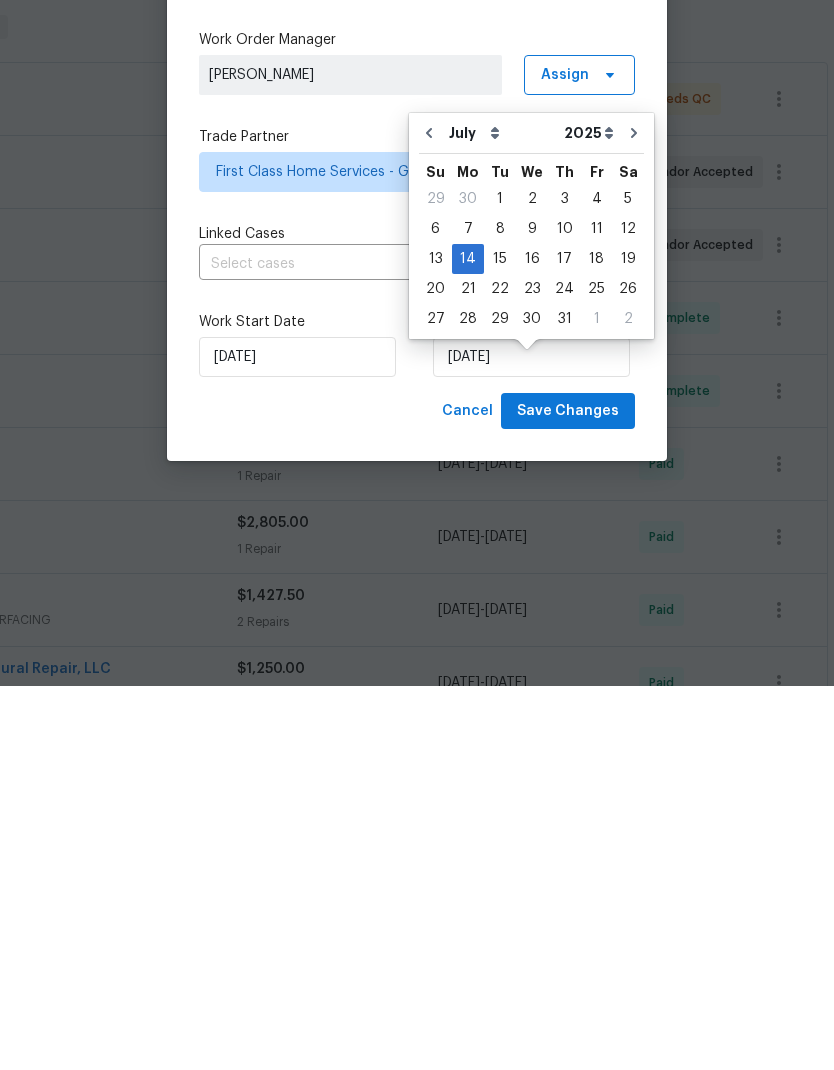 scroll, scrollTop: 80, scrollLeft: 0, axis: vertical 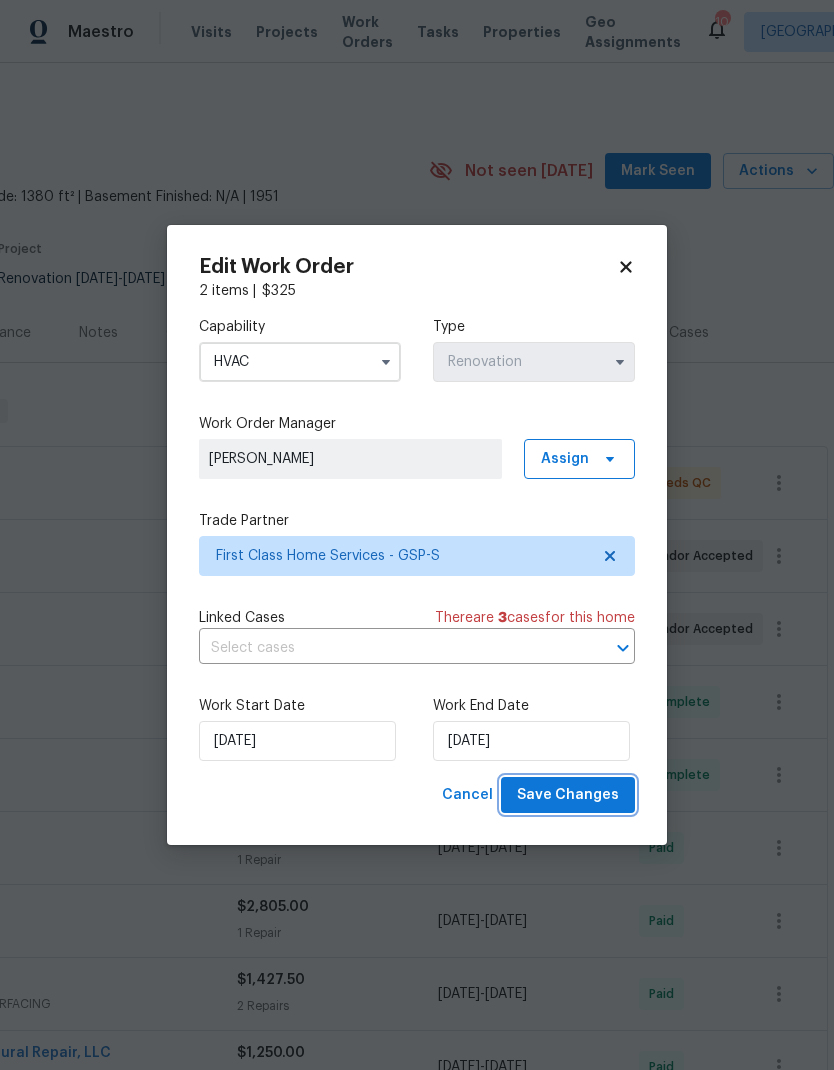 click on "Save Changes" at bounding box center (568, 795) 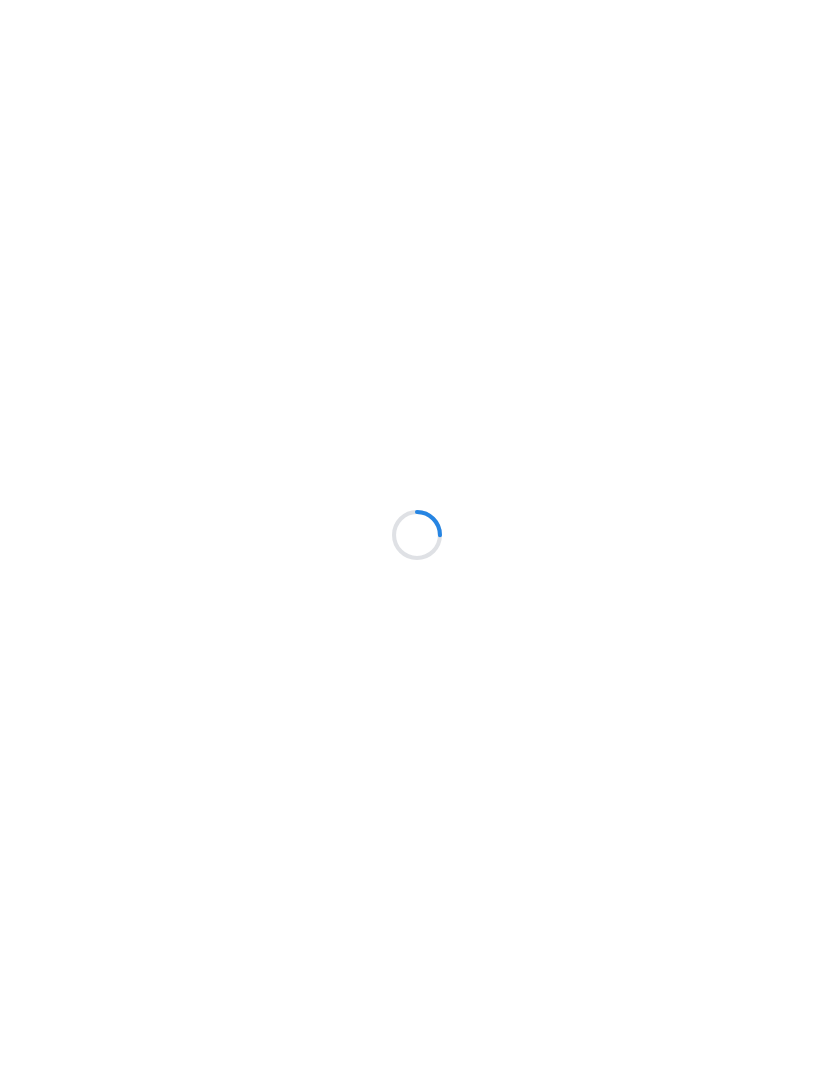 scroll, scrollTop: 0, scrollLeft: 0, axis: both 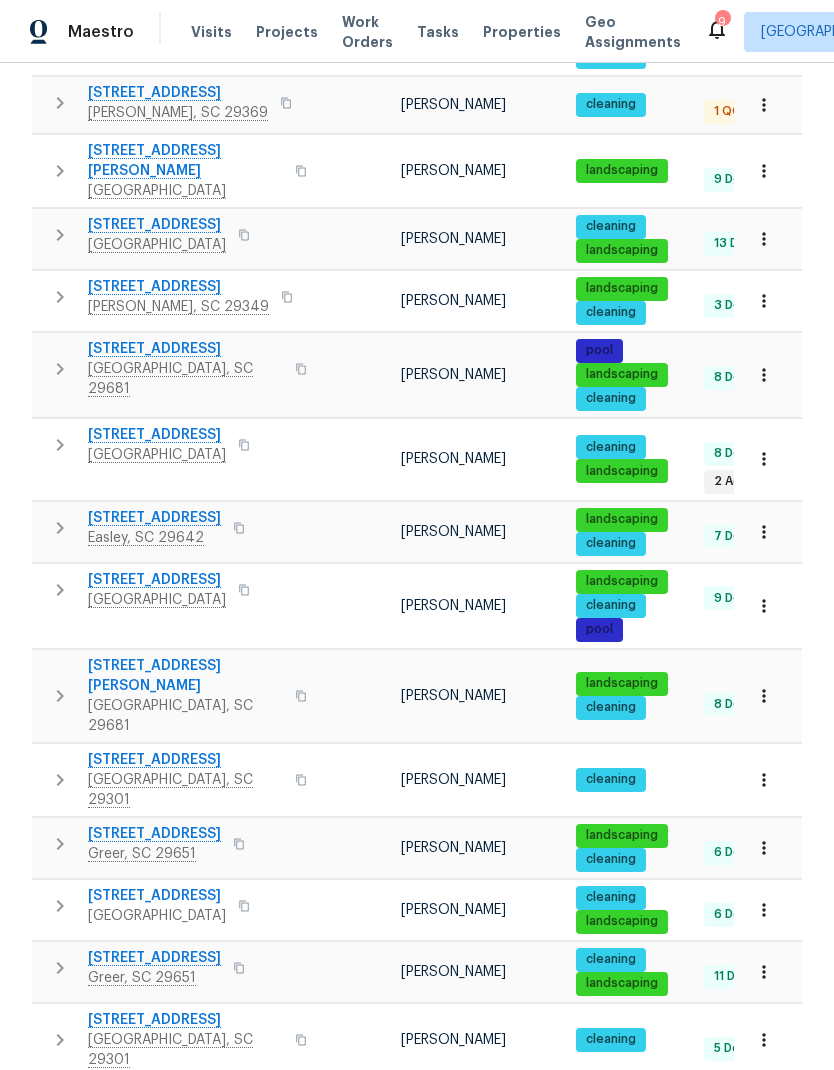 click on "2" at bounding box center [522, 1275] 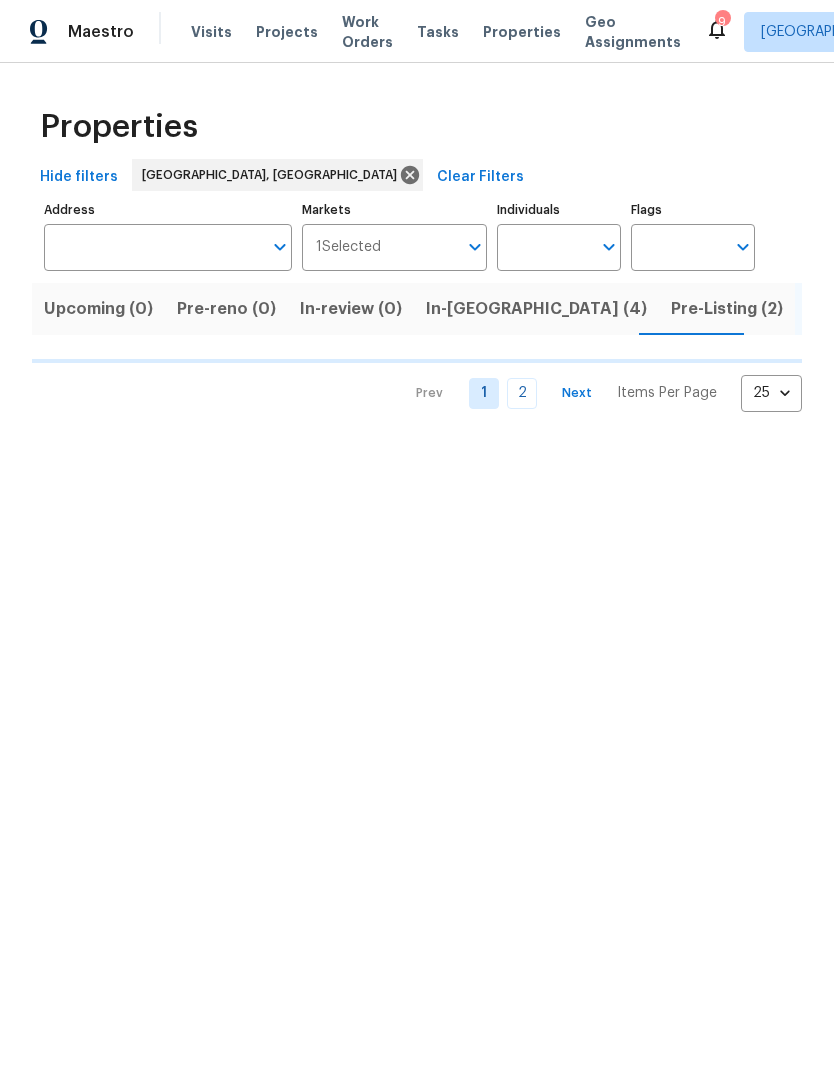 scroll, scrollTop: 0, scrollLeft: 0, axis: both 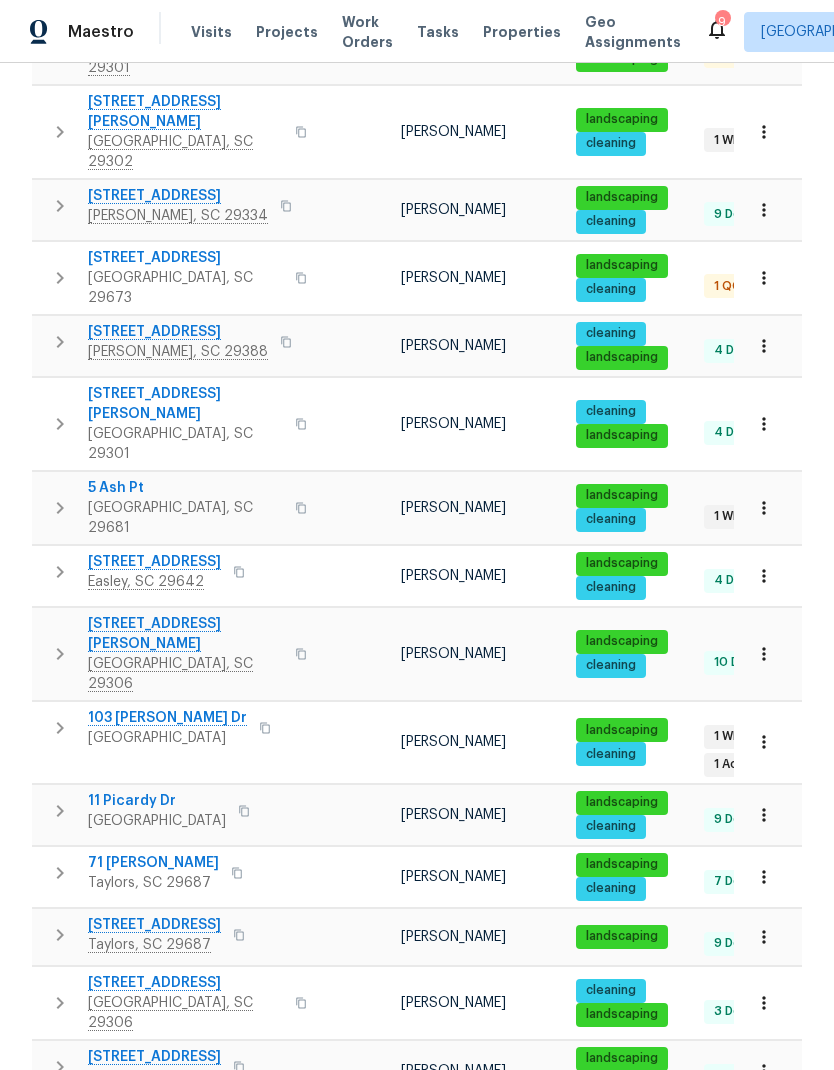 click on "11 Picardy Dr" at bounding box center [157, 801] 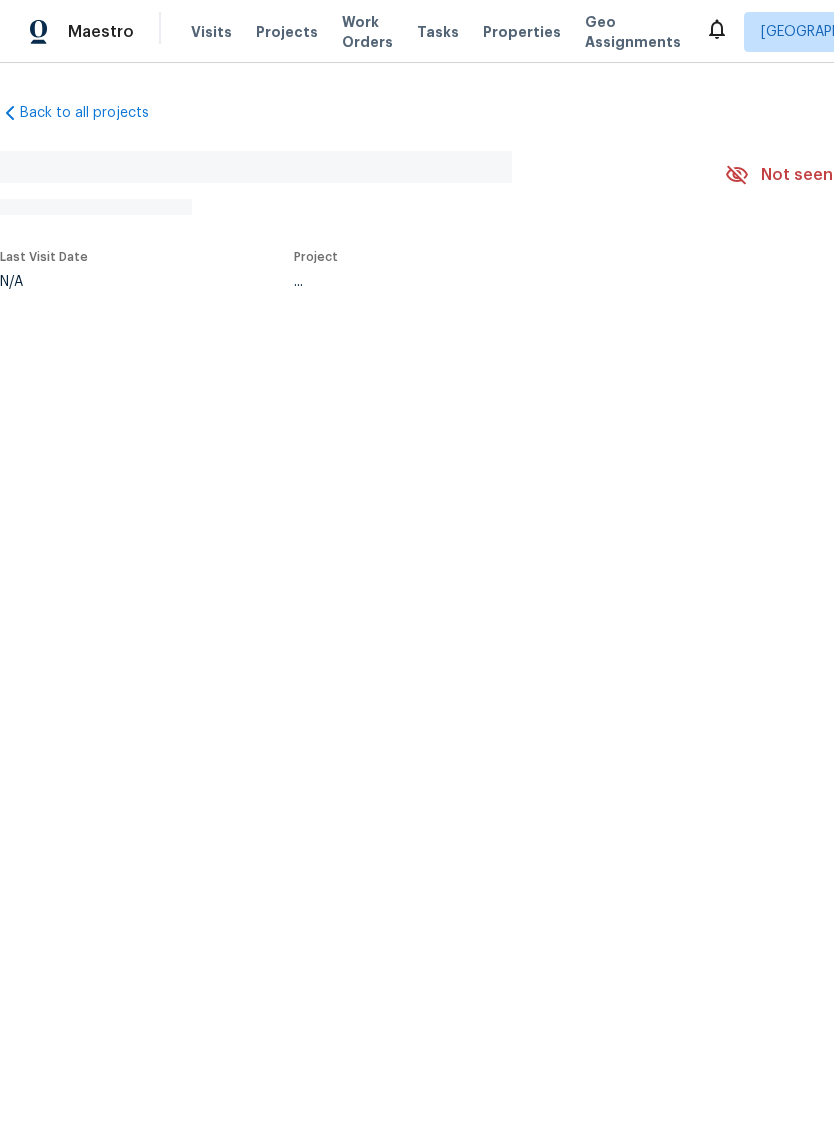 scroll, scrollTop: 0, scrollLeft: 0, axis: both 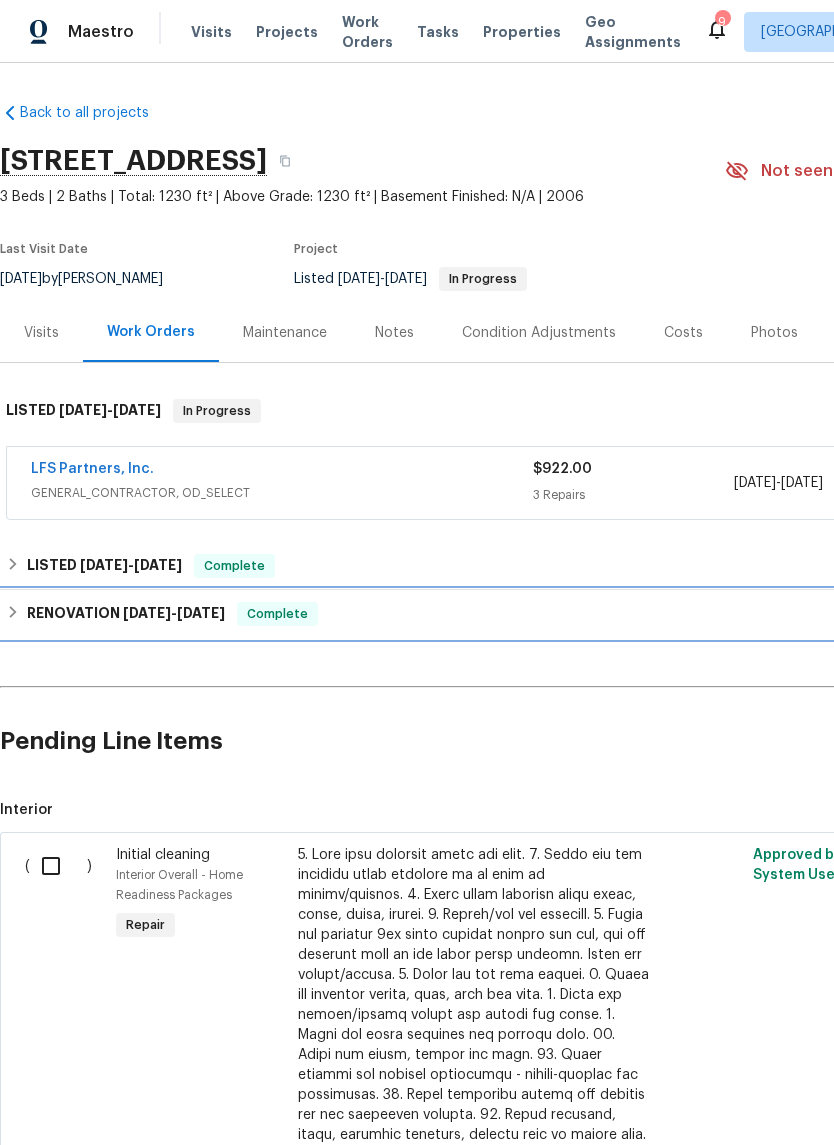 click on "RENOVATION   [DATE]  -  [DATE]" at bounding box center (126, 614) 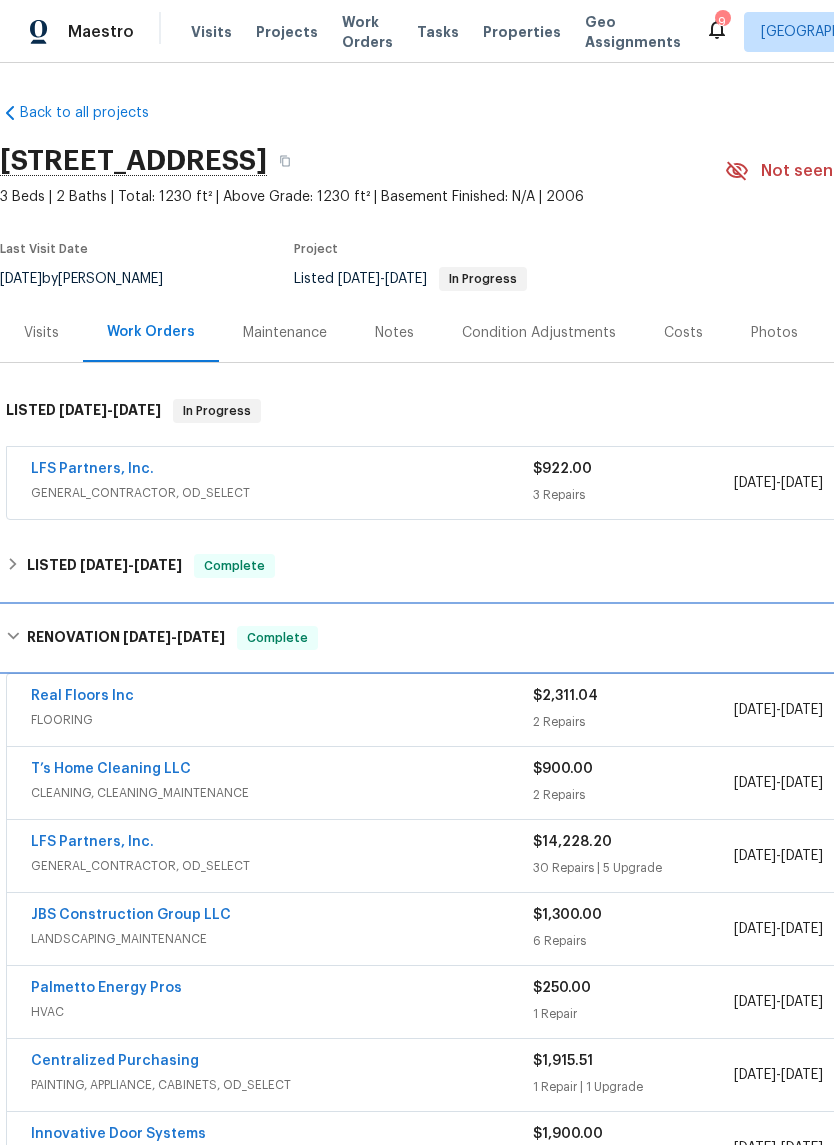 scroll, scrollTop: 0, scrollLeft: 0, axis: both 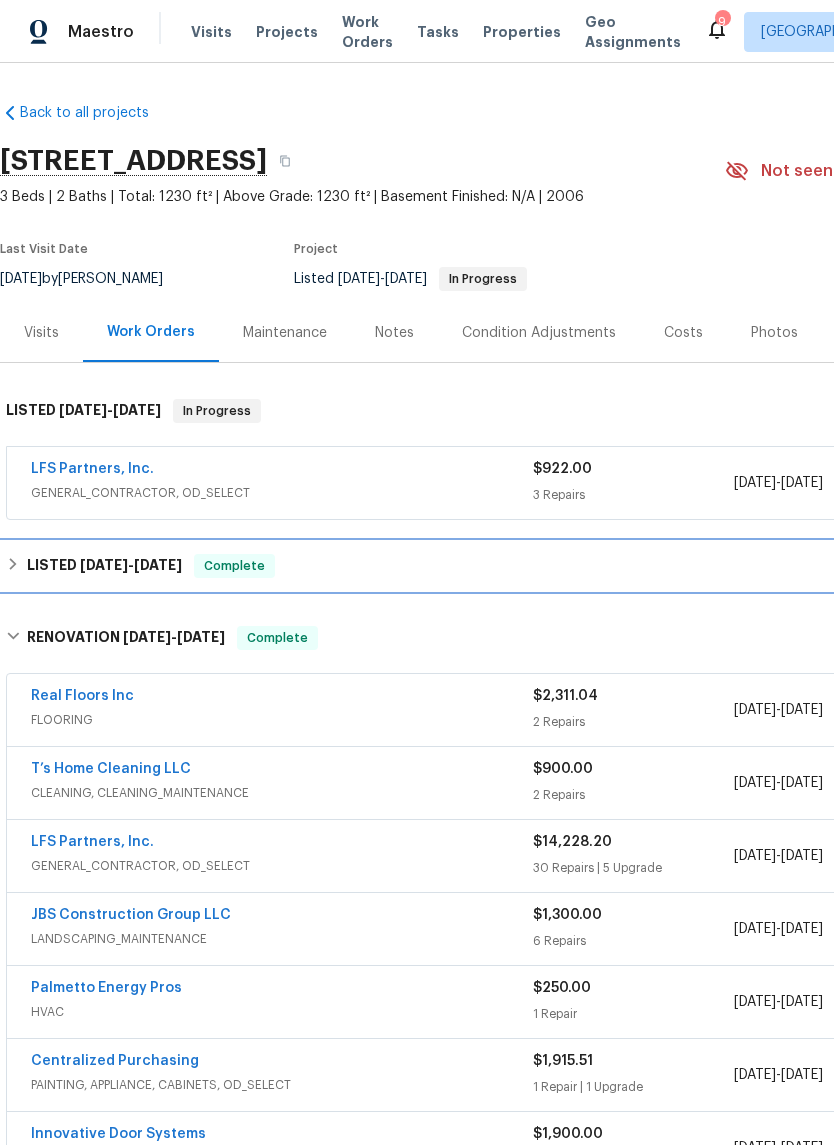 click on "LISTED   [DATE]  -  [DATE] Complete" at bounding box center [565, 566] 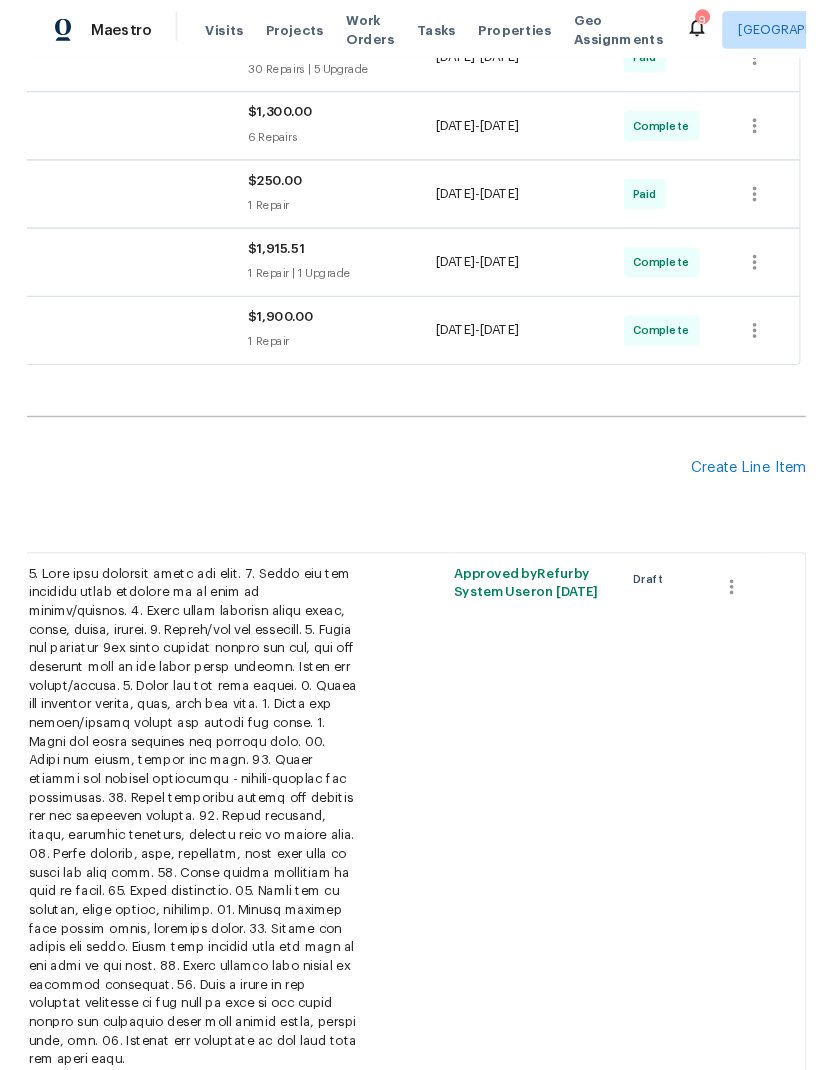 scroll, scrollTop: 887, scrollLeft: 296, axis: both 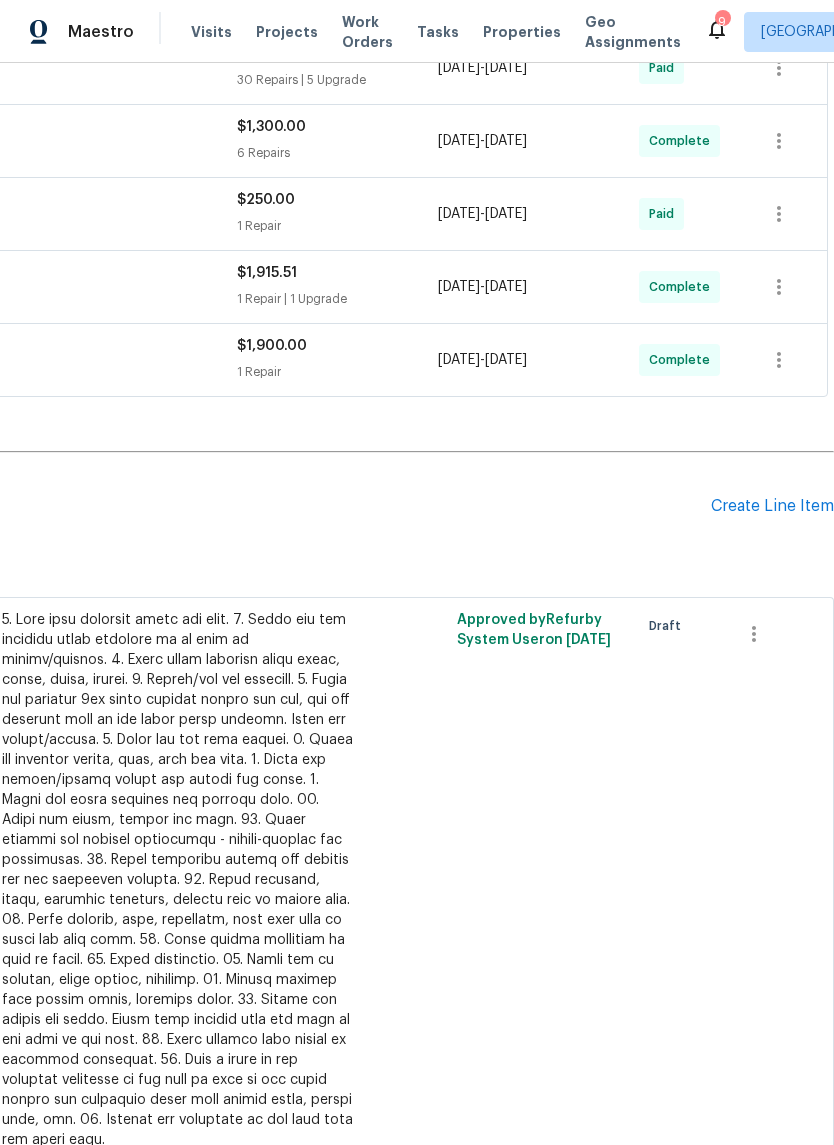 click on "Create Line Item" at bounding box center [772, 506] 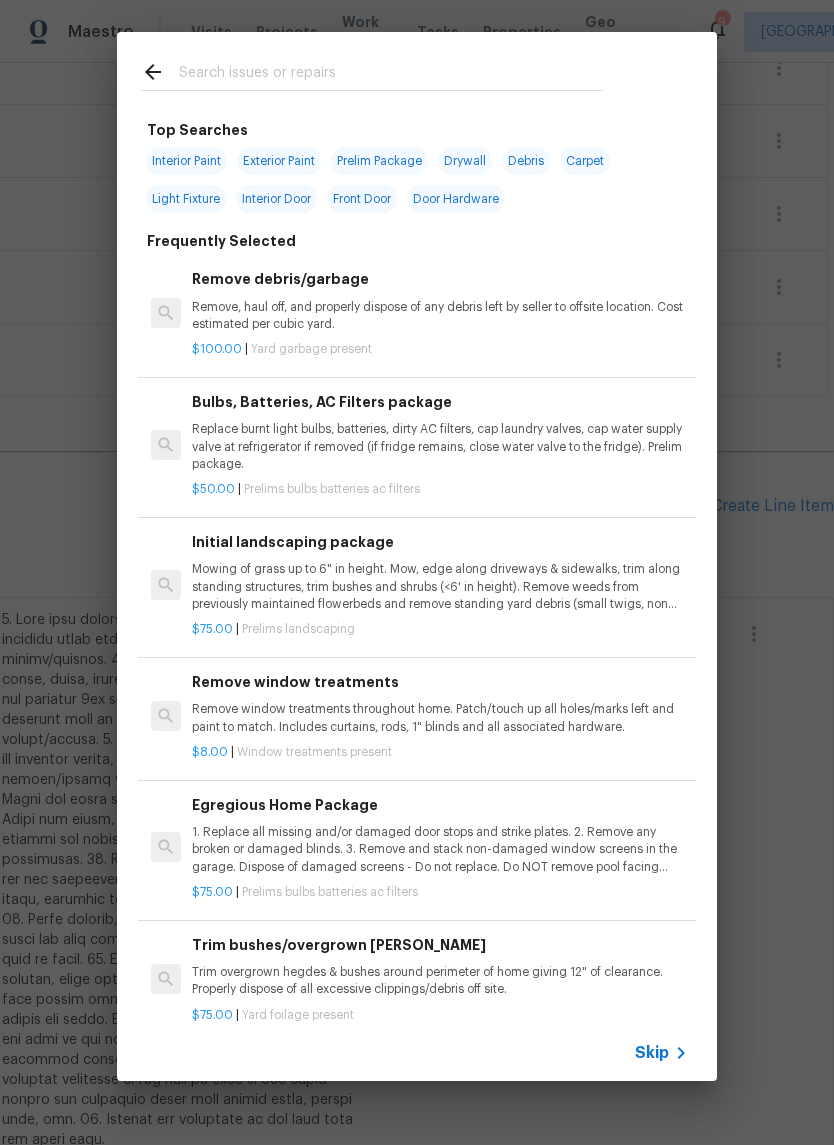click at bounding box center (391, 75) 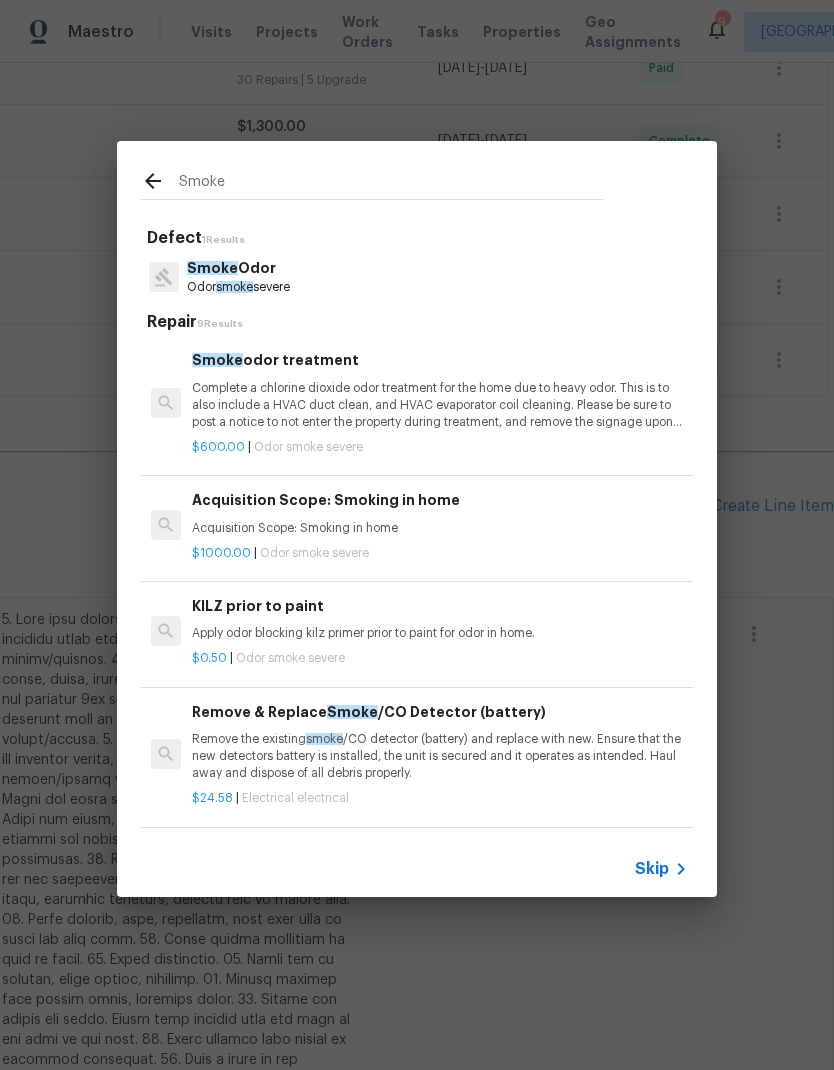 type on "Smoke" 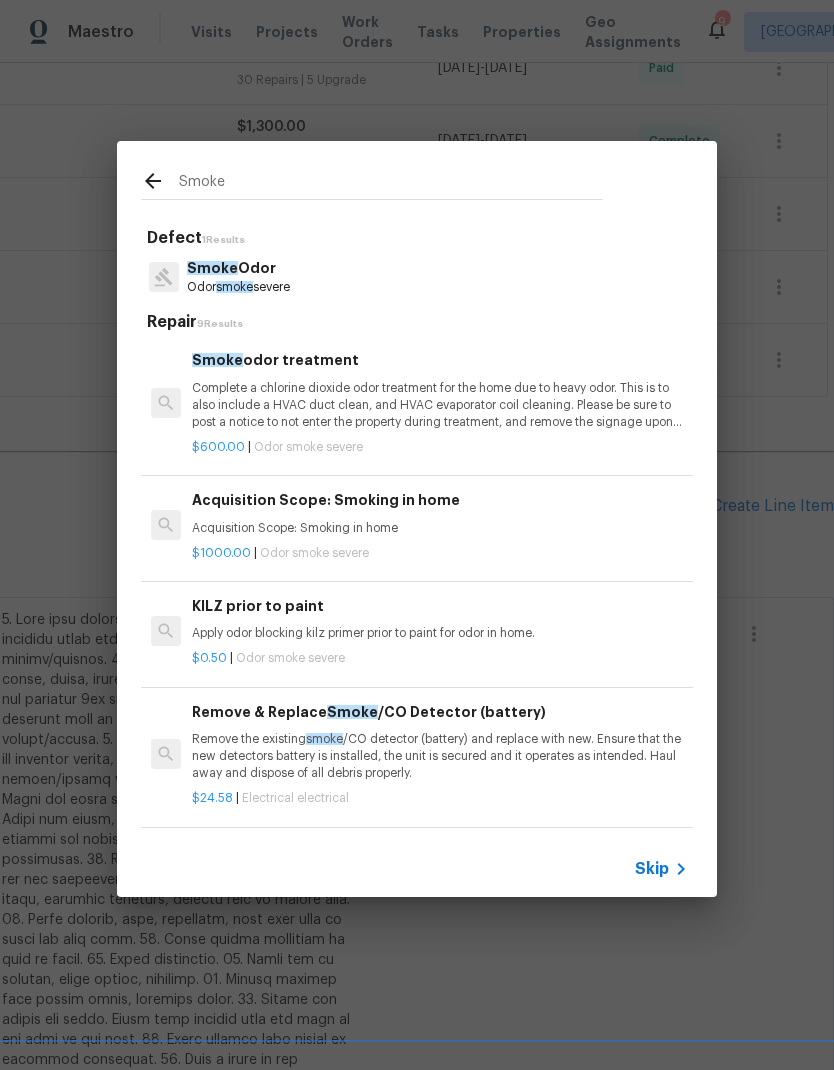 click on "Smoke  Odor Odor  smoke  severe" at bounding box center [417, 277] 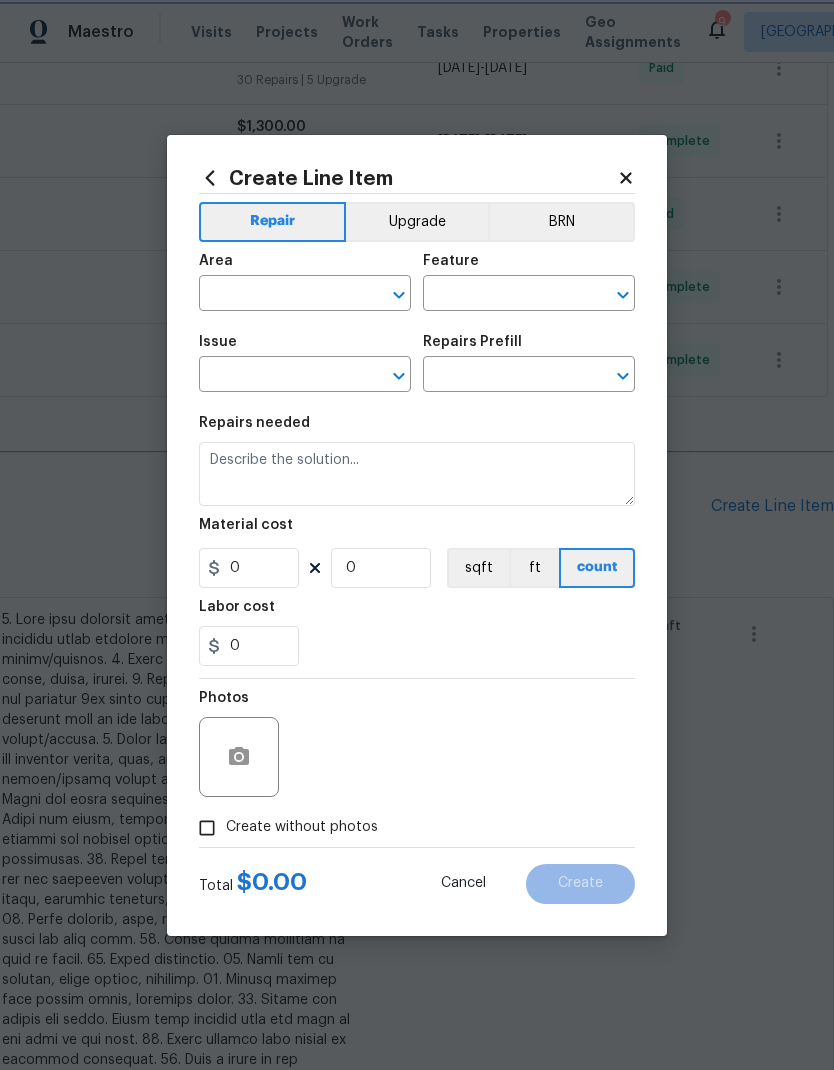 type on "Smoke Odor" 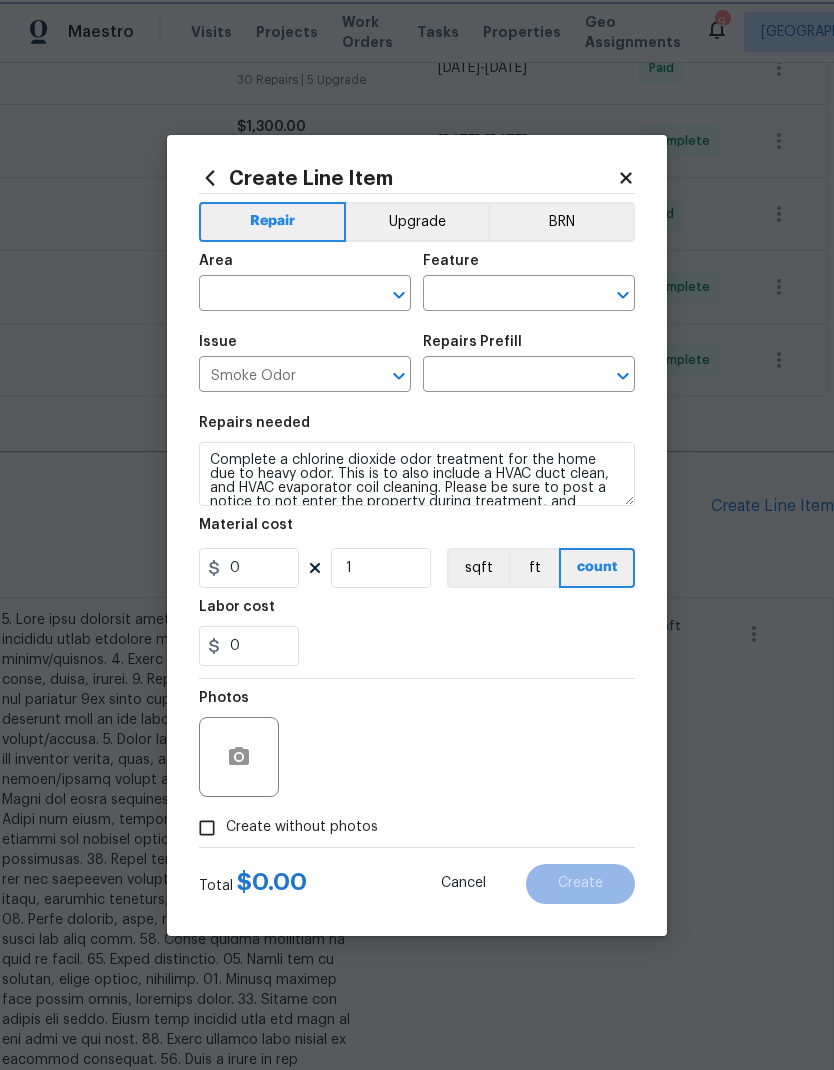 type on "Smoke odor treatment $600.00" 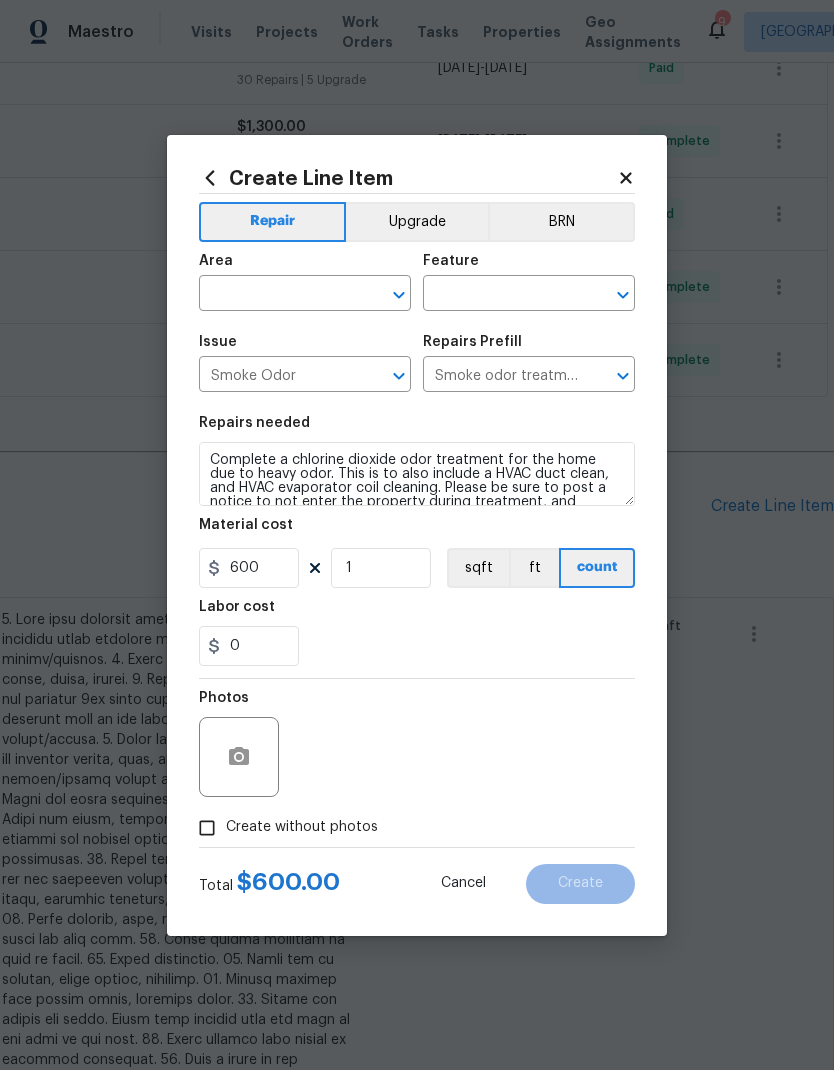 click on "Issue Smoke Odor ​ Repairs Prefill Smoke odor treatment $600.00 ​" at bounding box center (417, 363) 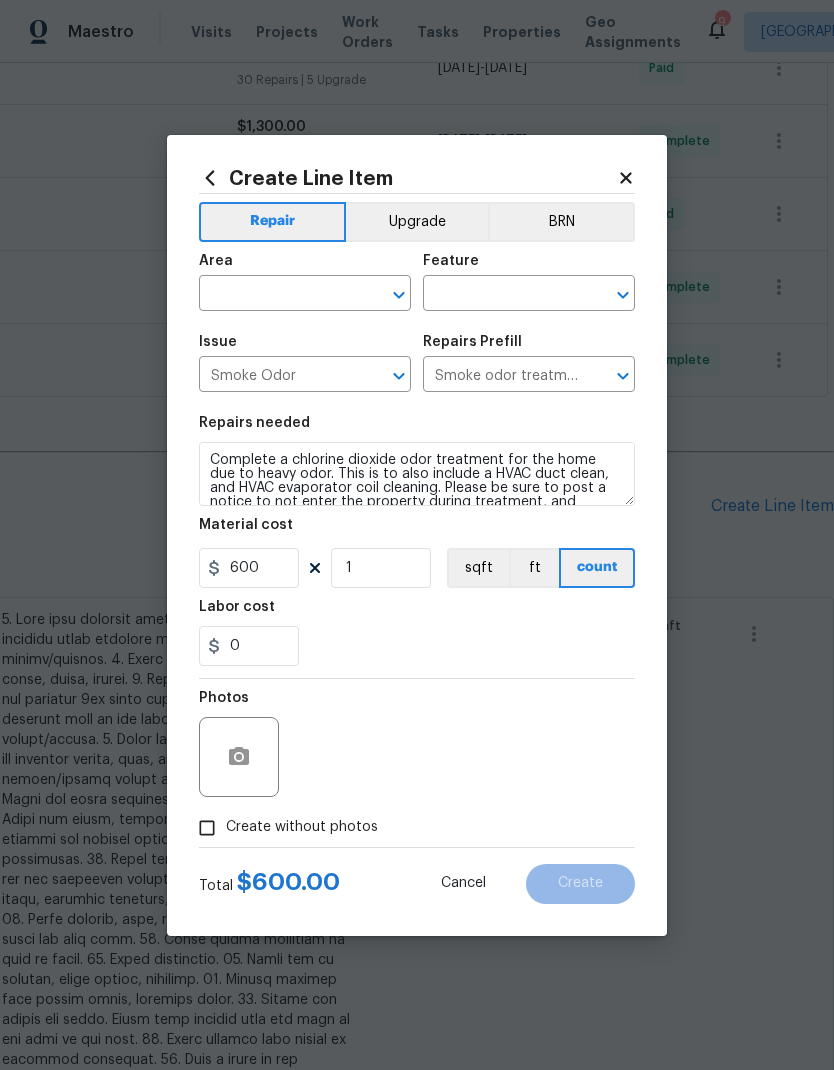 click at bounding box center [277, 295] 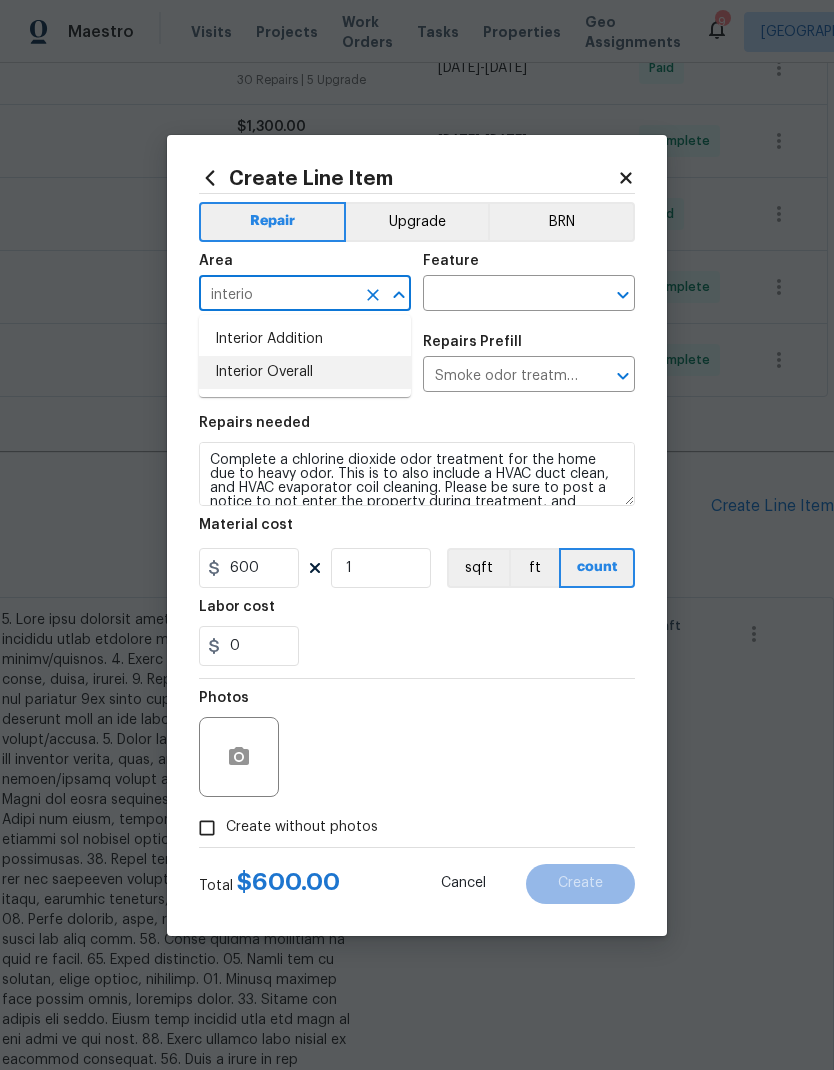 click on "Interior Overall" at bounding box center [305, 372] 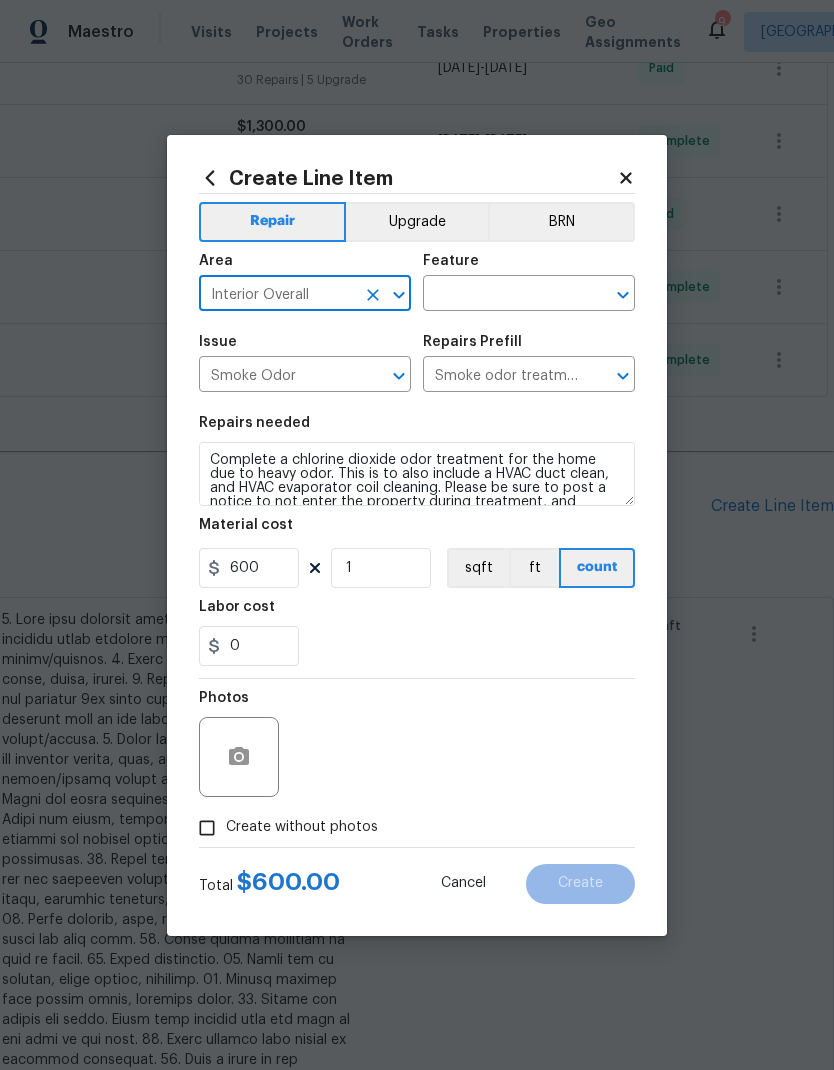 click at bounding box center (501, 295) 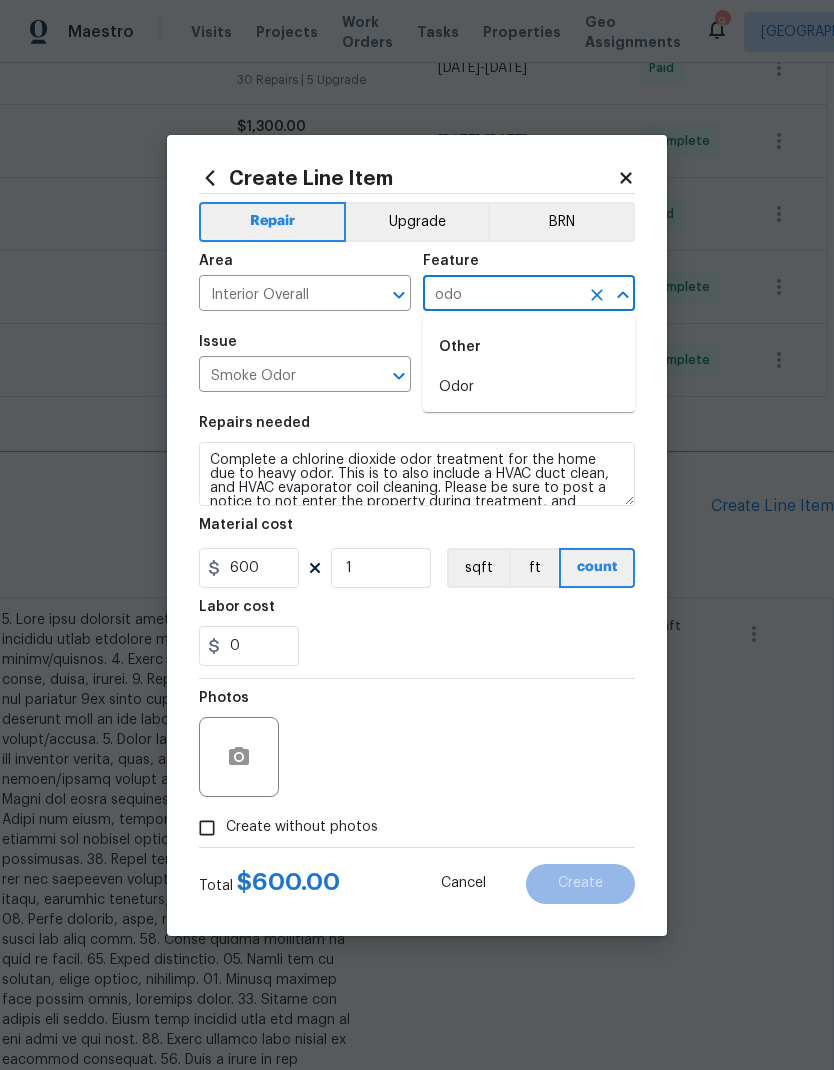 click on "Odor" at bounding box center (529, 387) 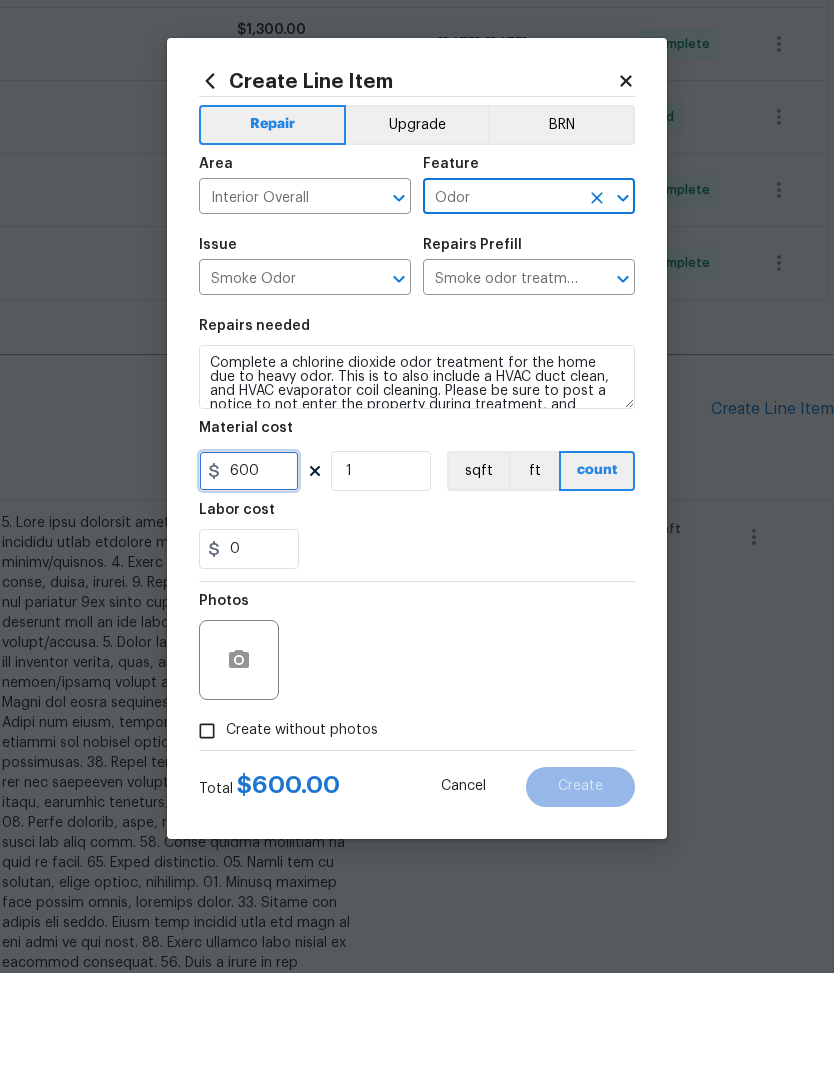 click on "600" at bounding box center (249, 568) 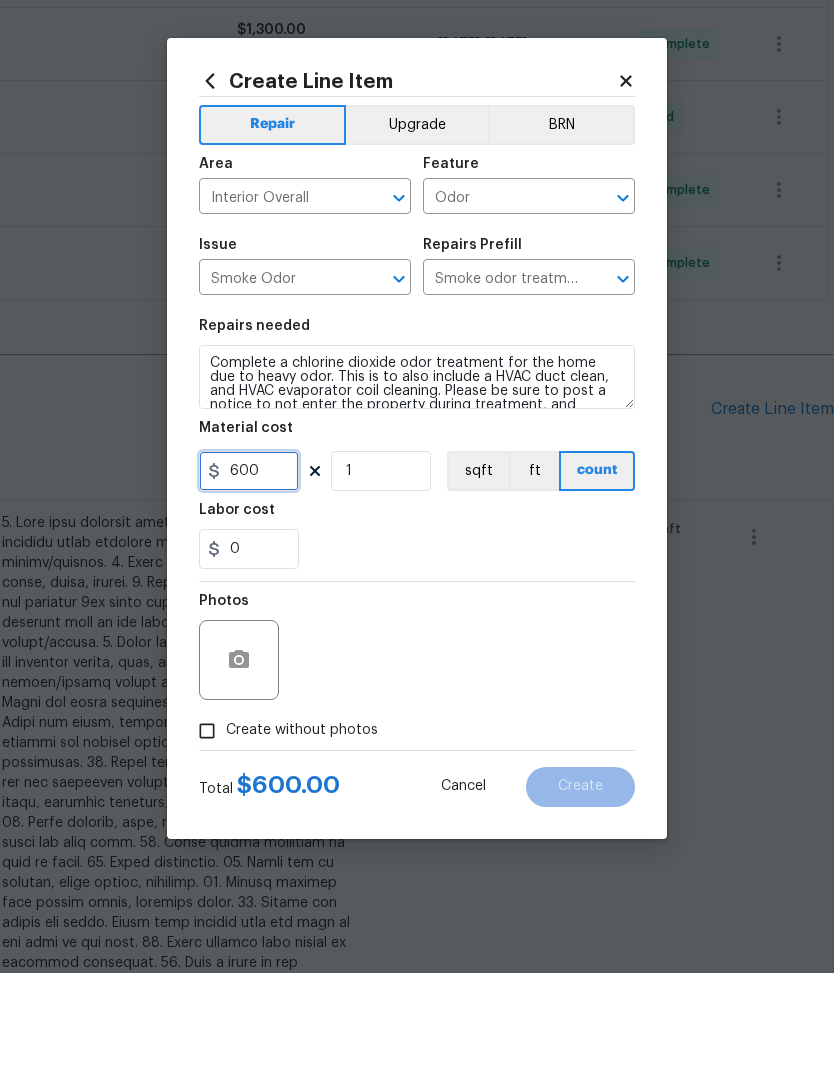 click on "600" at bounding box center [249, 568] 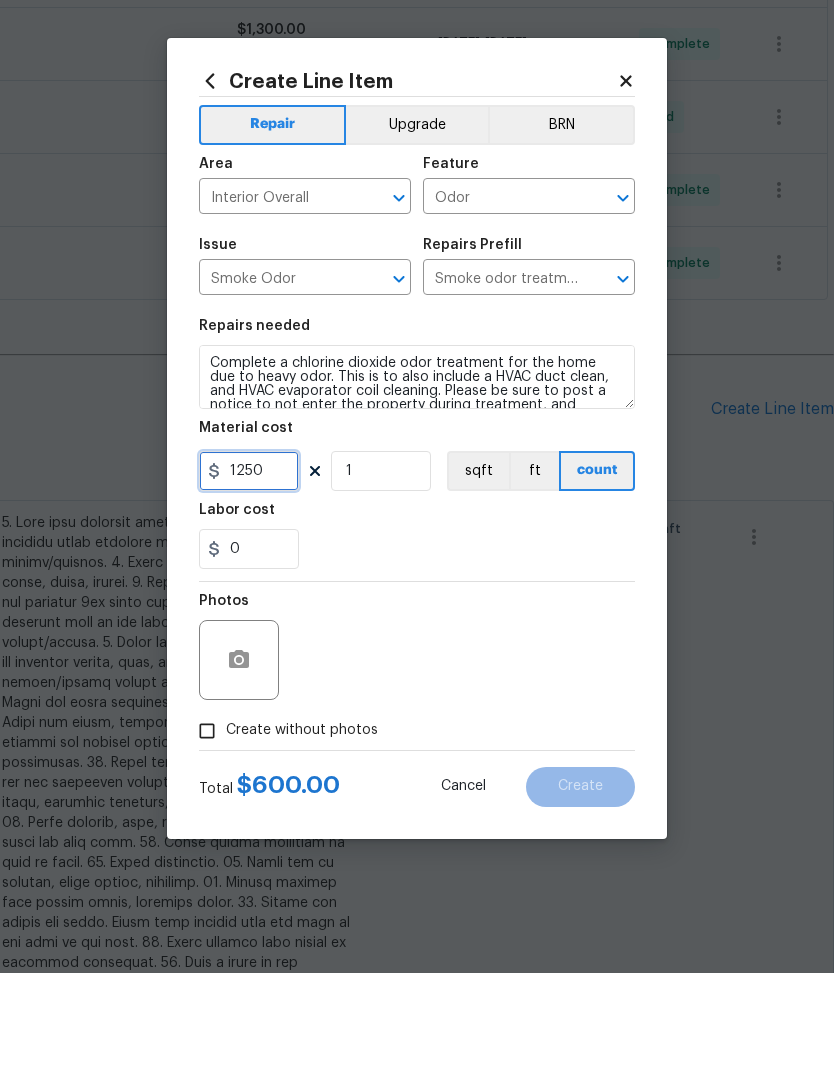 type on "1250" 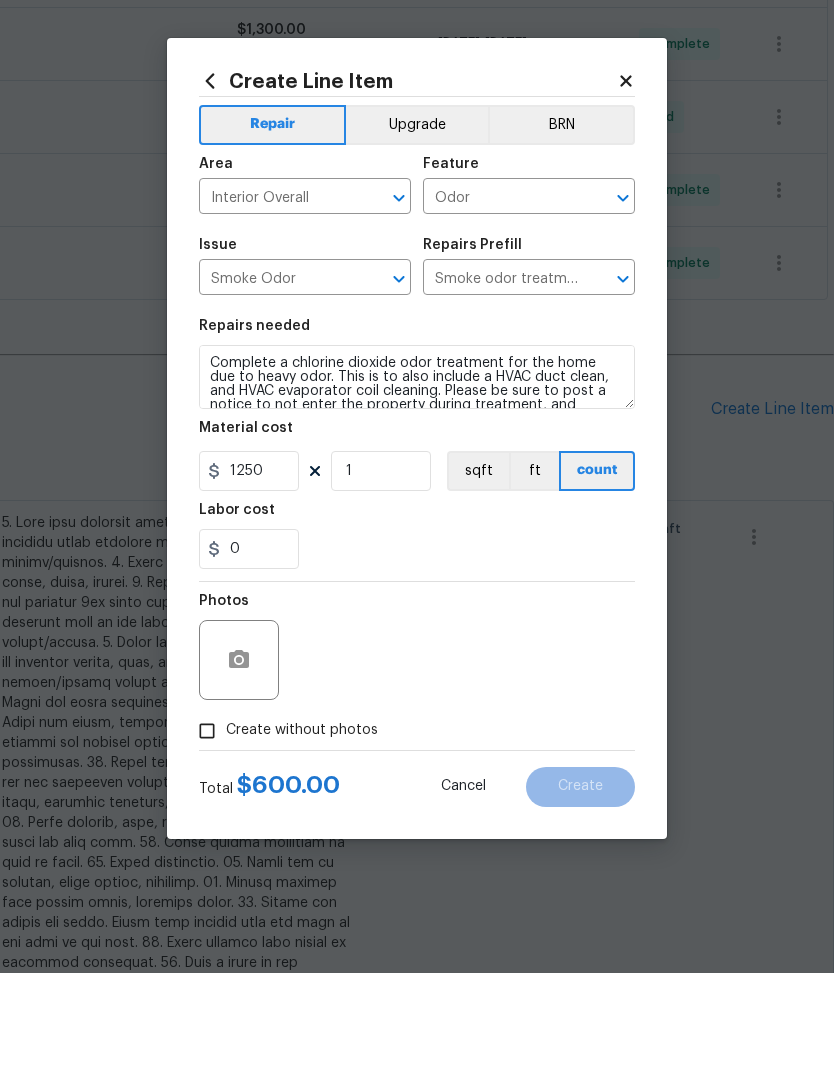 click on "0" at bounding box center (417, 646) 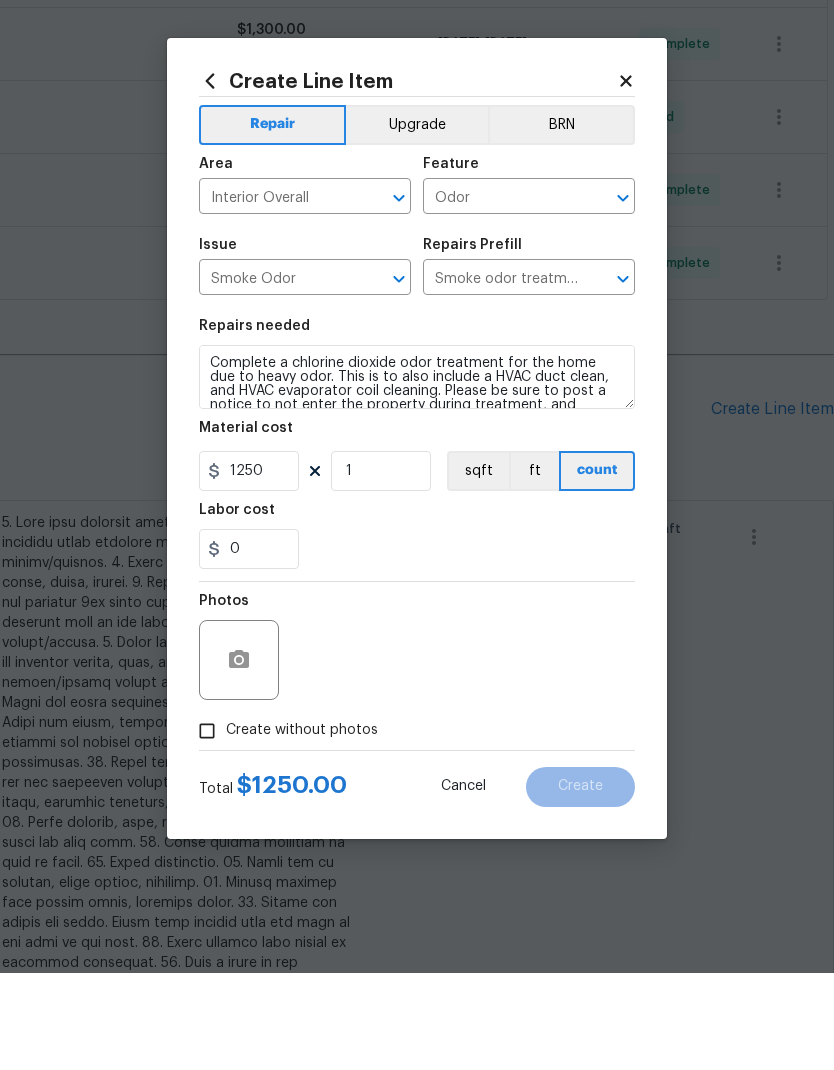 scroll, scrollTop: 80, scrollLeft: 0, axis: vertical 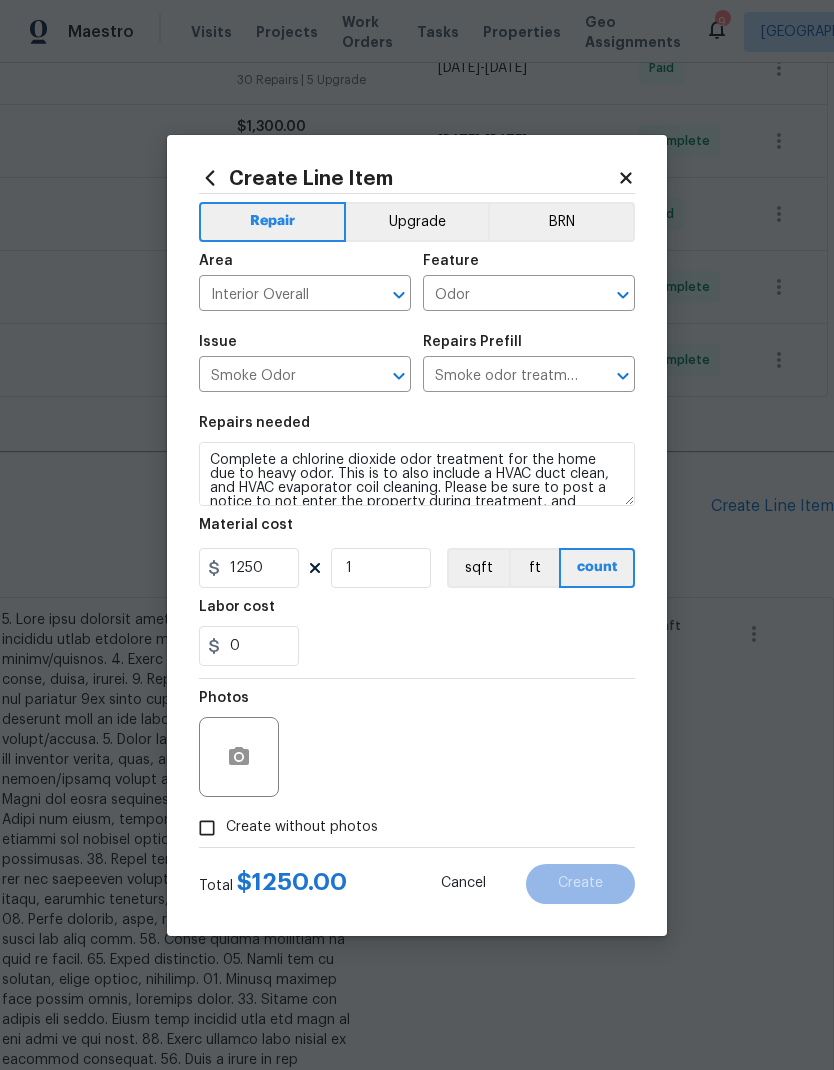 click on "Create without photos" at bounding box center [207, 828] 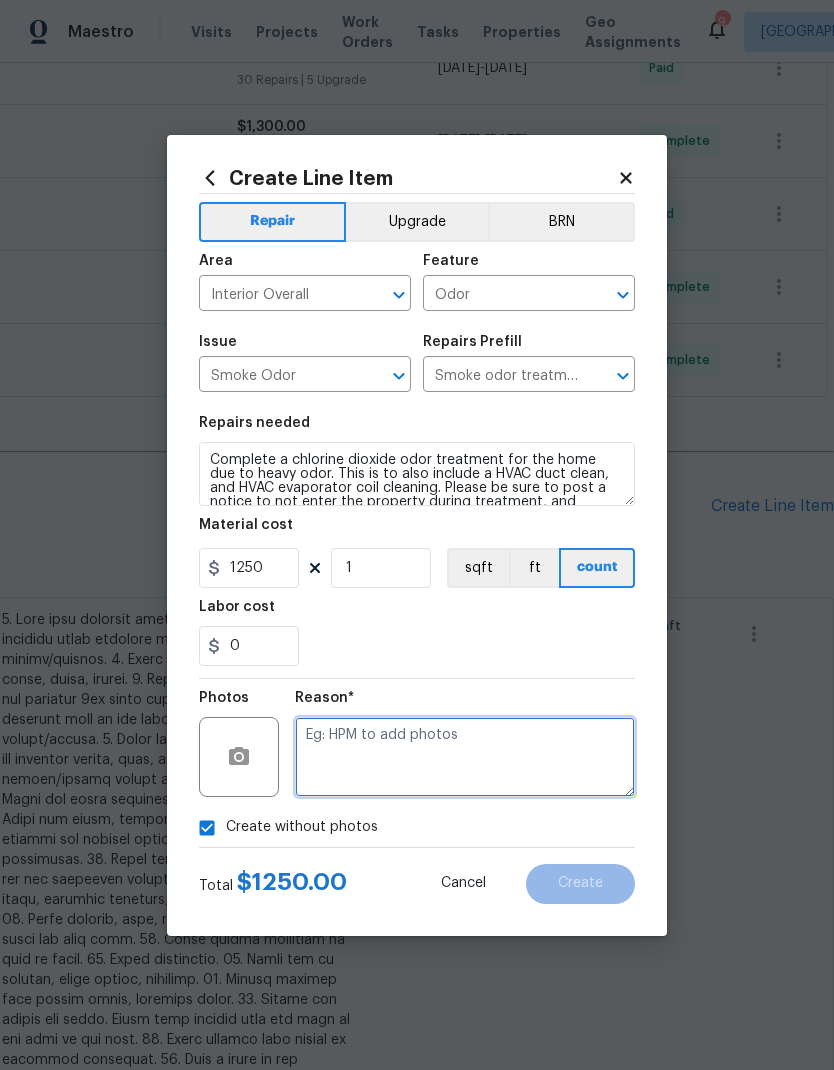 click at bounding box center (465, 757) 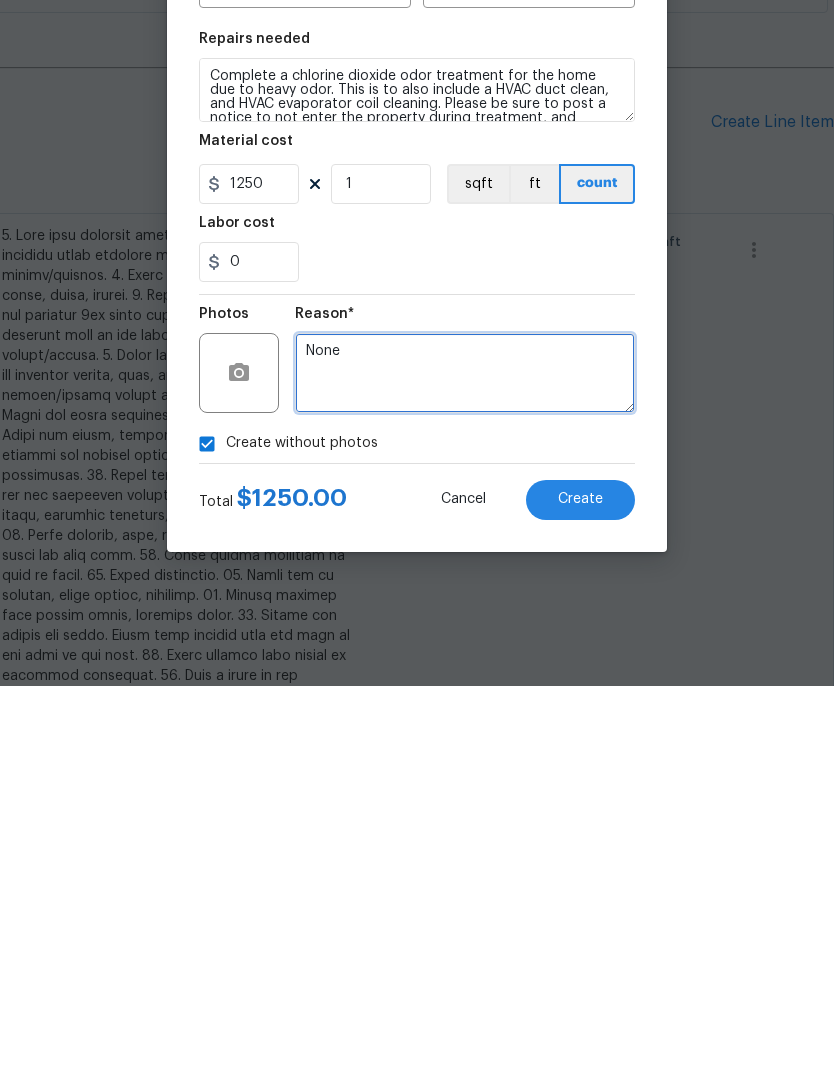 type on "None" 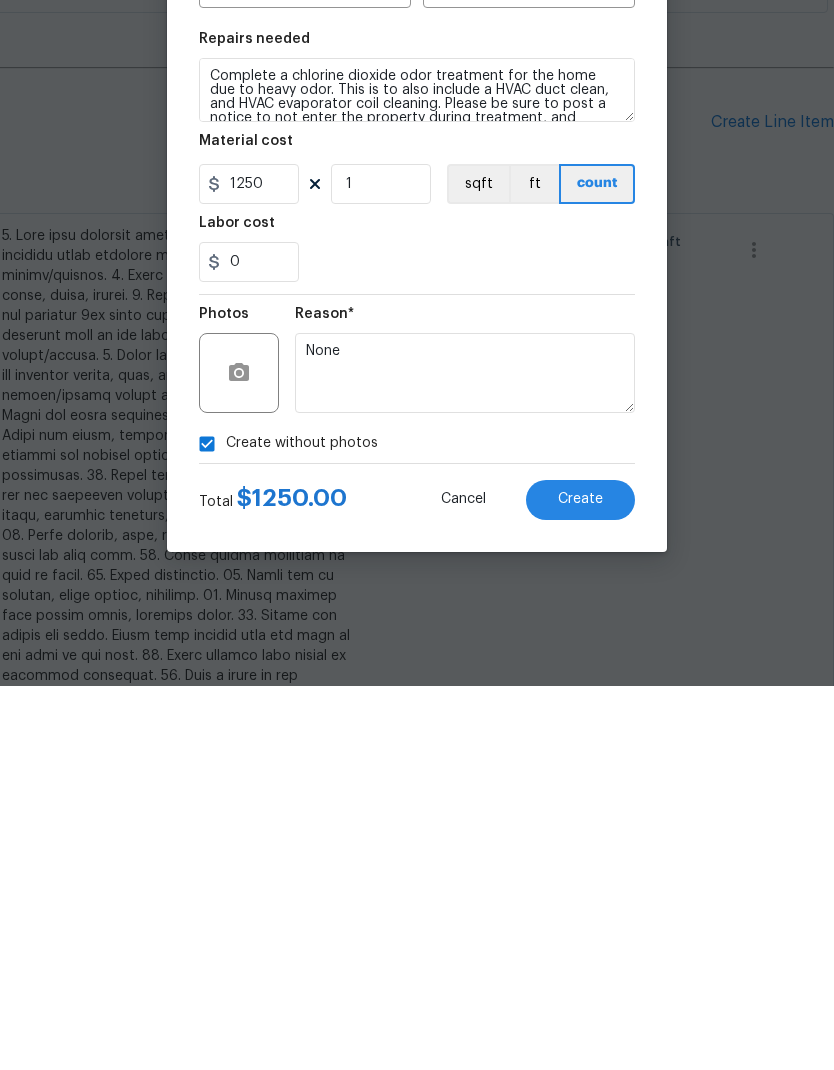 click on "Create" at bounding box center (580, 884) 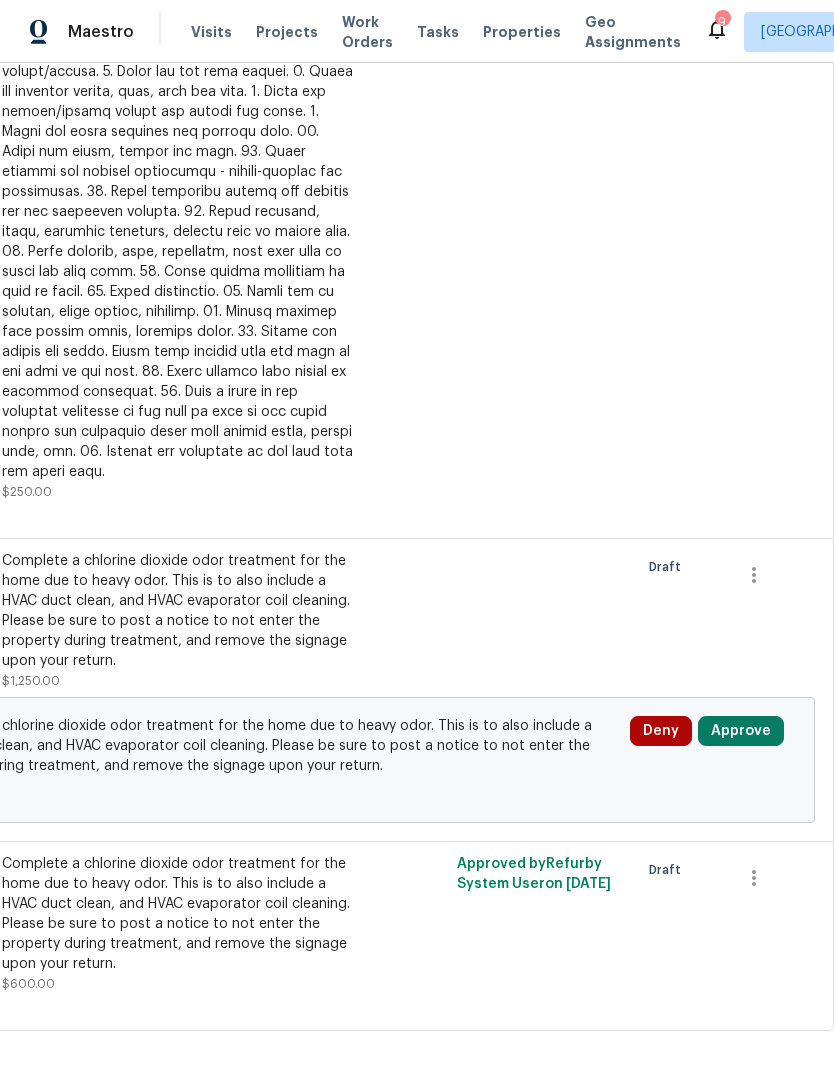 scroll, scrollTop: 1554, scrollLeft: 296, axis: both 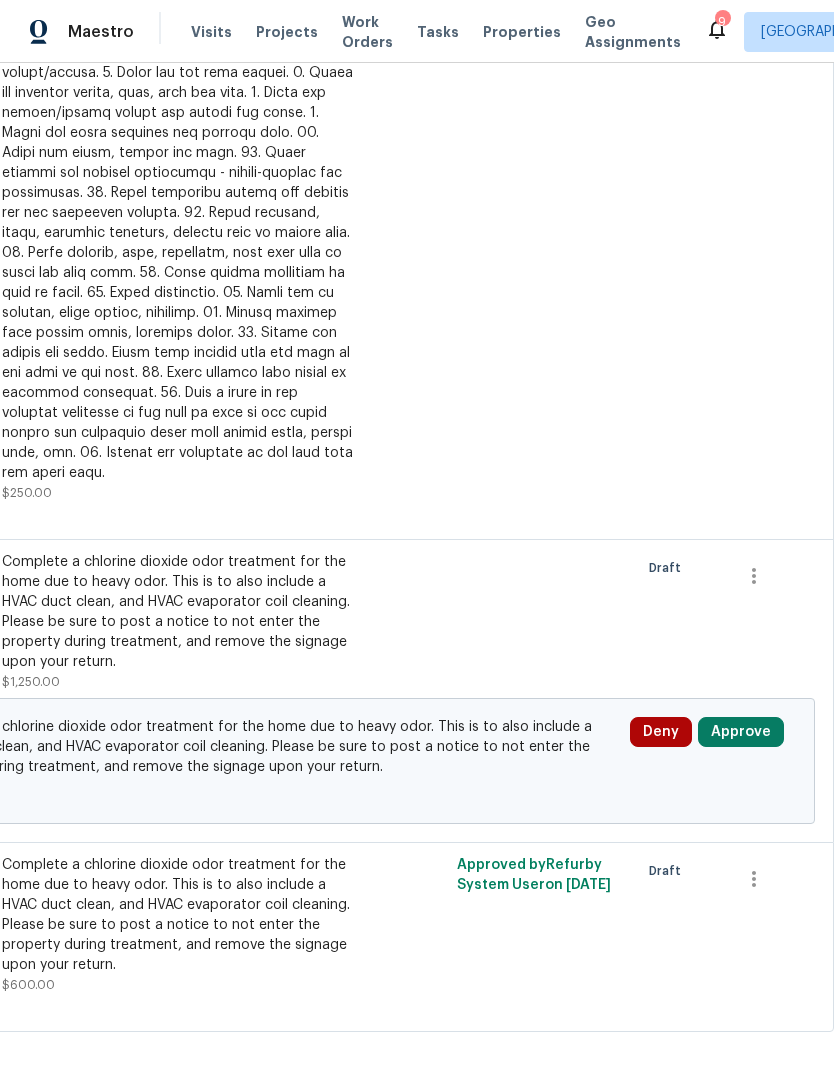 click on "Approve" at bounding box center [741, 732] 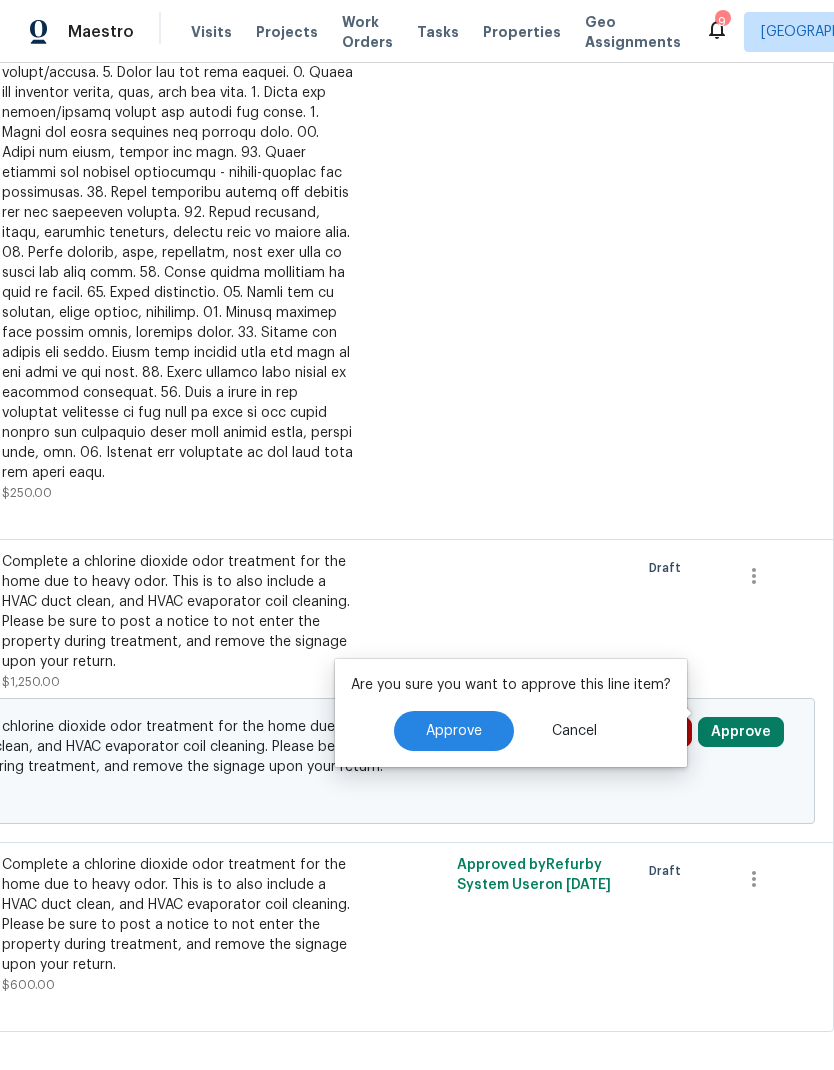 click on "Approve" at bounding box center [454, 731] 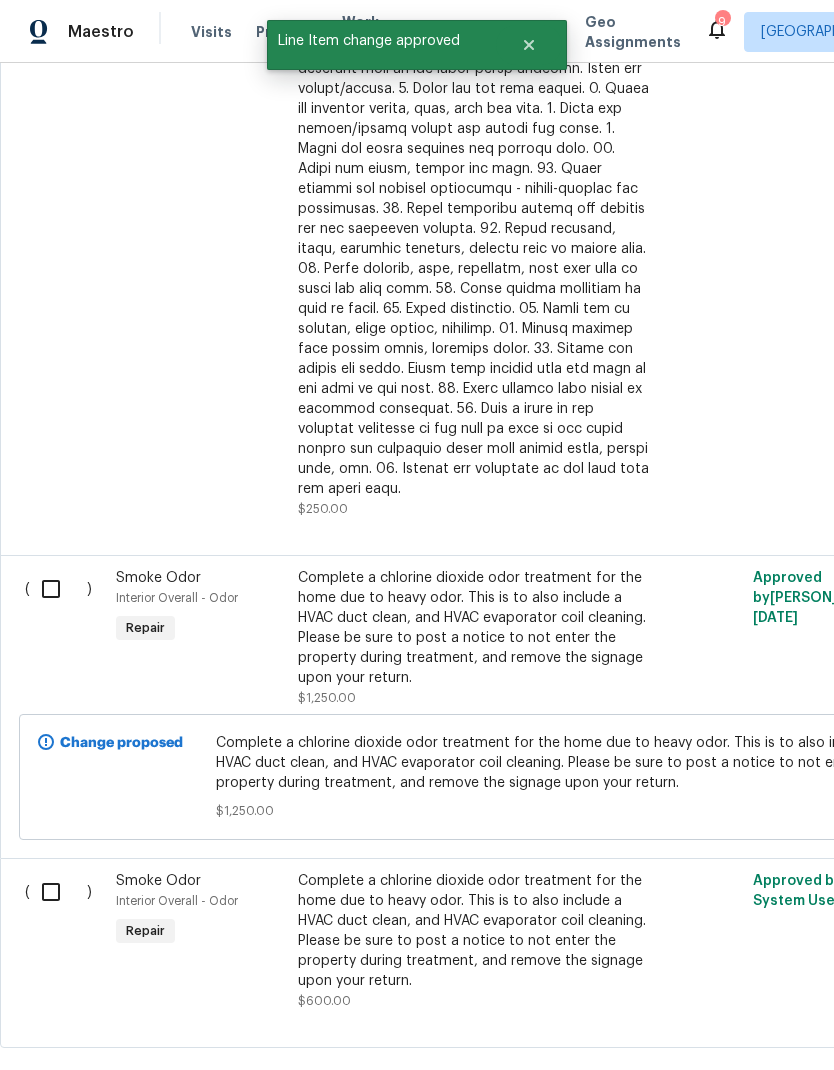 scroll, scrollTop: 1538, scrollLeft: 0, axis: vertical 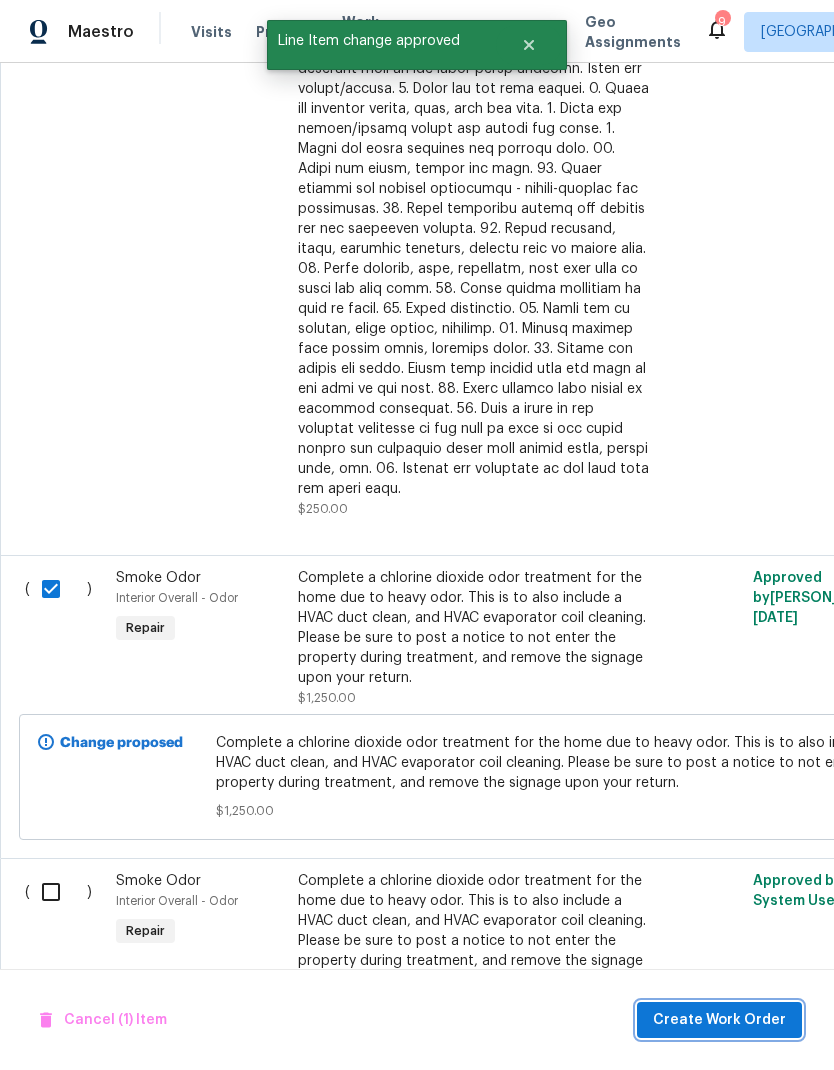 click on "Create Work Order" at bounding box center (719, 1020) 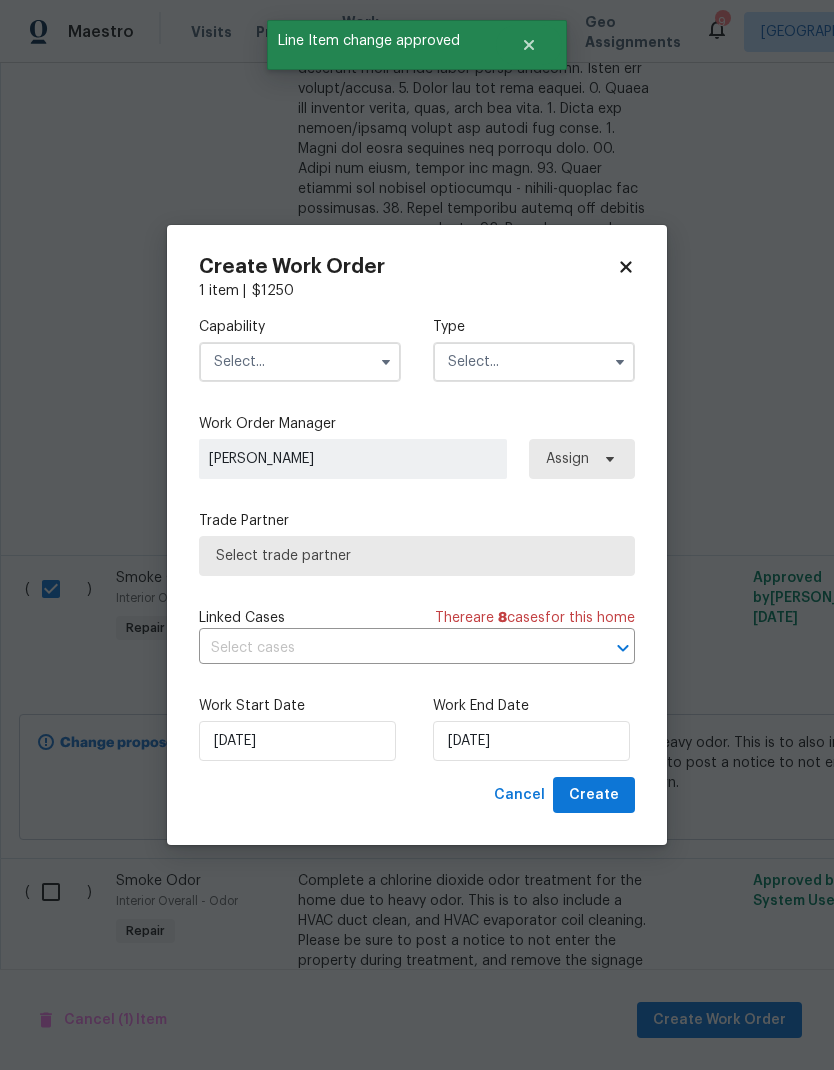 click at bounding box center (300, 362) 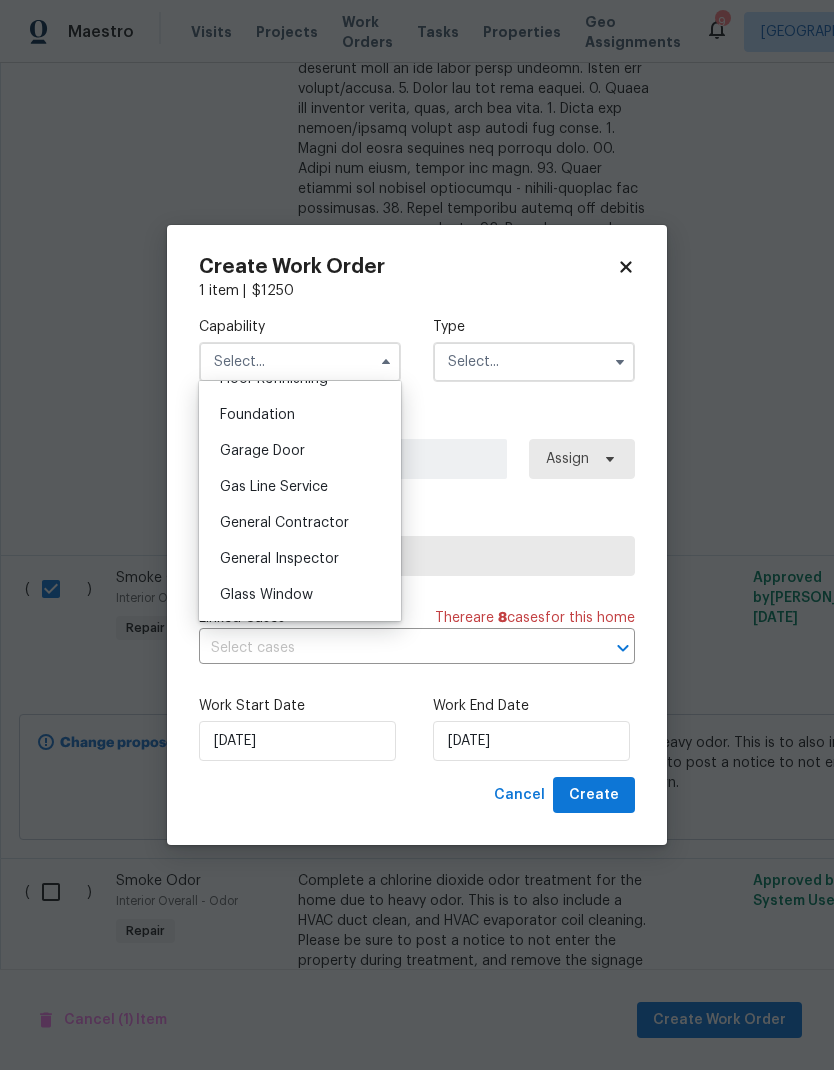 scroll, scrollTop: 899, scrollLeft: 0, axis: vertical 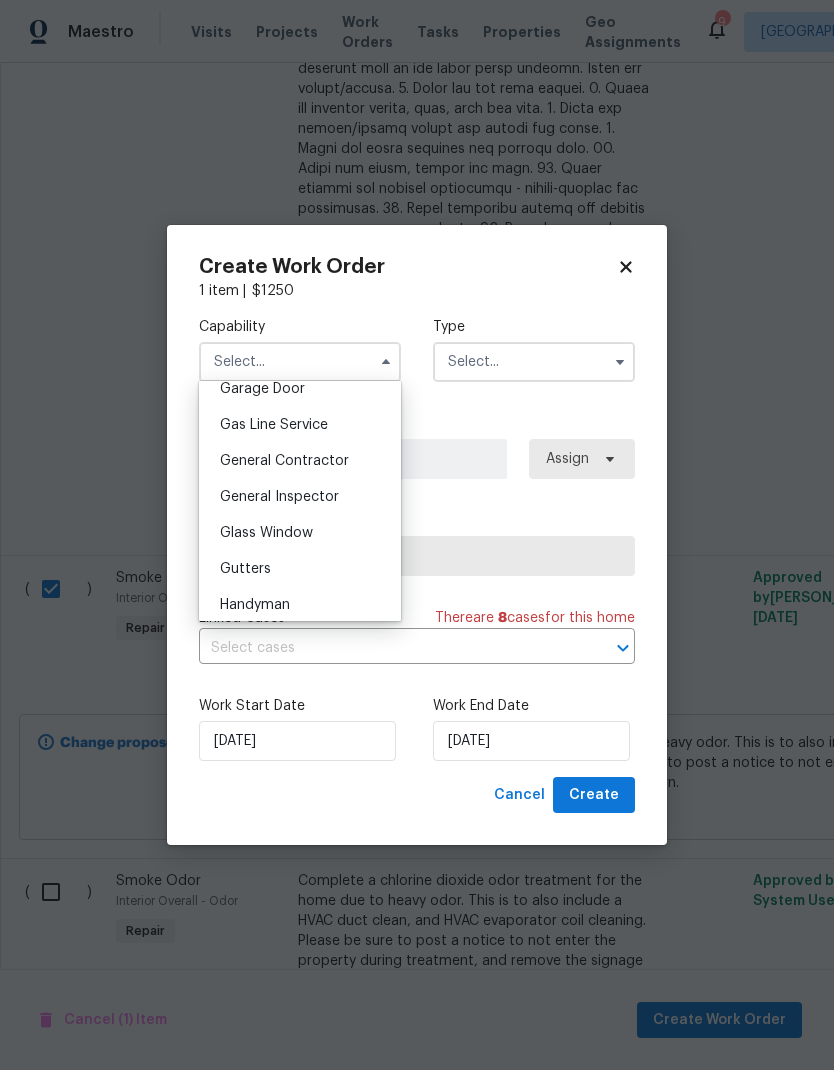 click on "General Contractor" at bounding box center [284, 461] 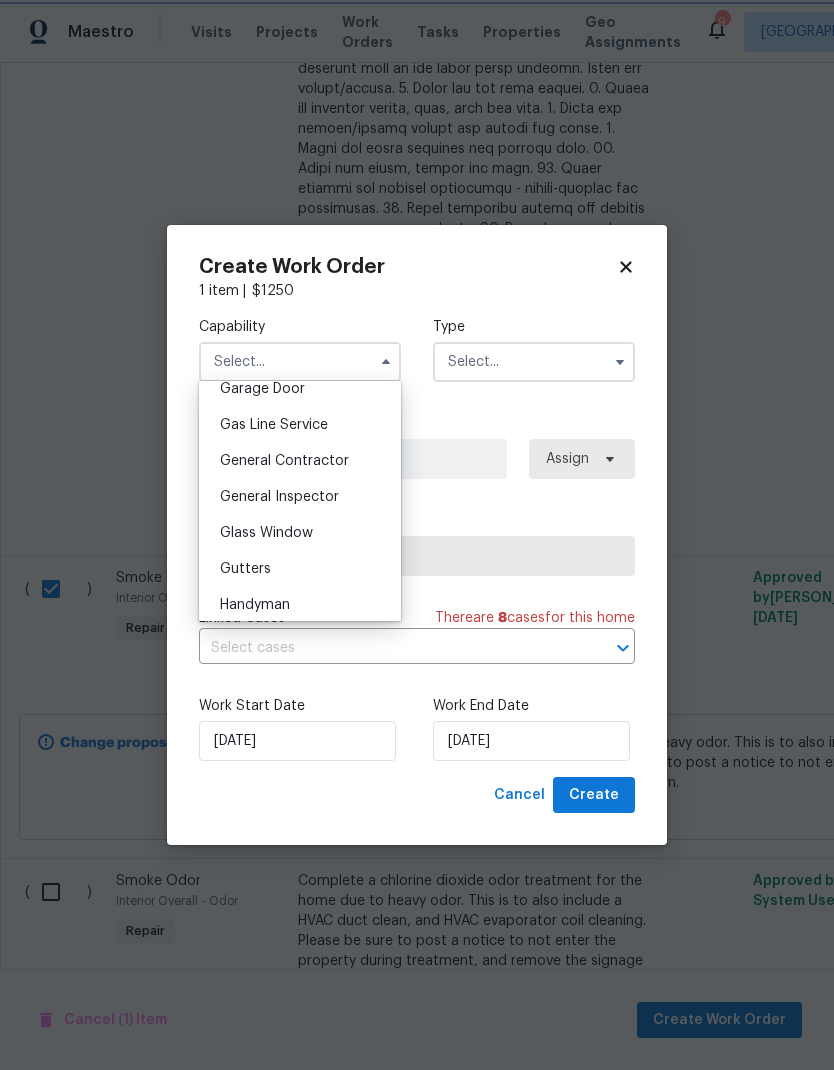 type on "General Contractor" 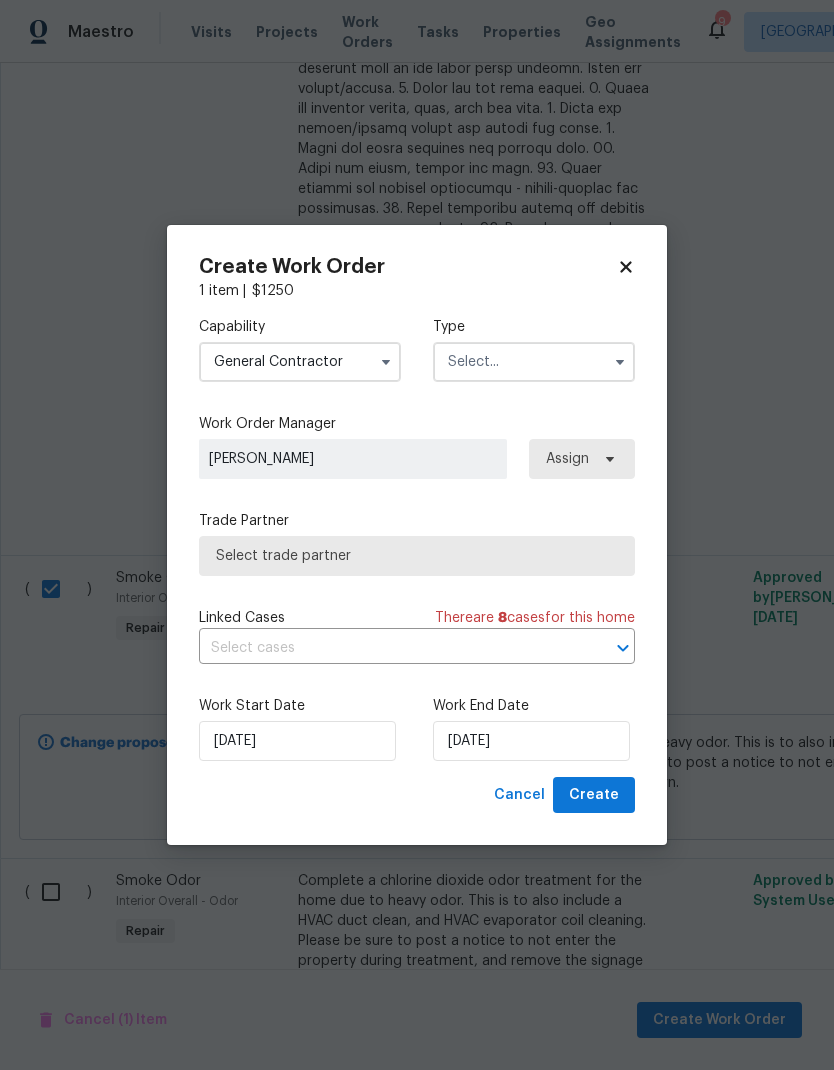 click at bounding box center (534, 362) 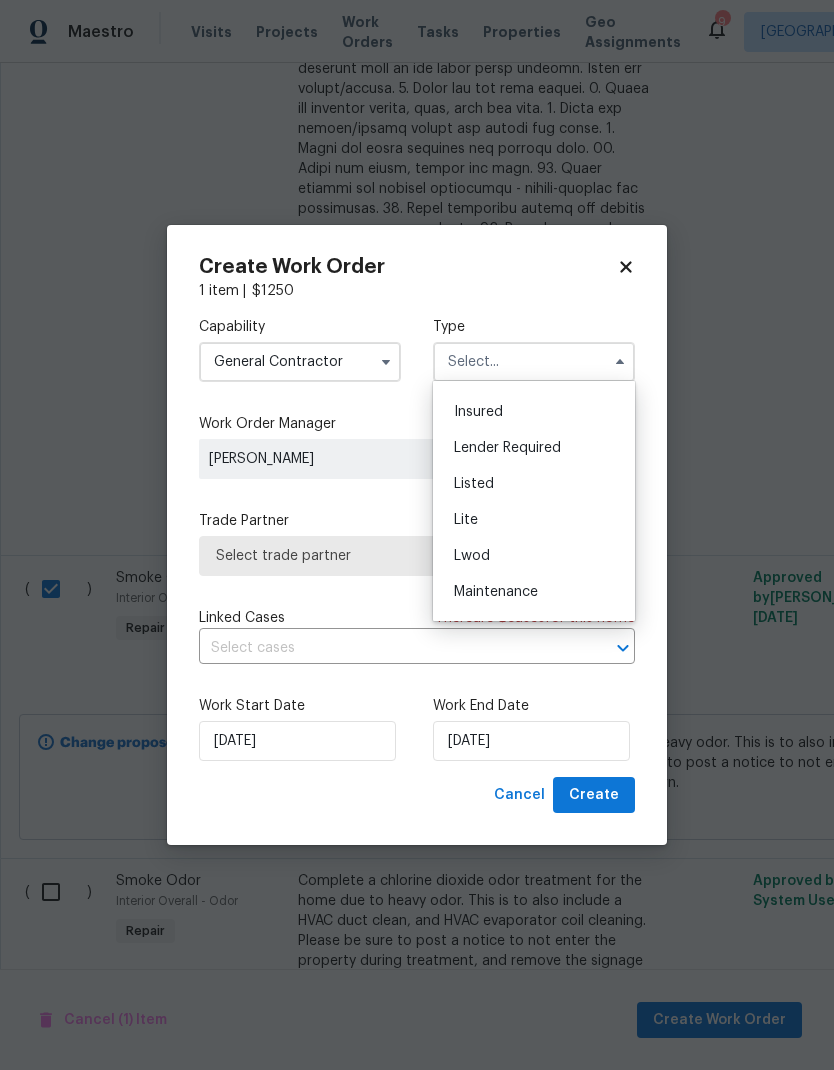 scroll, scrollTop: 140, scrollLeft: 0, axis: vertical 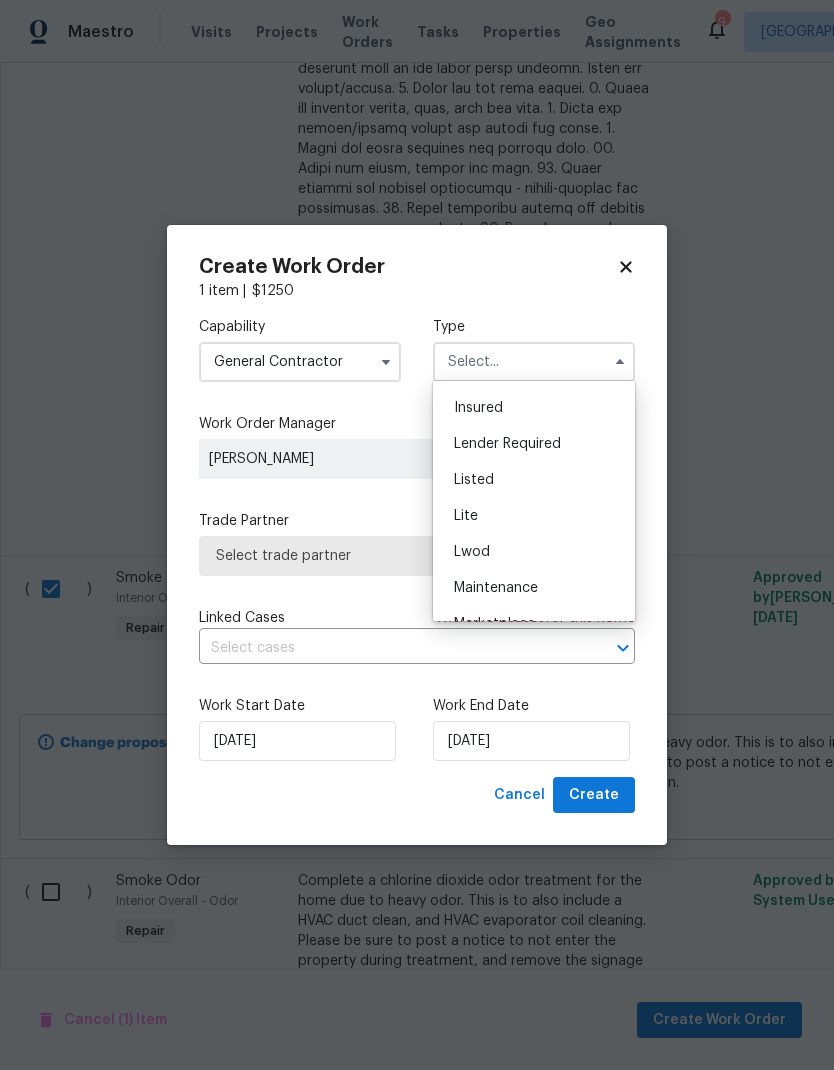 click on "Listed" at bounding box center [534, 480] 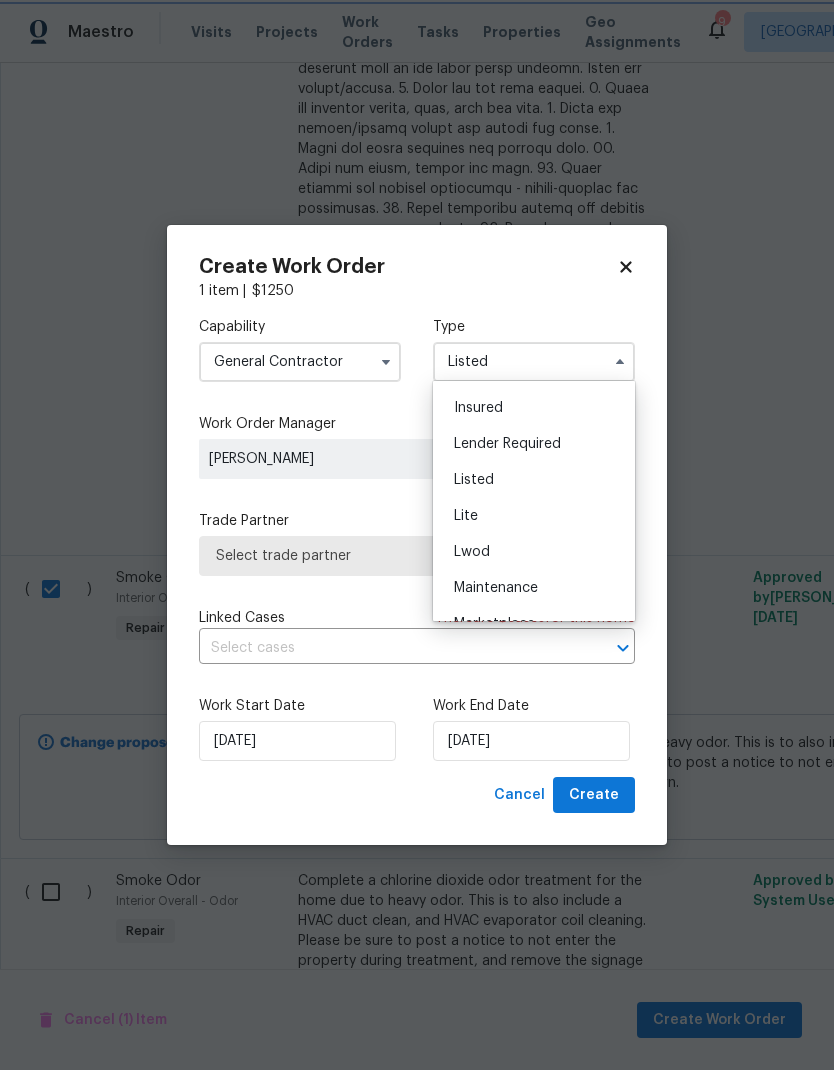 scroll, scrollTop: 0, scrollLeft: 0, axis: both 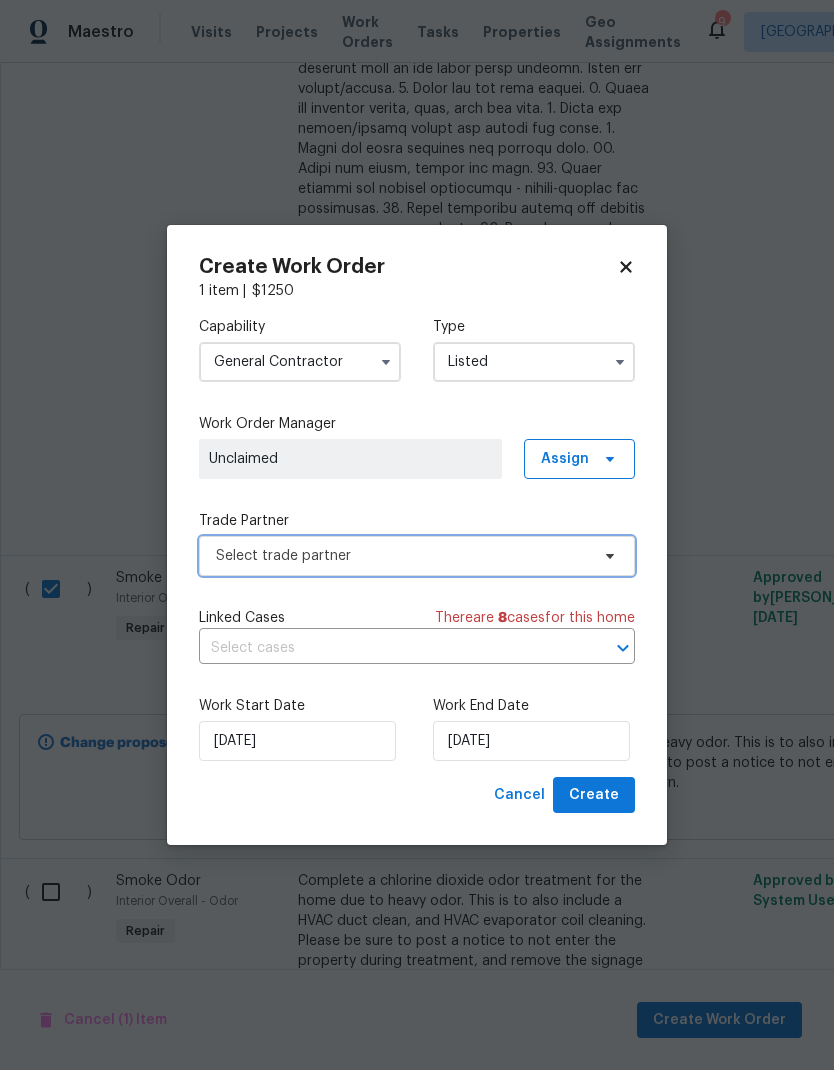click on "Select trade partner" at bounding box center (417, 556) 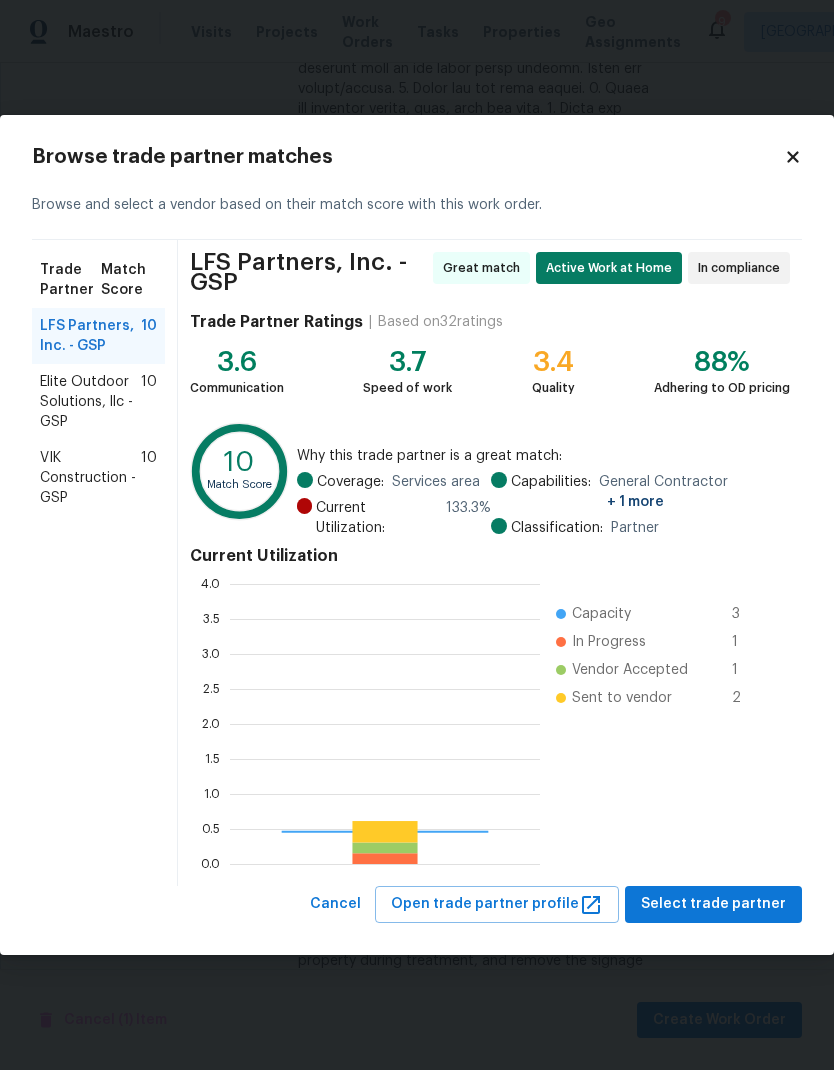 scroll, scrollTop: 2, scrollLeft: 2, axis: both 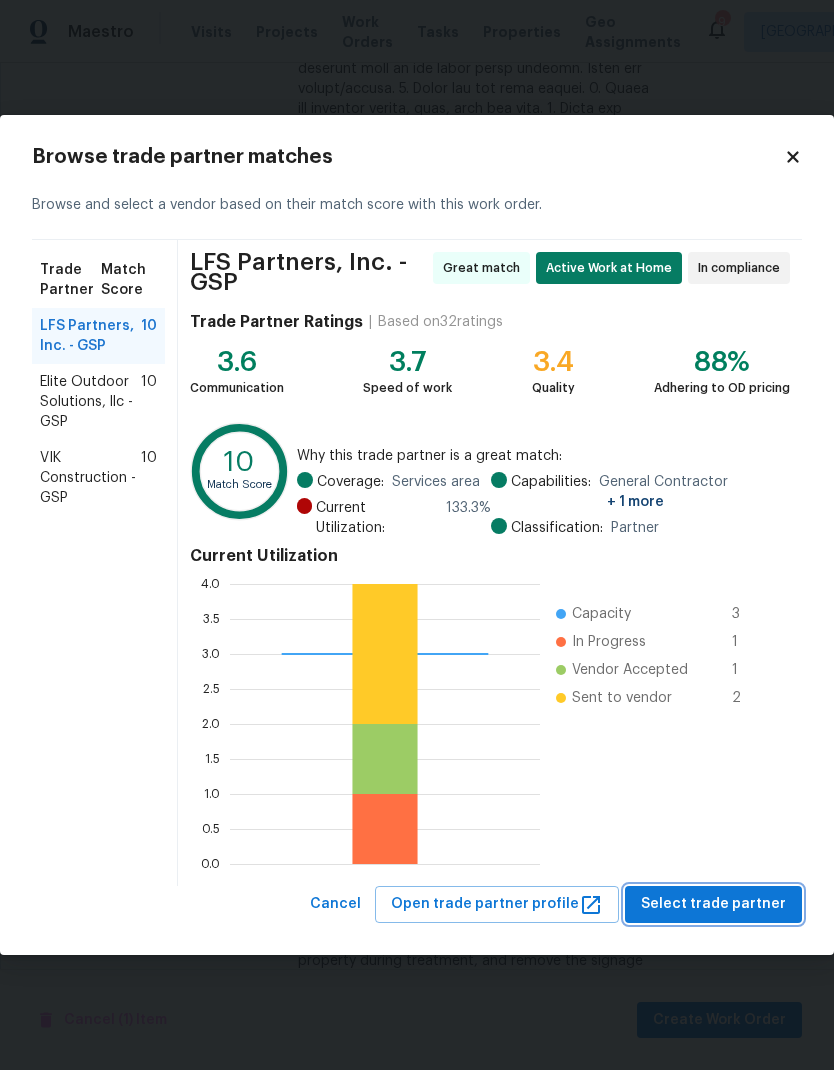 click on "Select trade partner" at bounding box center [713, 904] 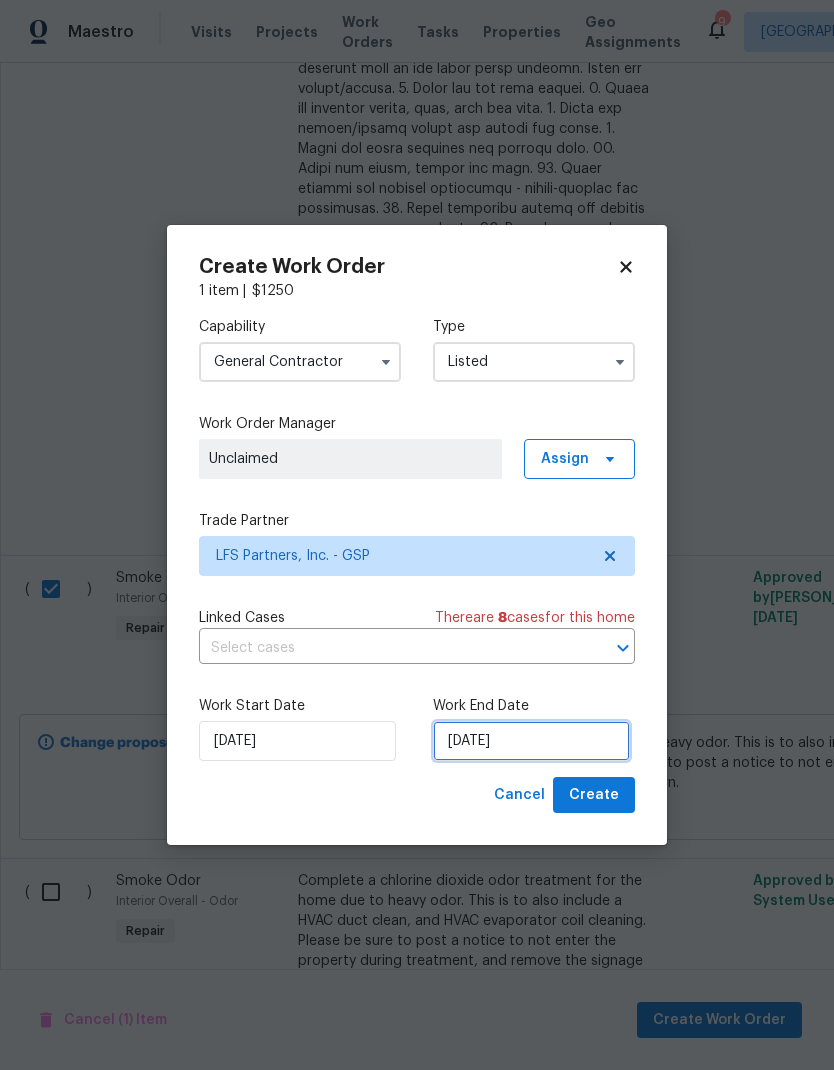 click on "[DATE]" at bounding box center [531, 741] 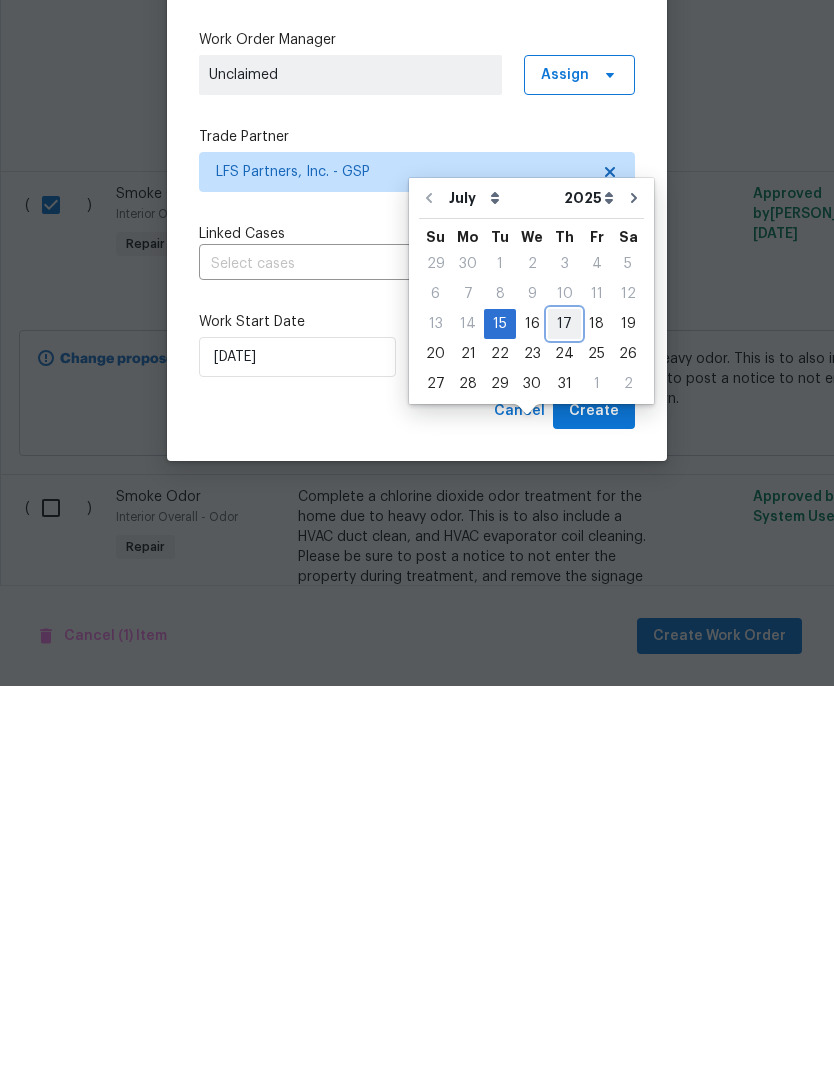 click on "17" at bounding box center (564, 708) 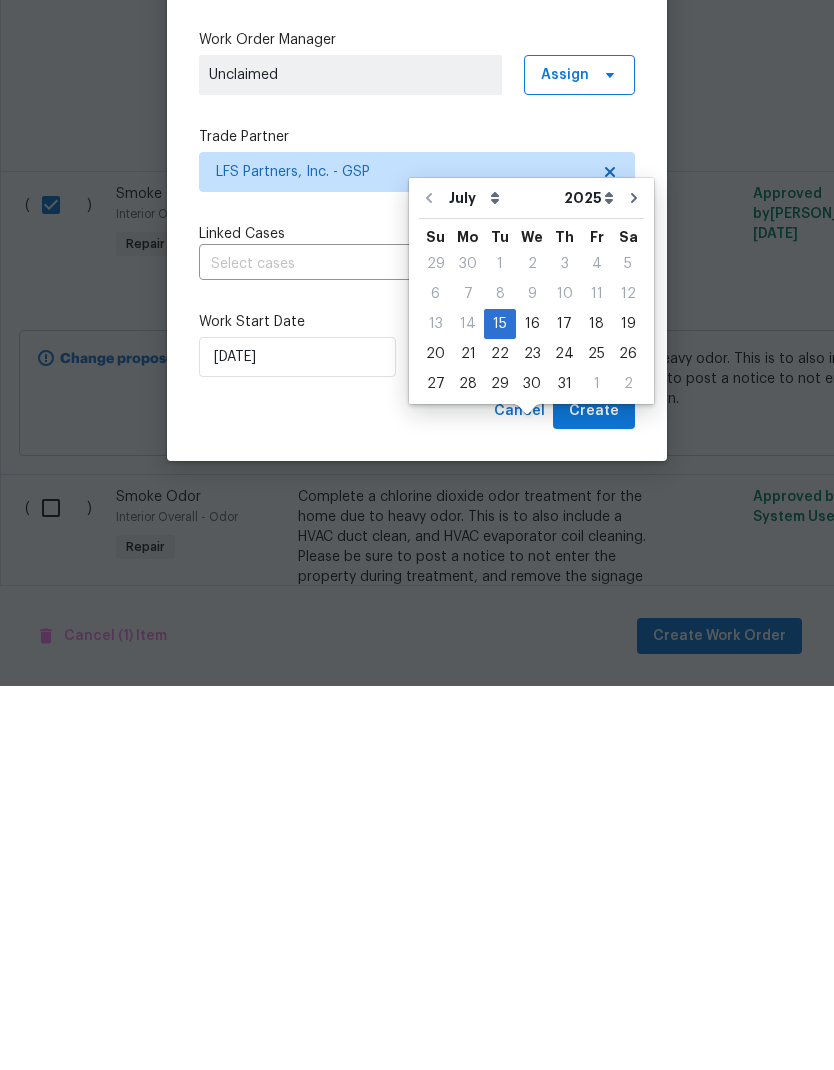 type on "[DATE]" 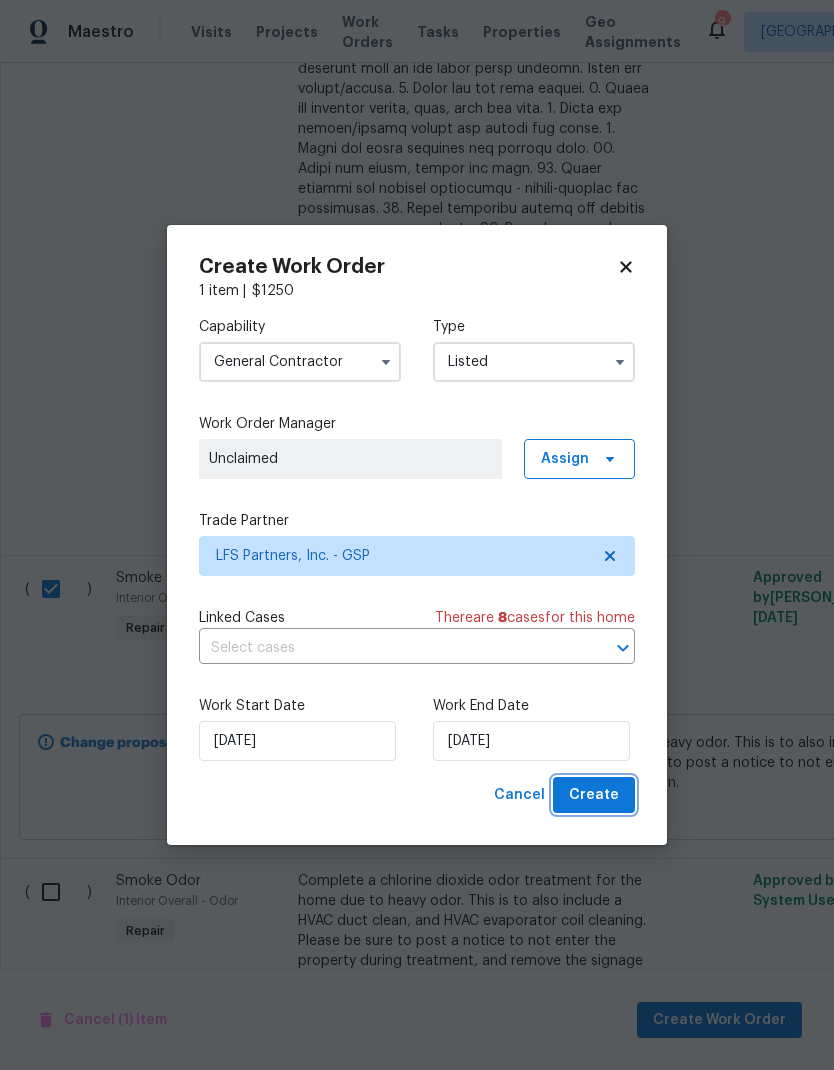 click on "Create" at bounding box center (594, 795) 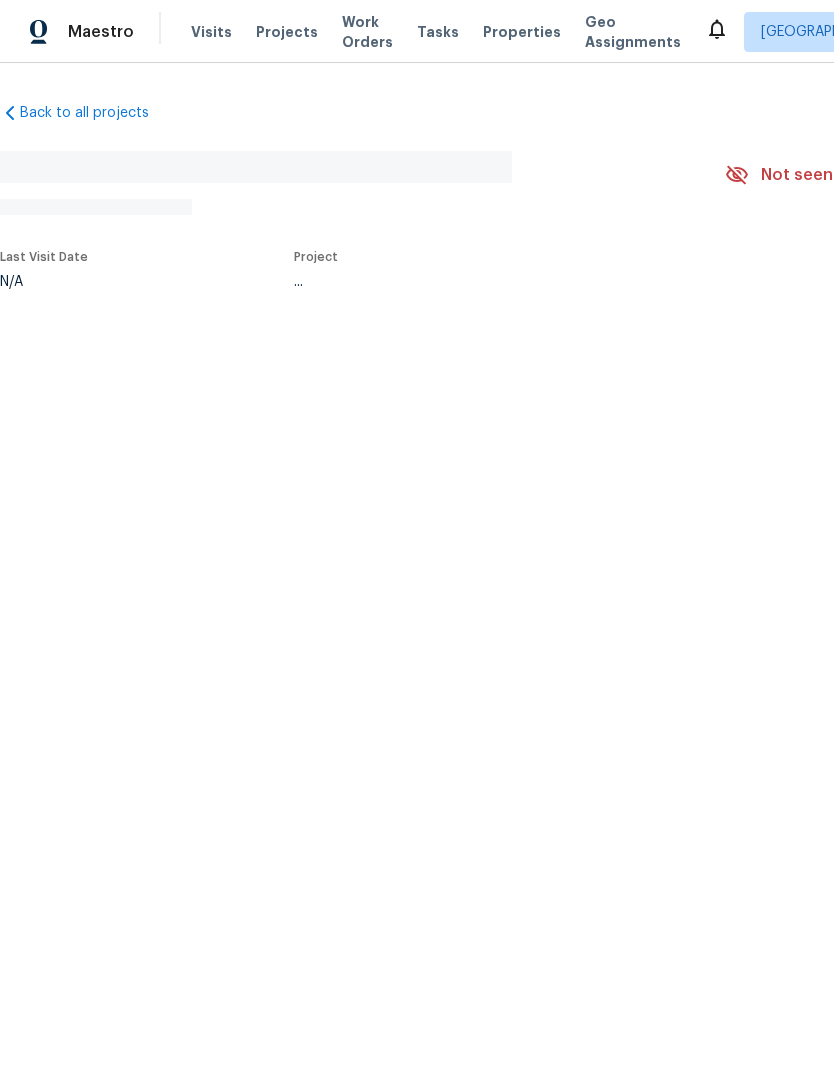 scroll, scrollTop: 0, scrollLeft: 0, axis: both 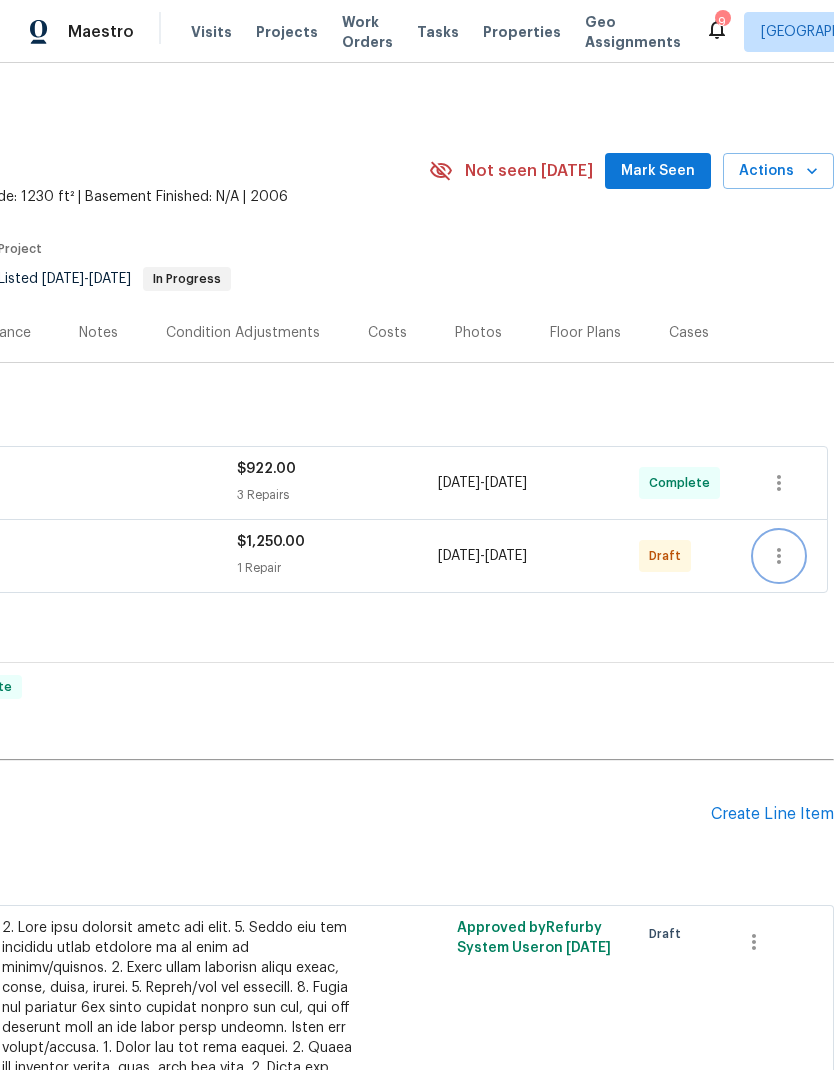 click 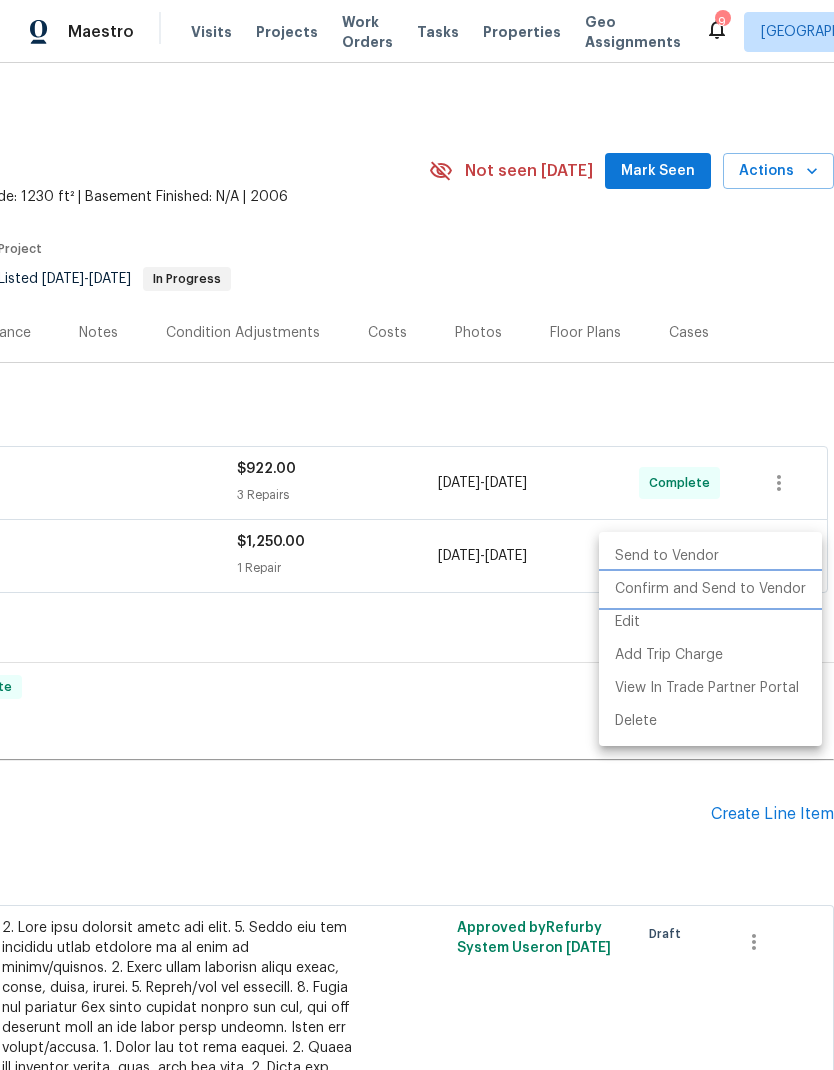 click on "Confirm and Send to Vendor" at bounding box center [710, 589] 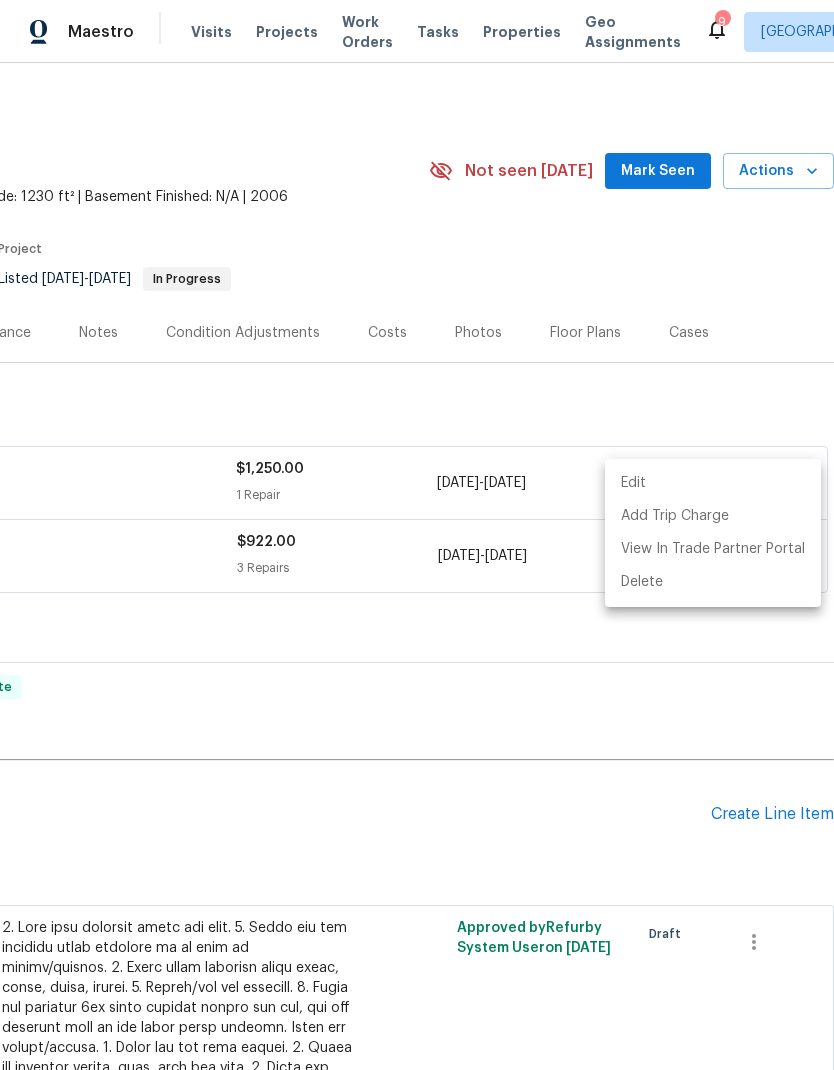 click at bounding box center (417, 535) 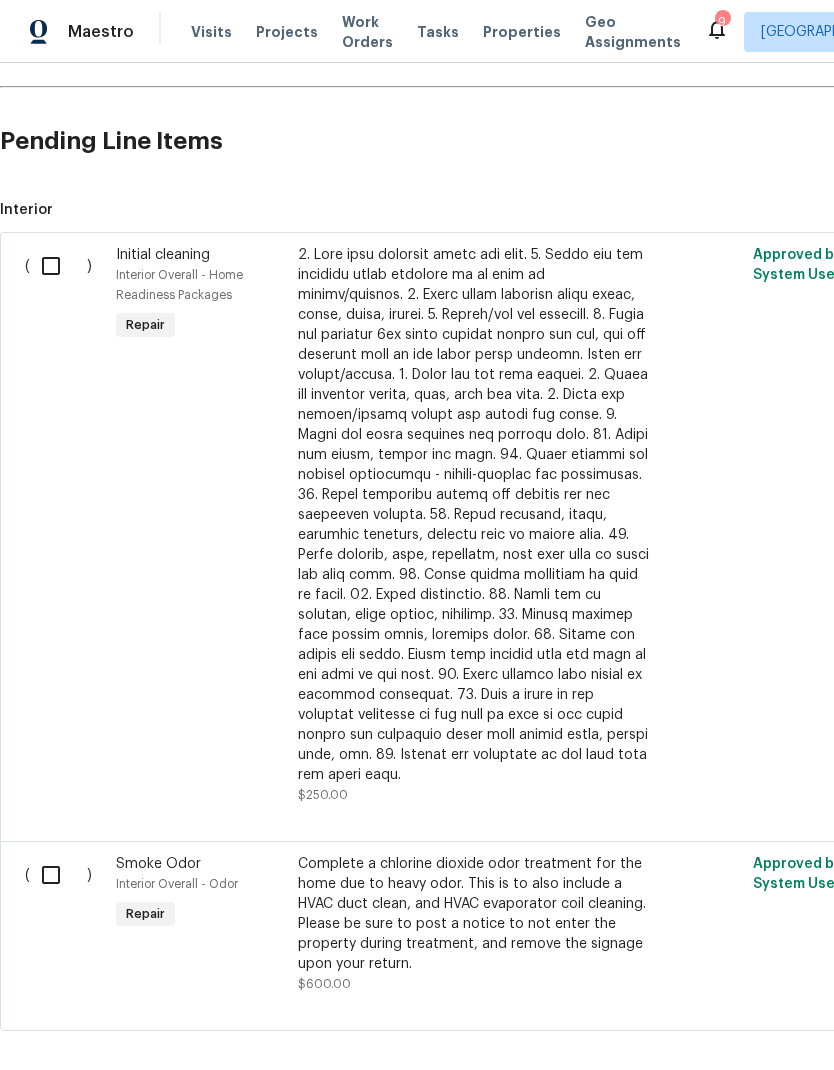 scroll, scrollTop: 671, scrollLeft: 0, axis: vertical 